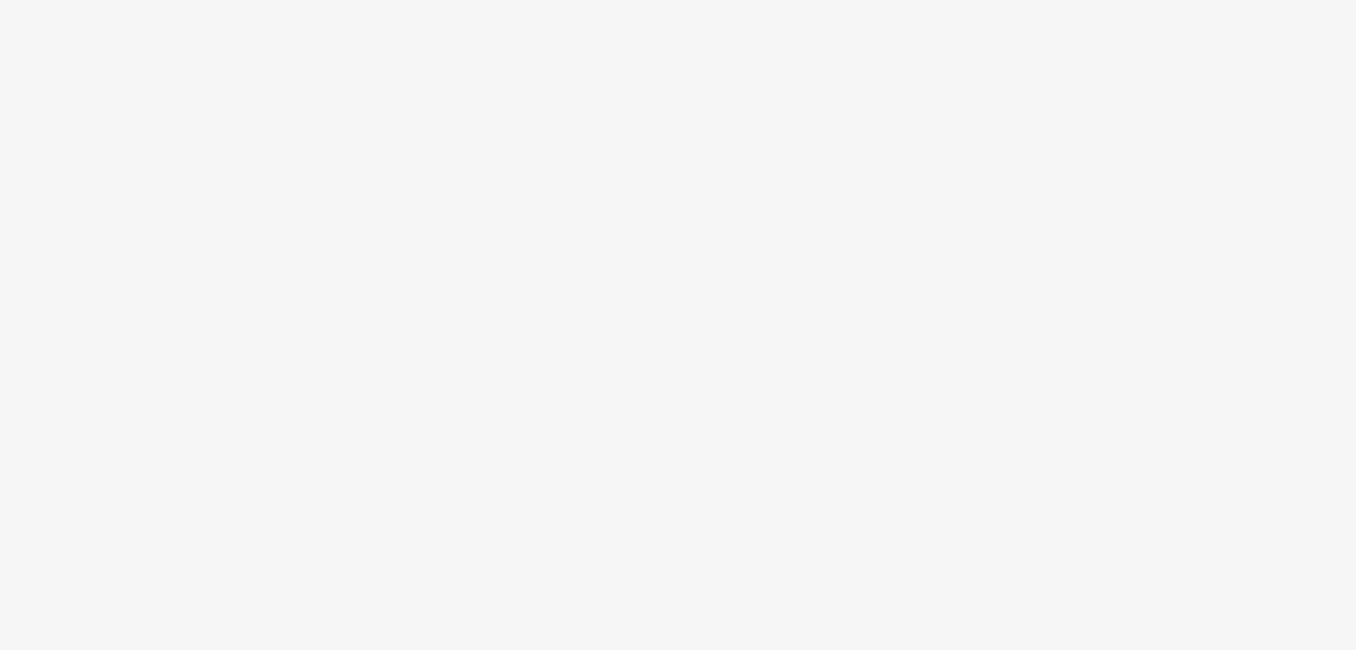 scroll, scrollTop: 0, scrollLeft: 0, axis: both 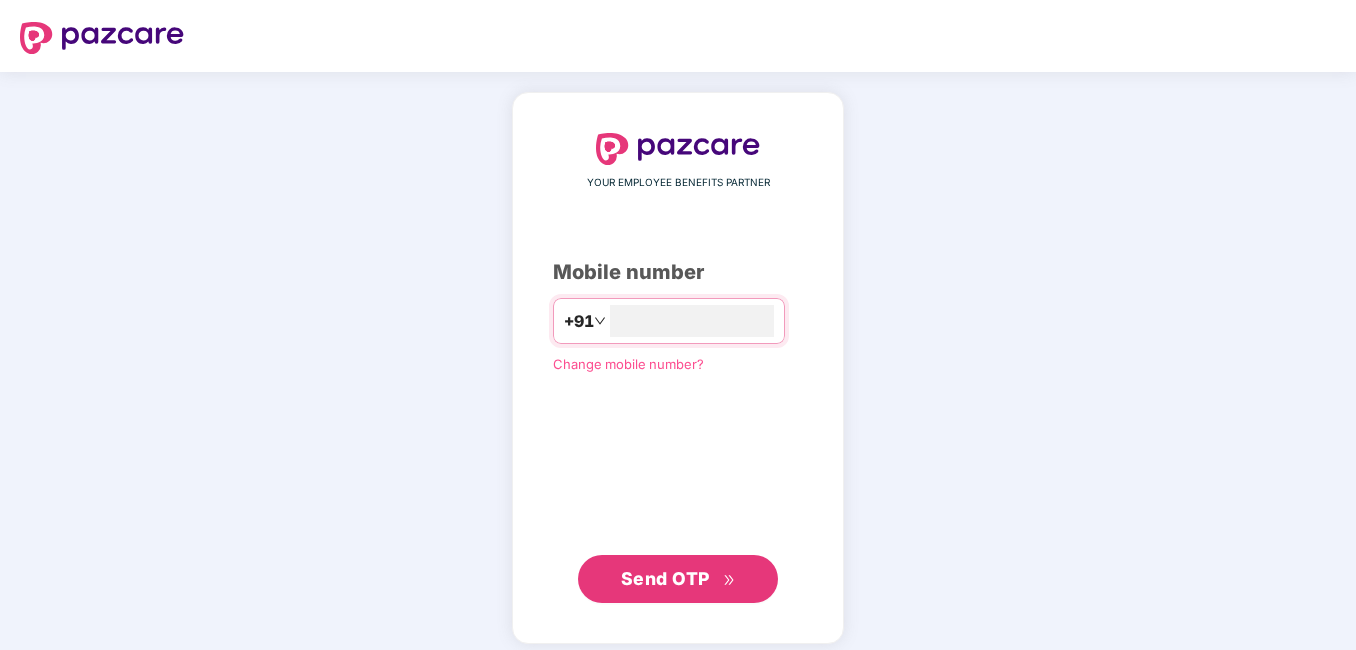 type on "**********" 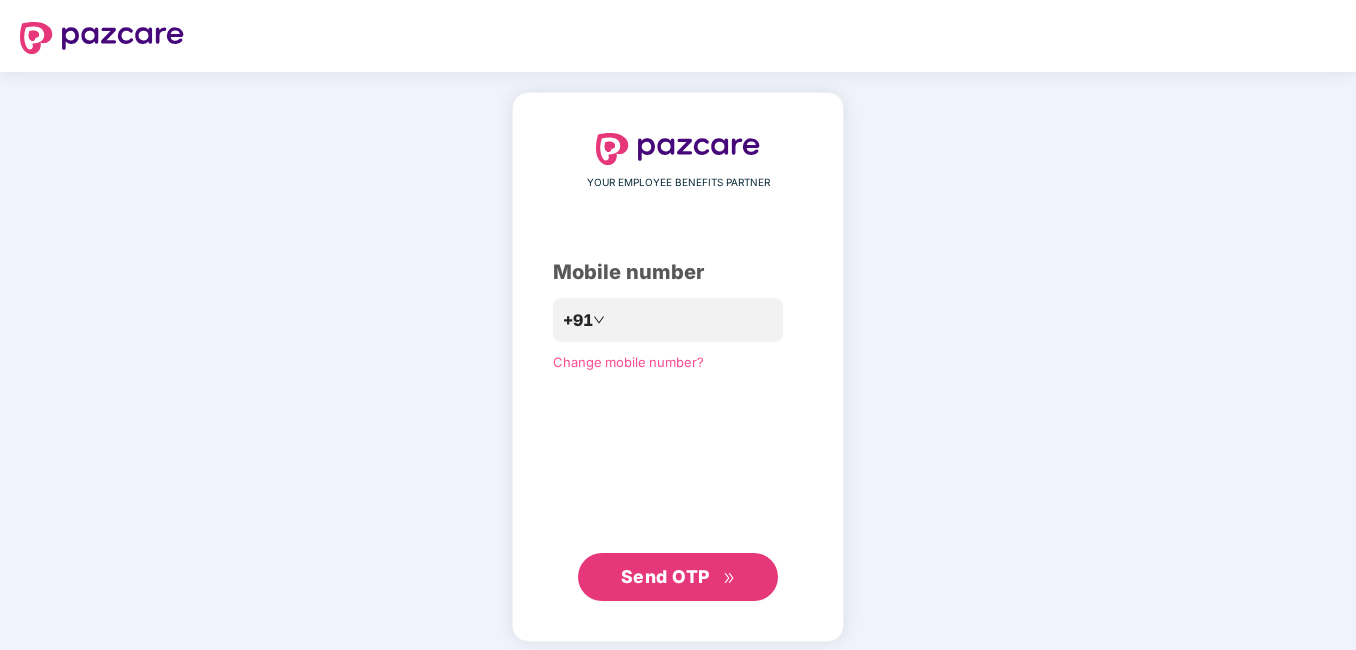 click on "Send OTP" at bounding box center [678, 577] 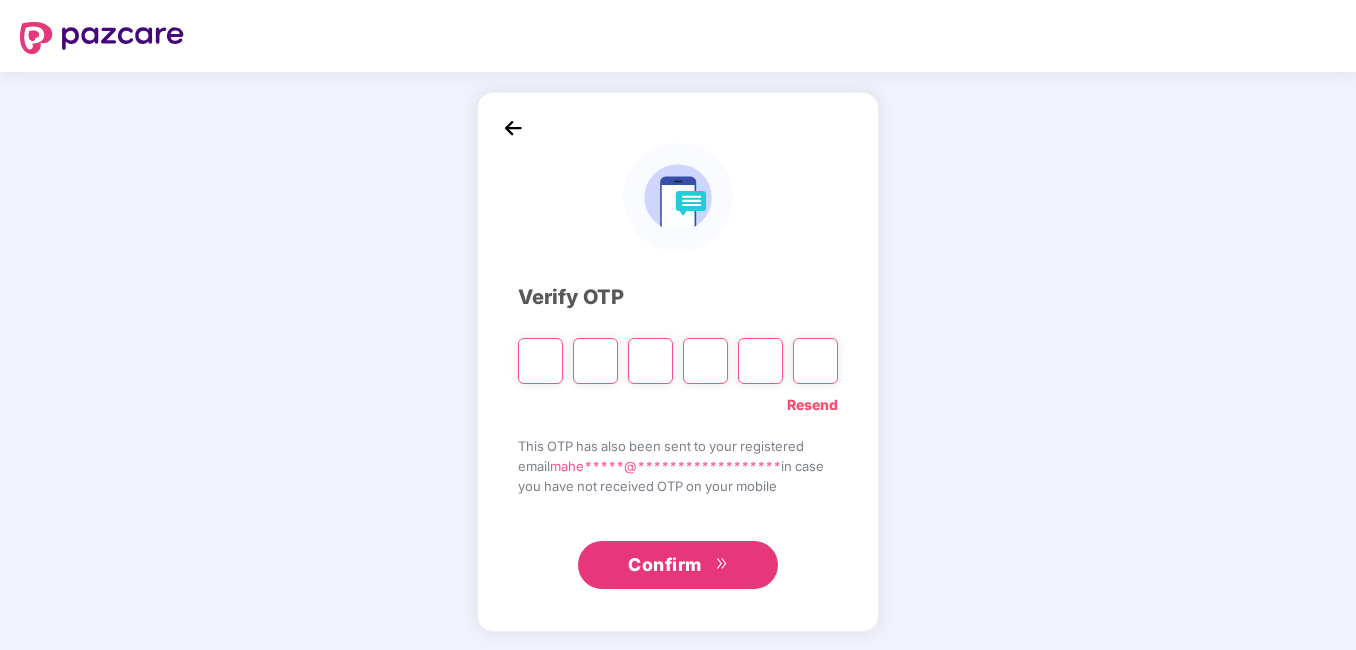 type on "*" 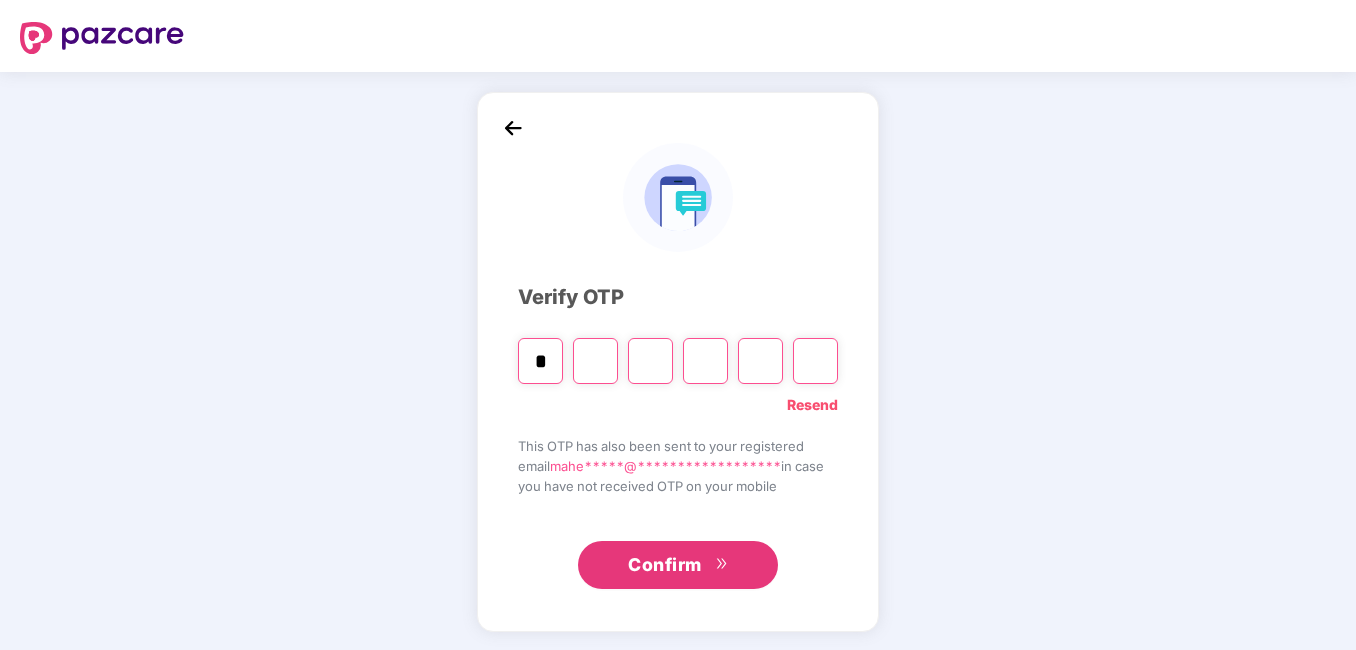type on "*" 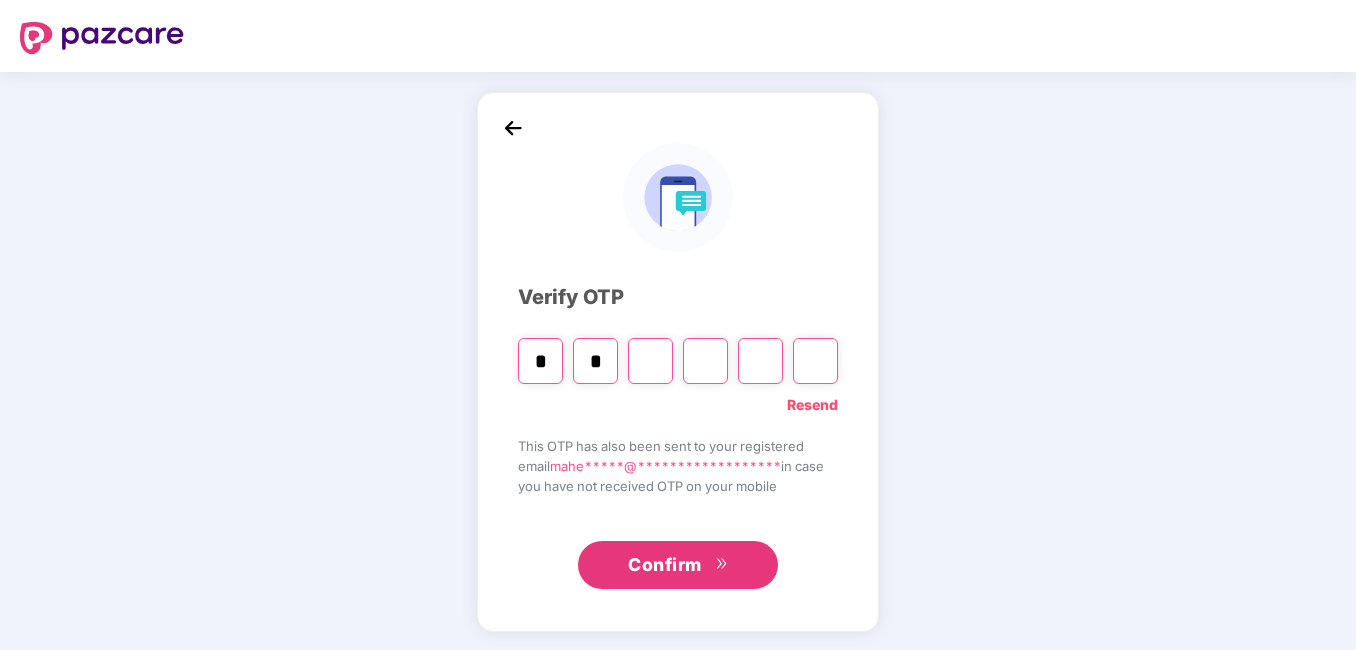 type on "*" 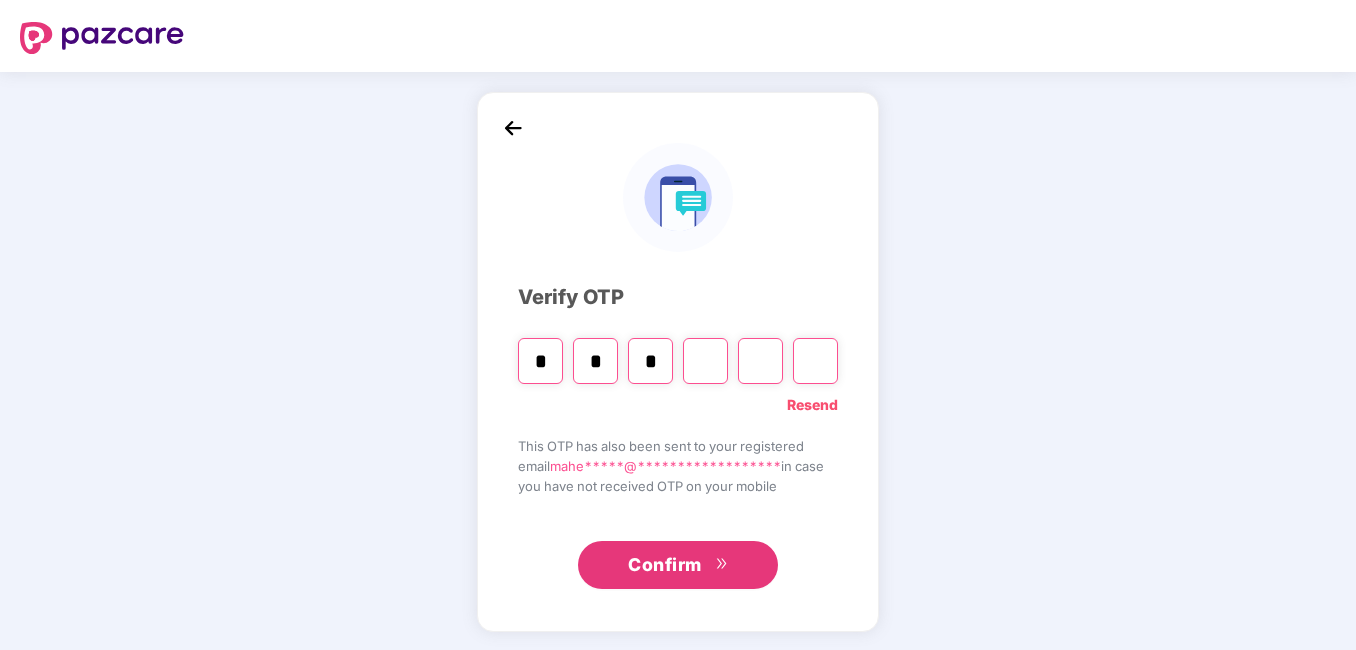 type on "*" 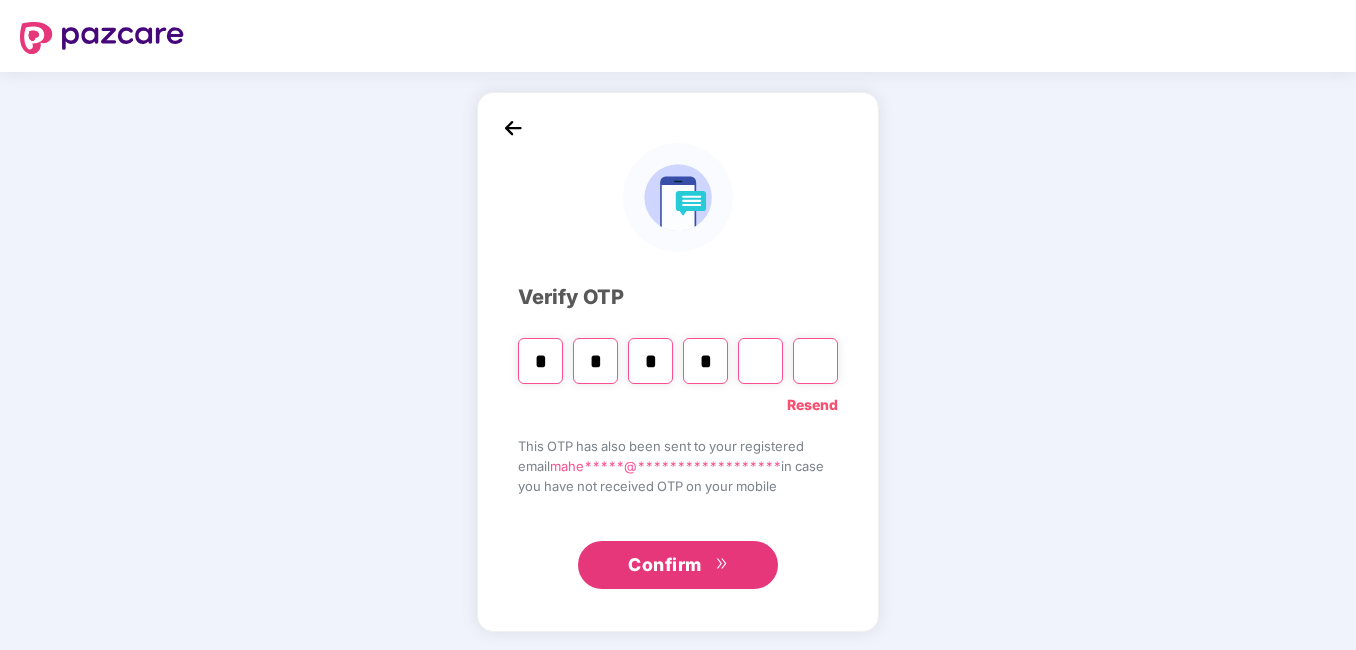 type on "*" 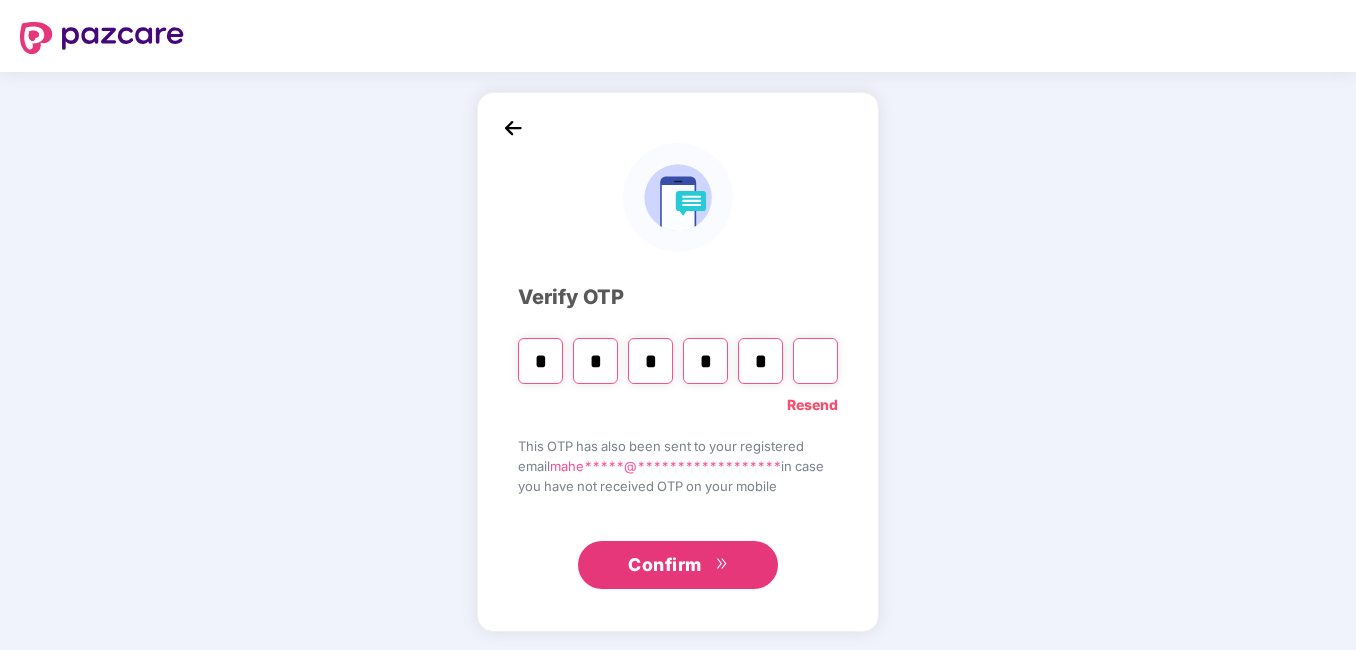 type on "*" 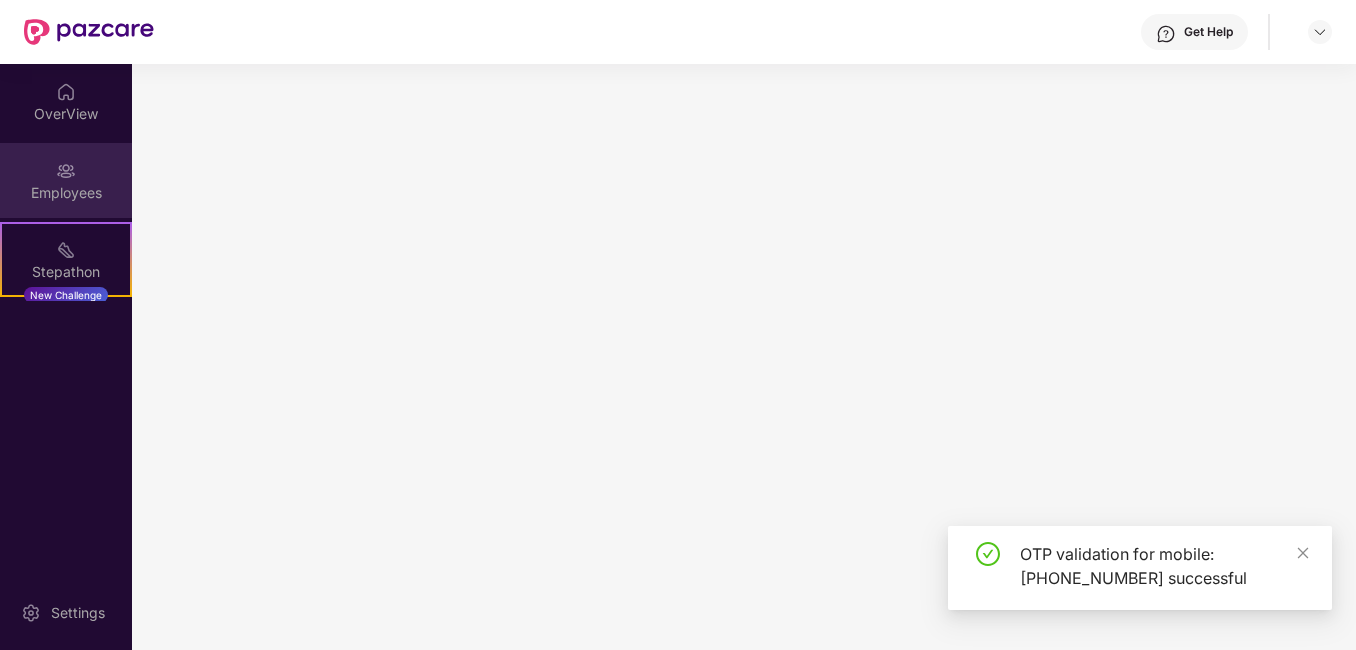 click on "Employees" at bounding box center [66, 193] 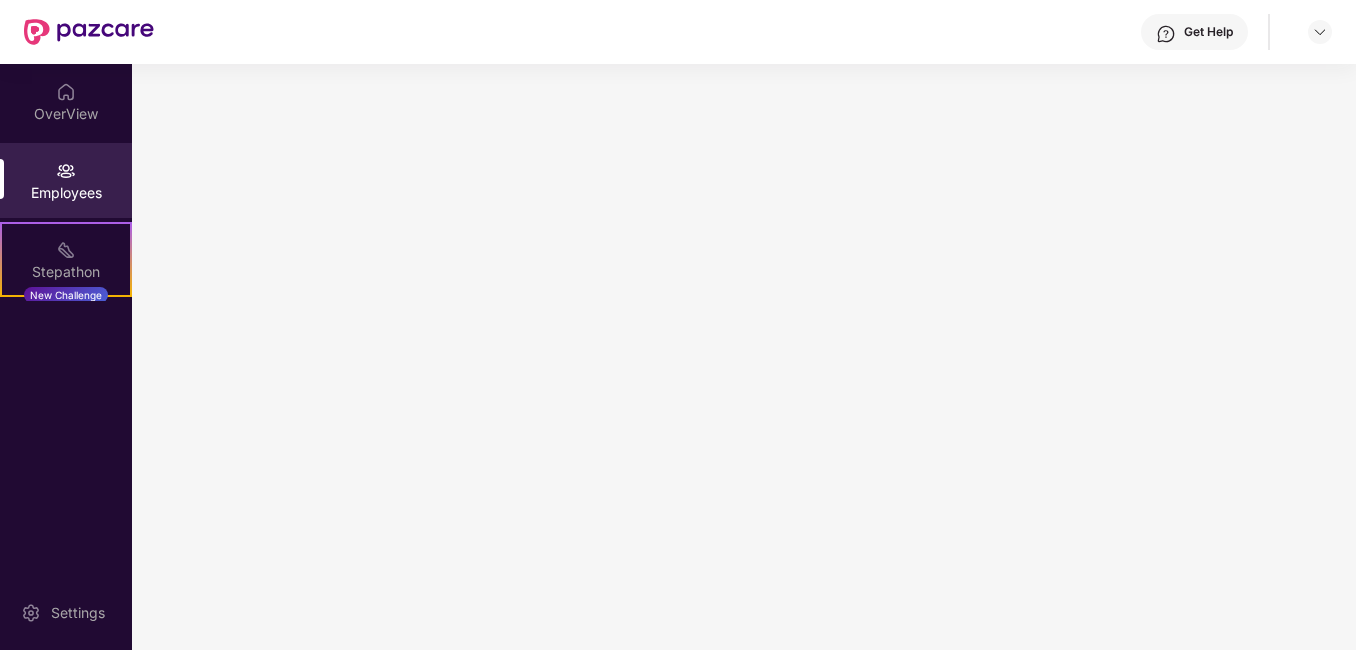 click on "Employees" at bounding box center (66, 193) 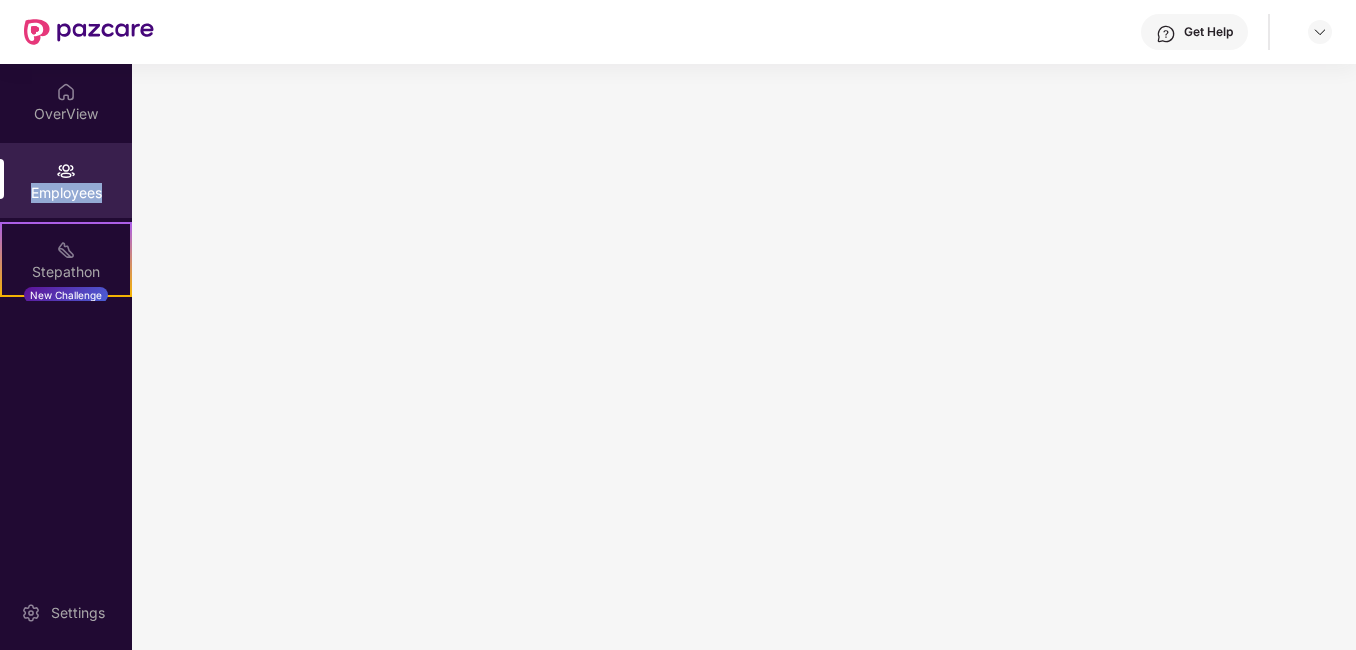click on "Employees" at bounding box center (66, 193) 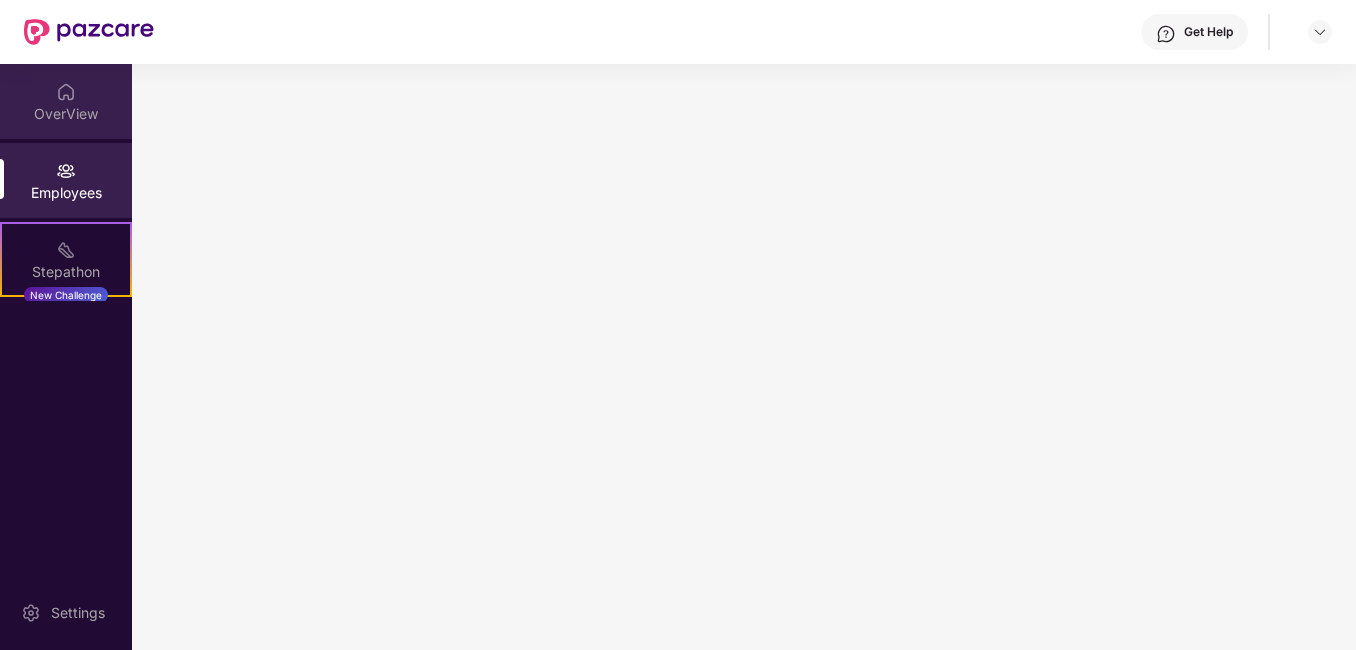 click on "OverView" at bounding box center (66, 114) 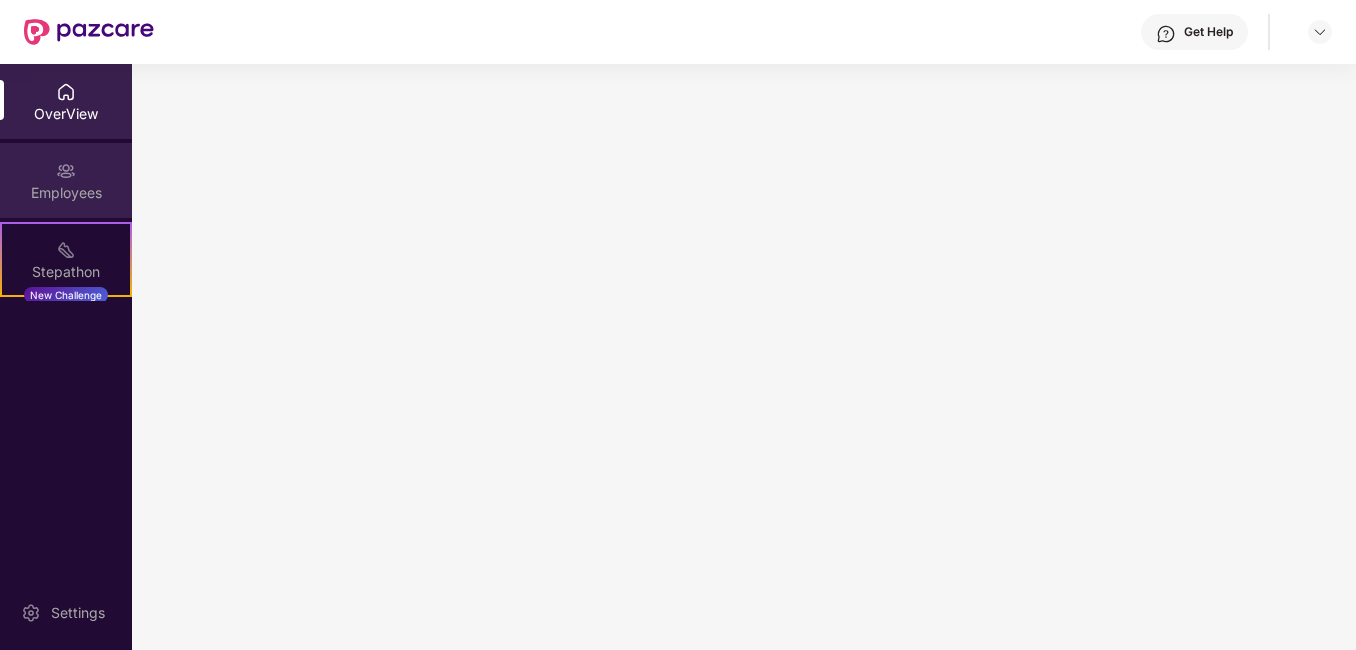 click on "Employees" at bounding box center [66, 193] 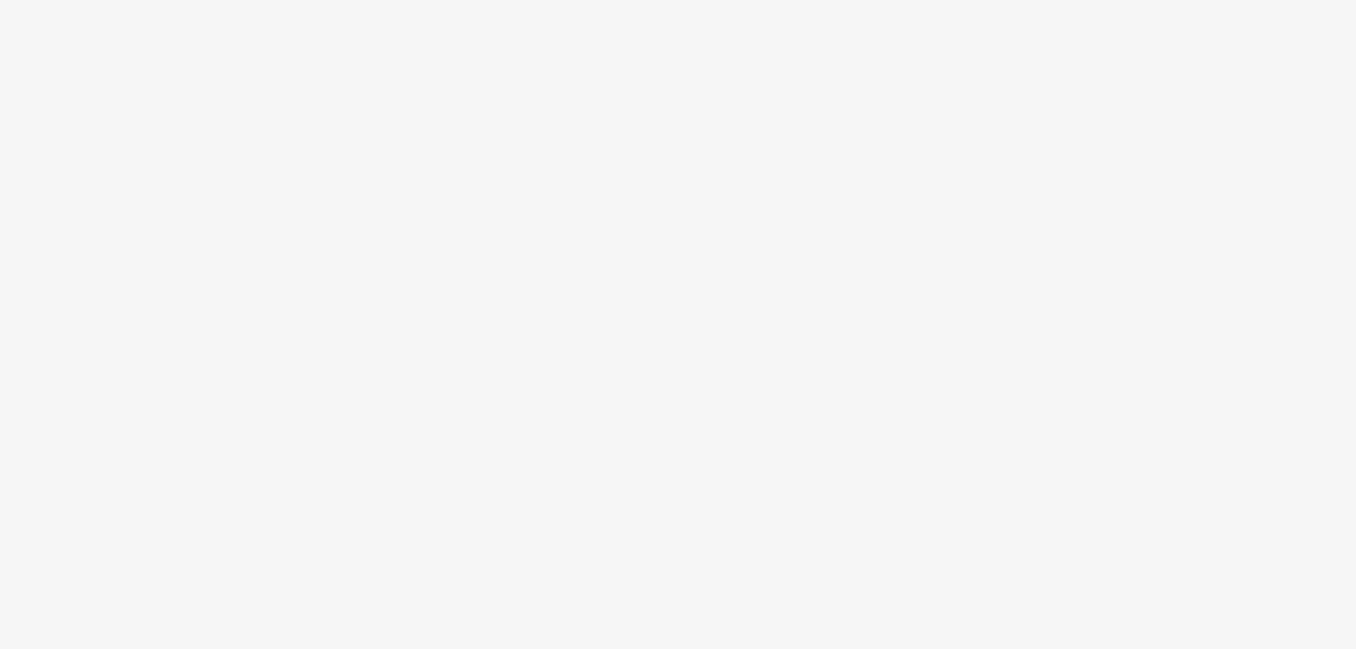 scroll, scrollTop: 0, scrollLeft: 0, axis: both 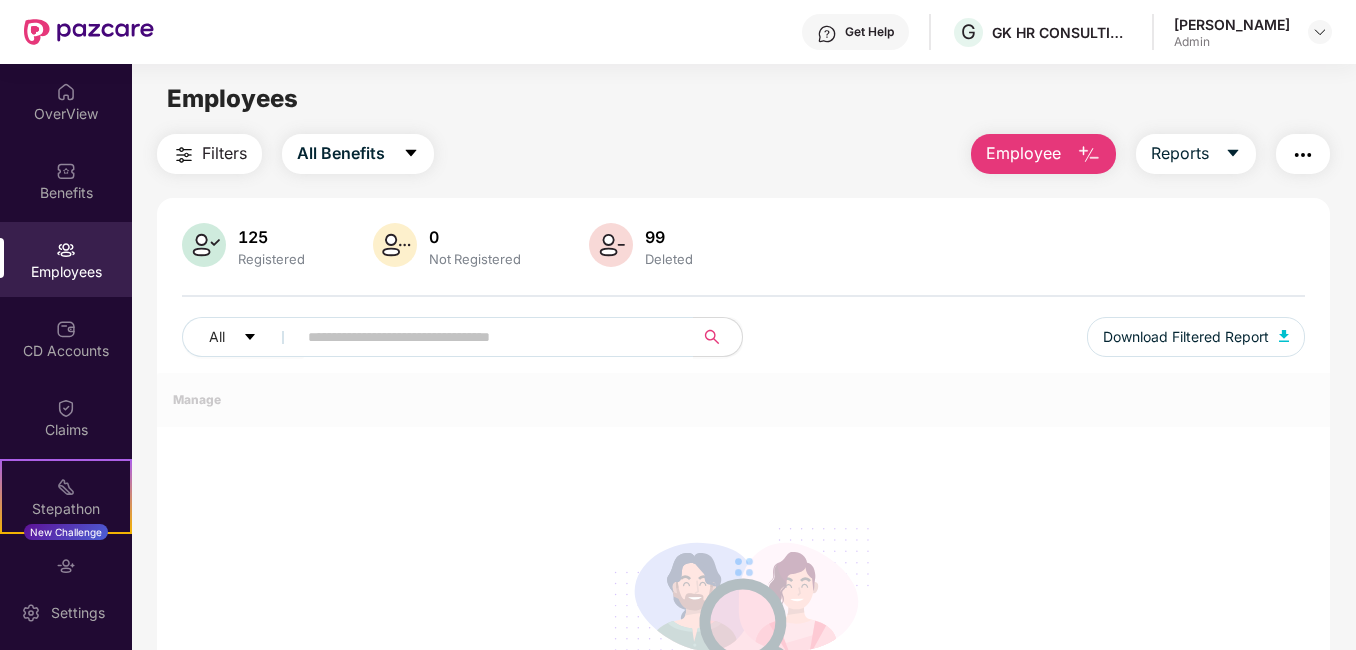 click on "Filters All Benefits Employee  Reports" at bounding box center [743, 154] 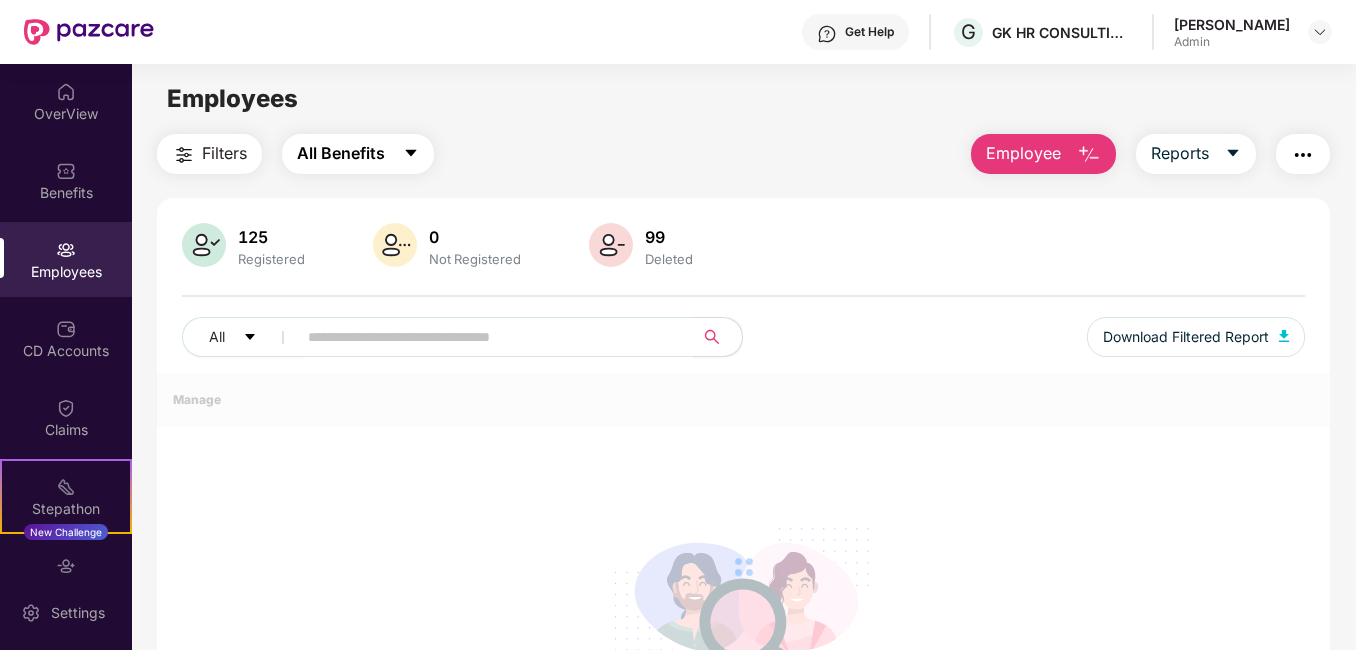 click on "All Benefits" at bounding box center (341, 153) 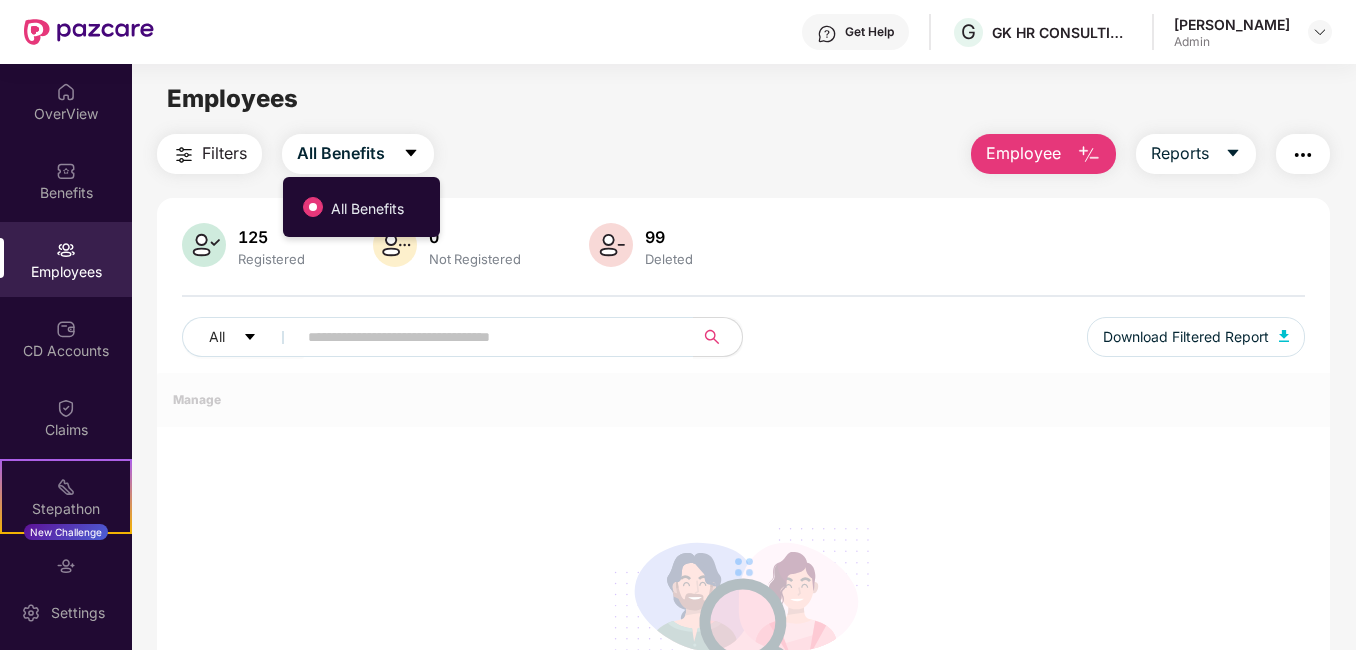 click on "125 Registered 0 Not Registered 99 Deleted All Download Filtered Report" at bounding box center [743, 298] 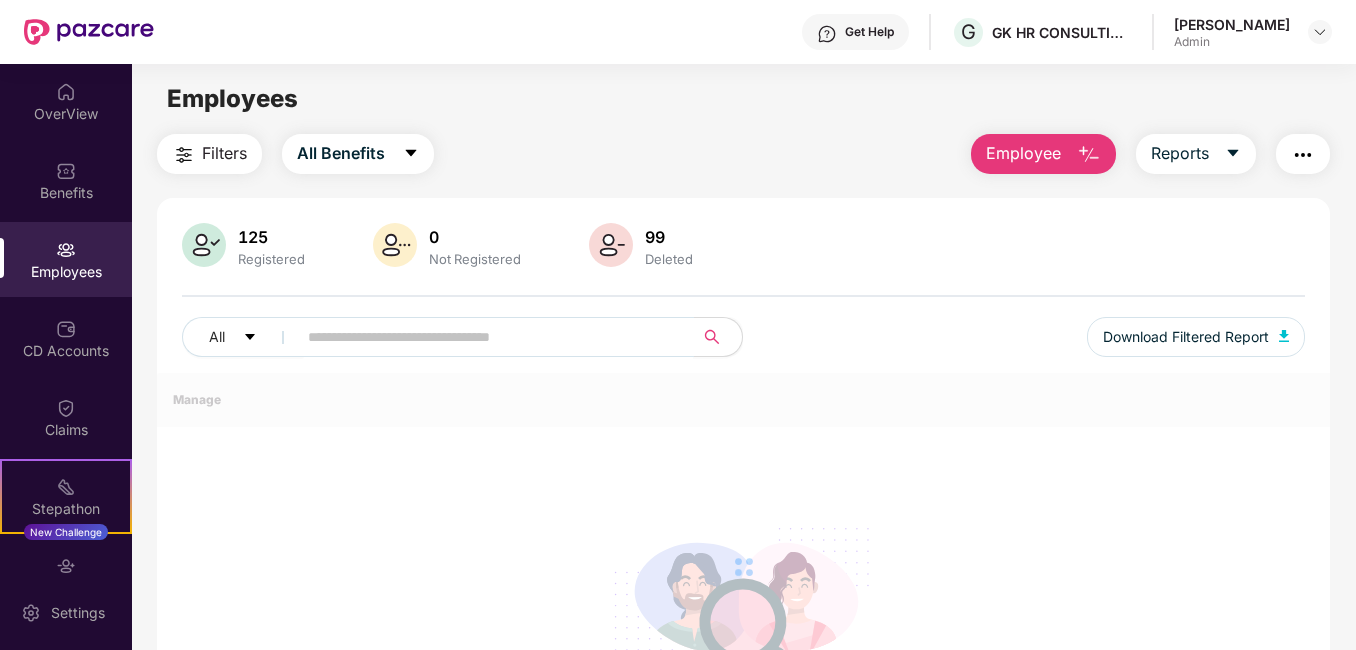 click at bounding box center (487, 337) 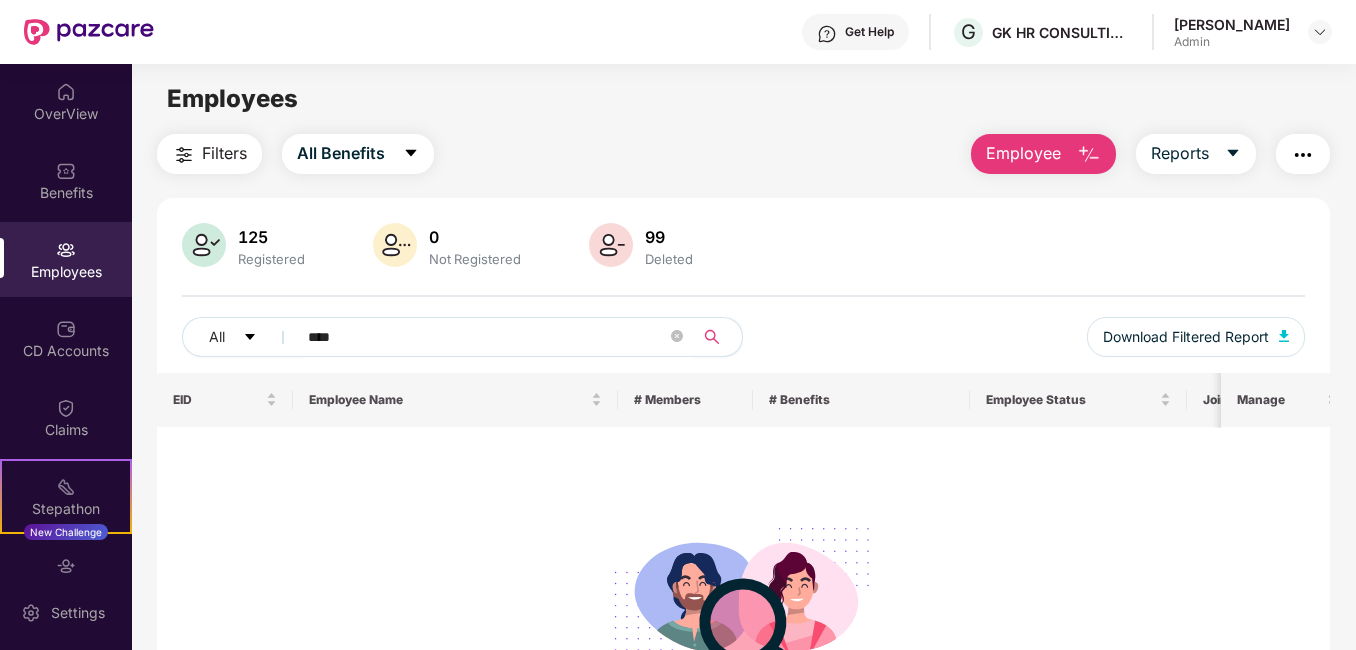 click 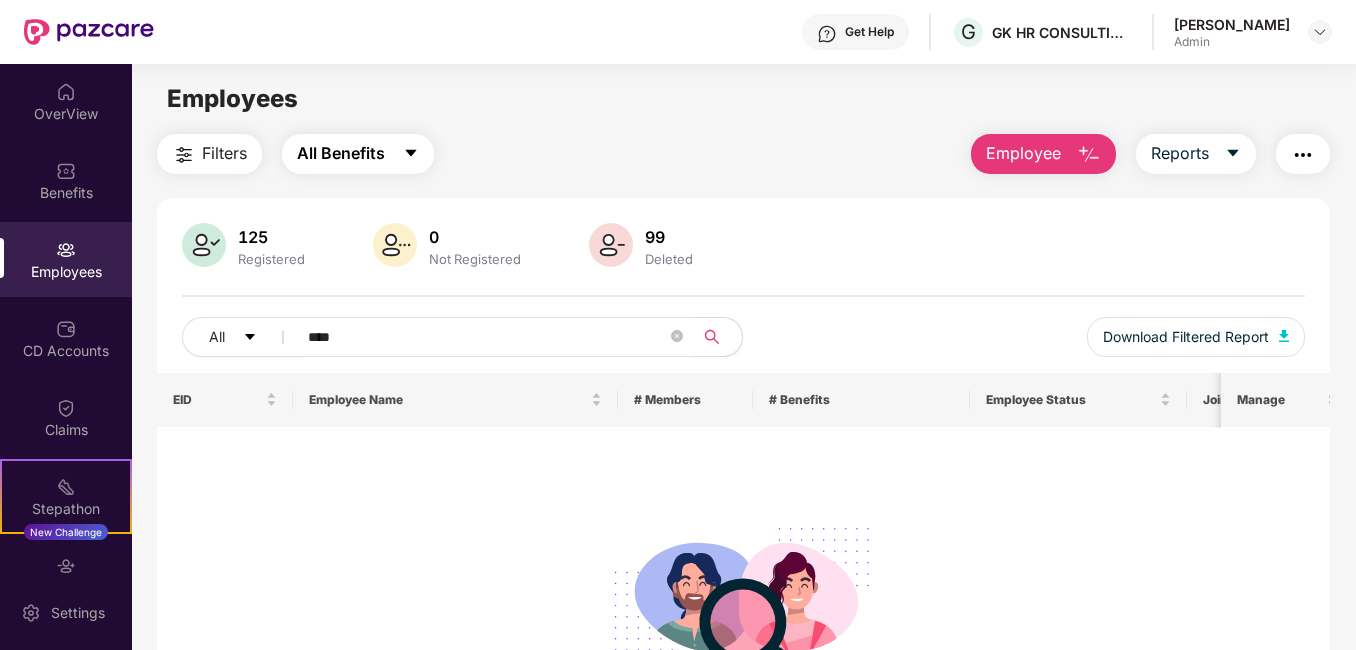 type on "****" 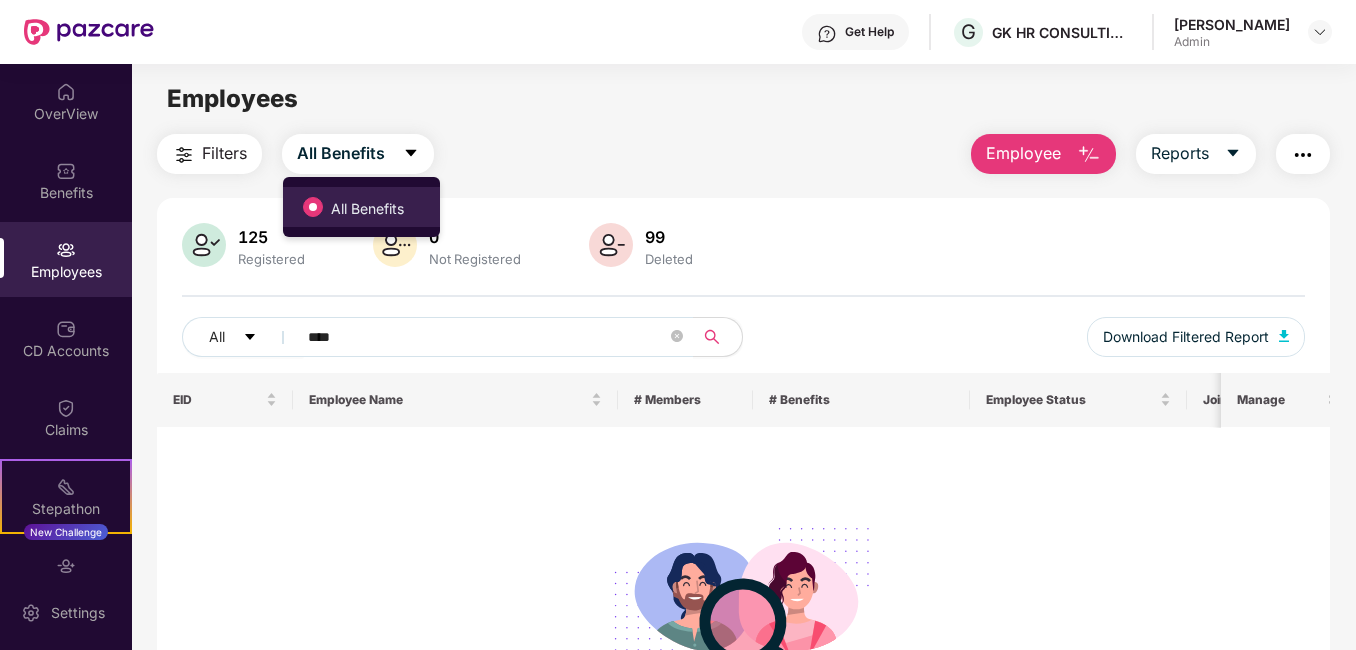 click on "All Benefits" at bounding box center [367, 209] 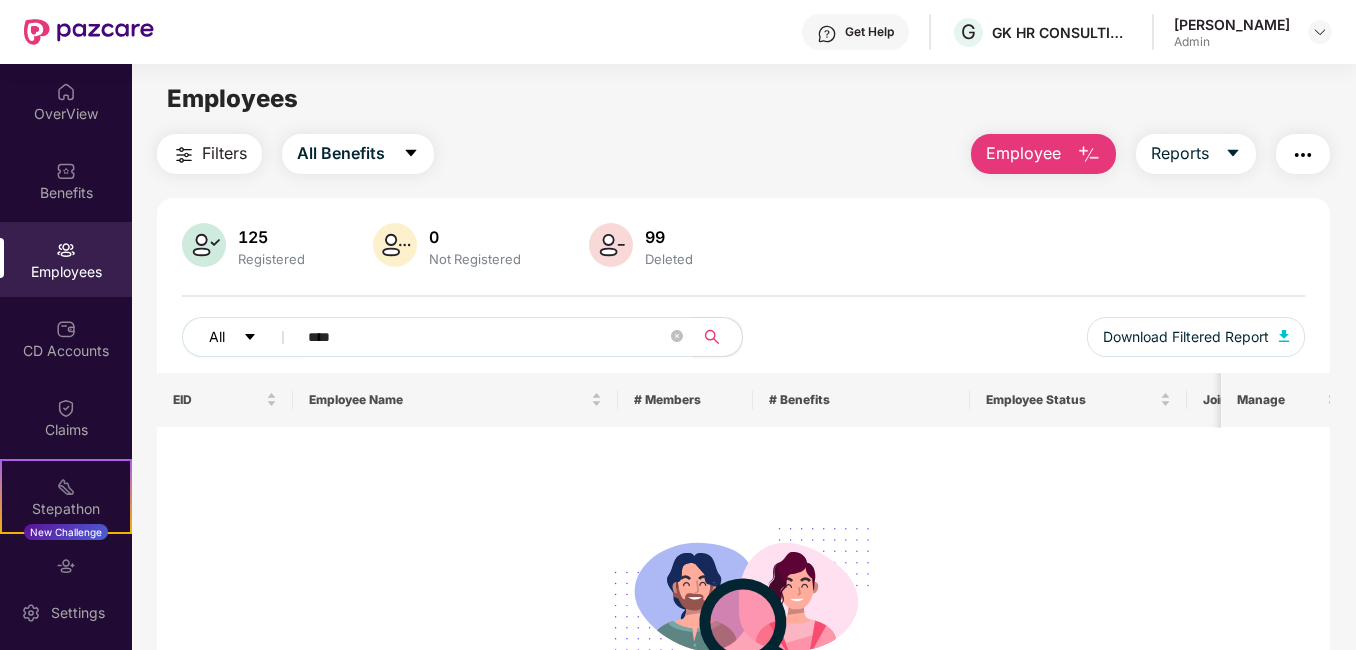 click on "All" at bounding box center [217, 337] 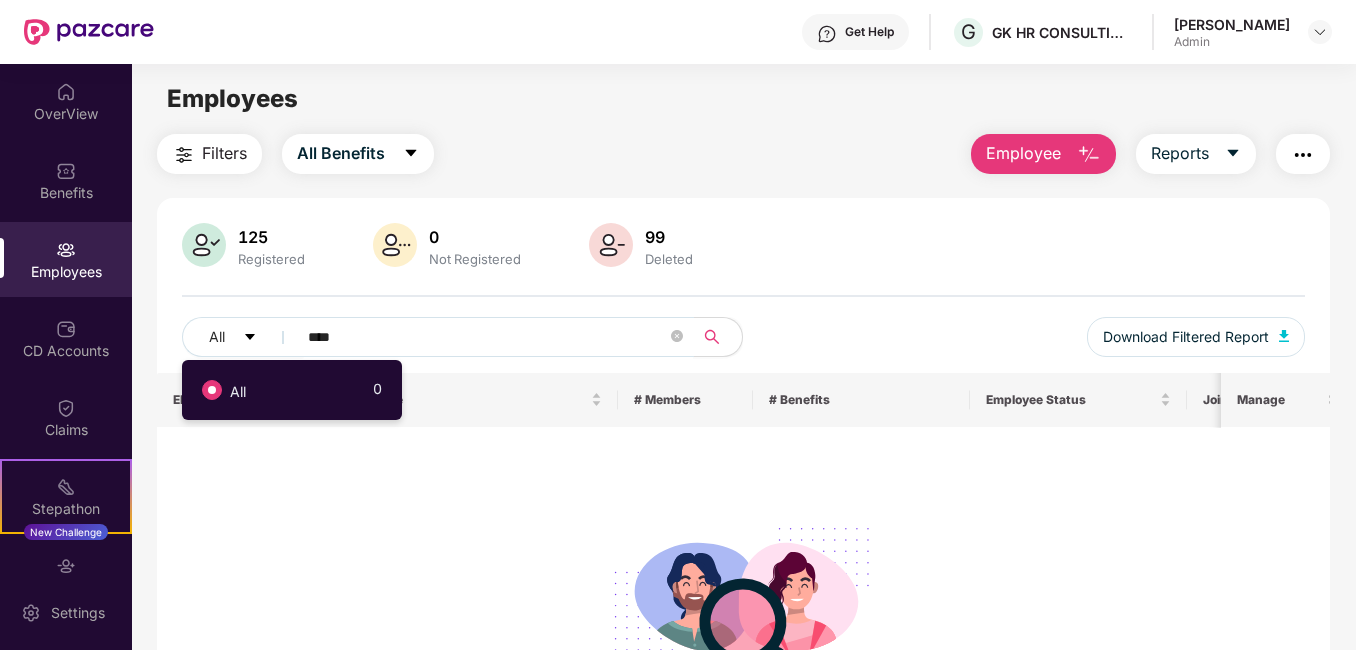 click on "****" at bounding box center (487, 337) 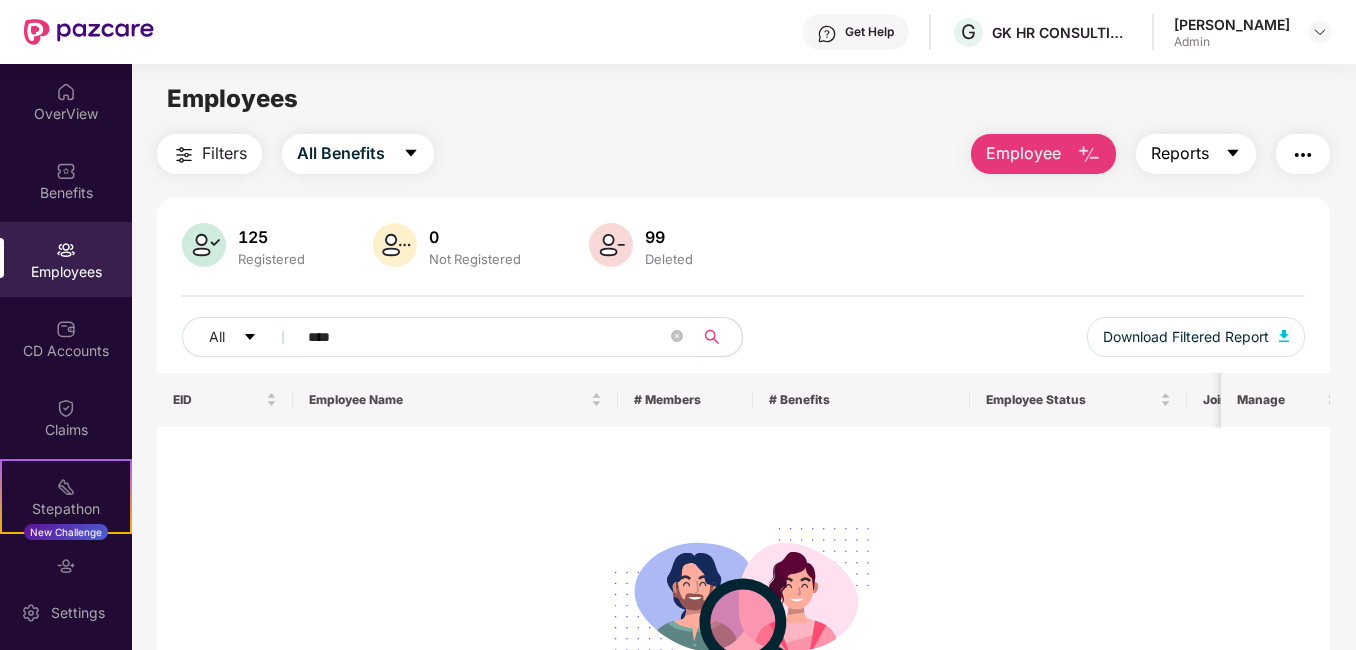 click on "Reports" at bounding box center [1180, 153] 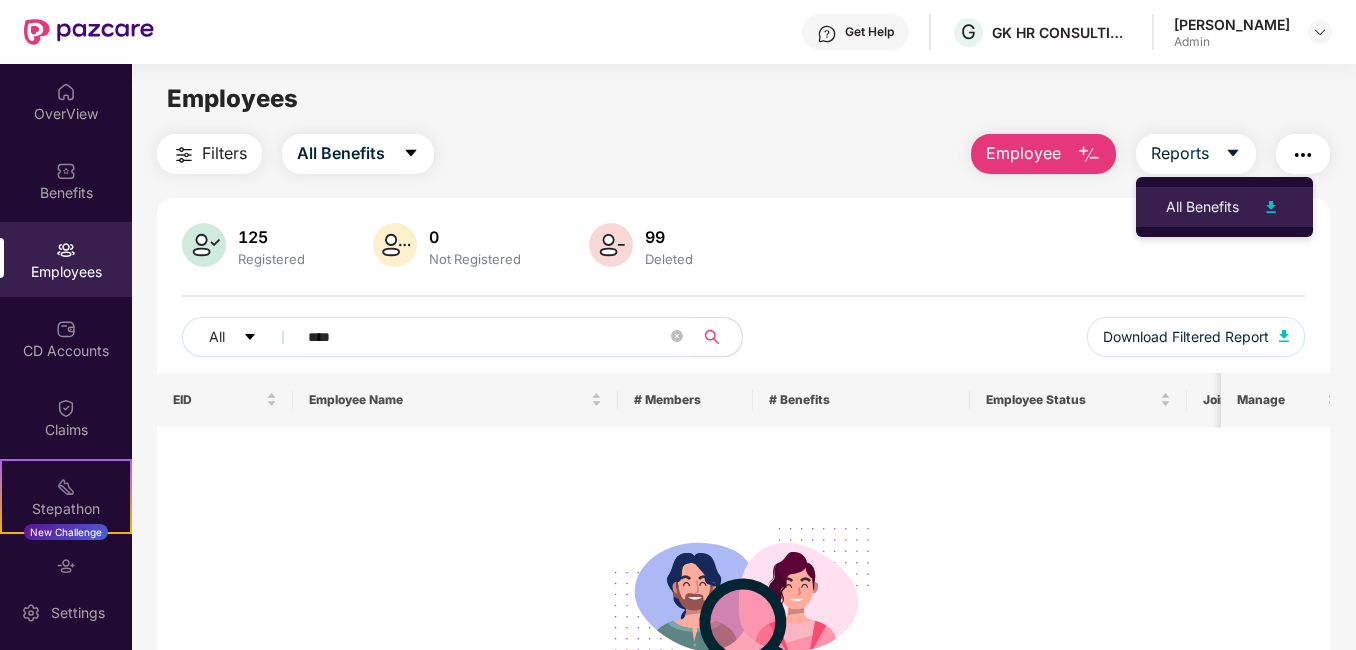 click on "All Benefits" at bounding box center (1202, 207) 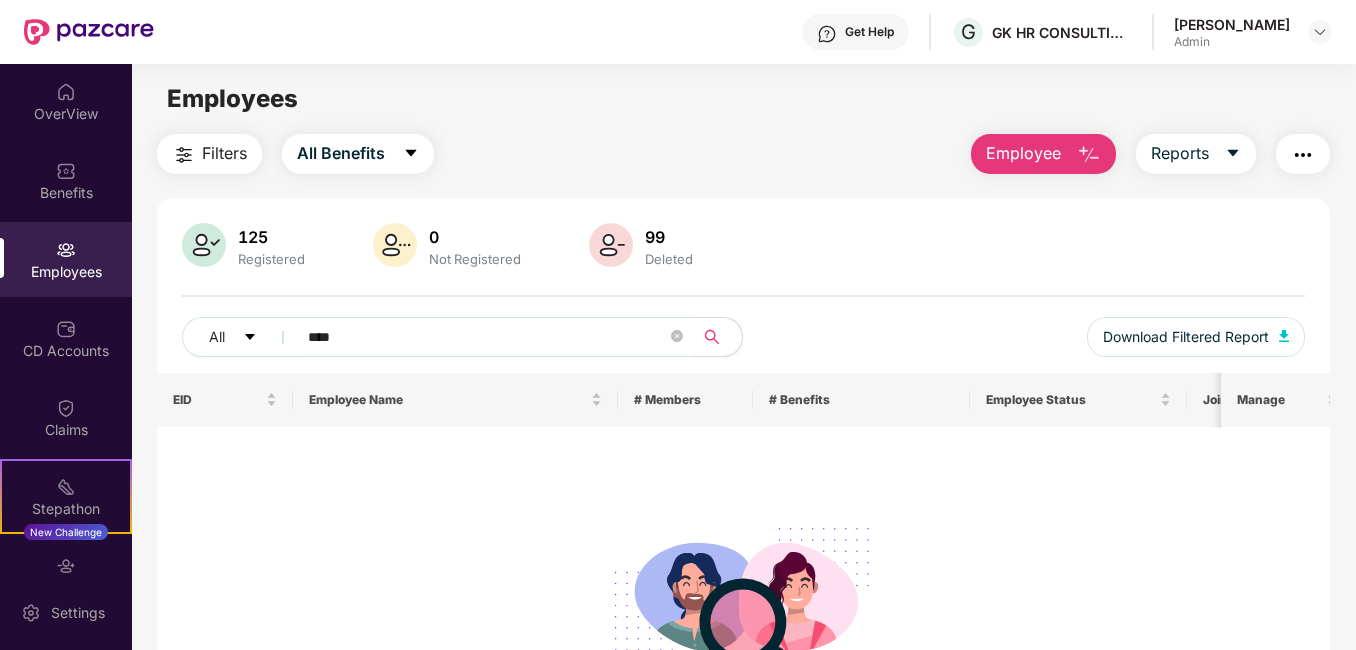click on "Generating Report Hang on! Your report generation is in progress. We request you to wait for few minutes." at bounding box center (678, 325) 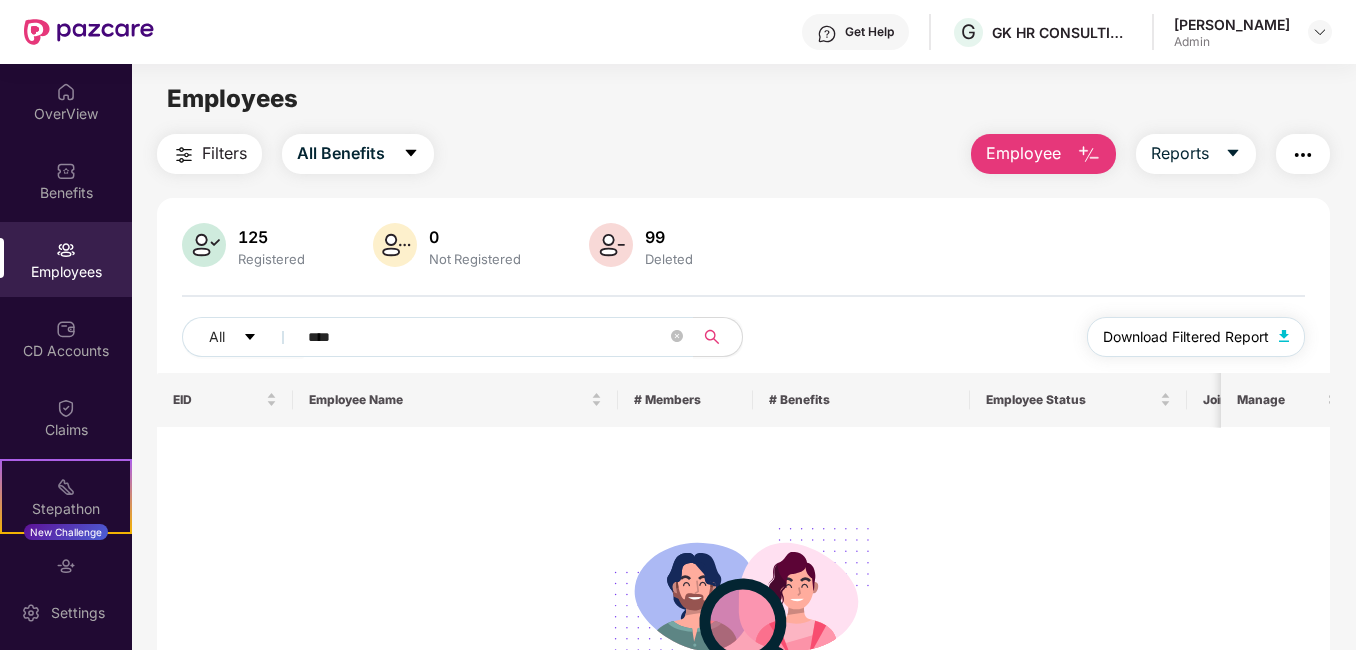 click on "Download Filtered Report" at bounding box center [1196, 337] 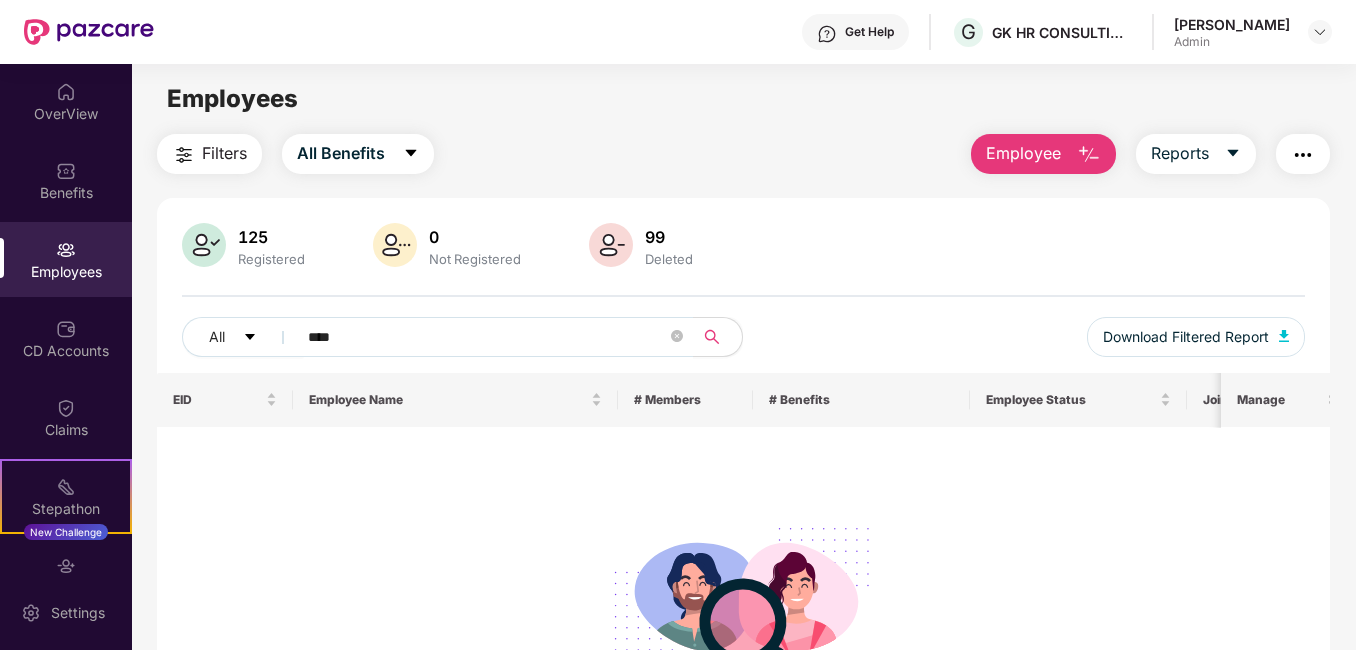 click on "125 Registered 0 Not Registered 99 Deleted All **** Download Filtered Report EID Employee Name # Members # Benefits Employee Status Joining Date Manage               No data found   Total 0 items 1" at bounding box center [743, 515] 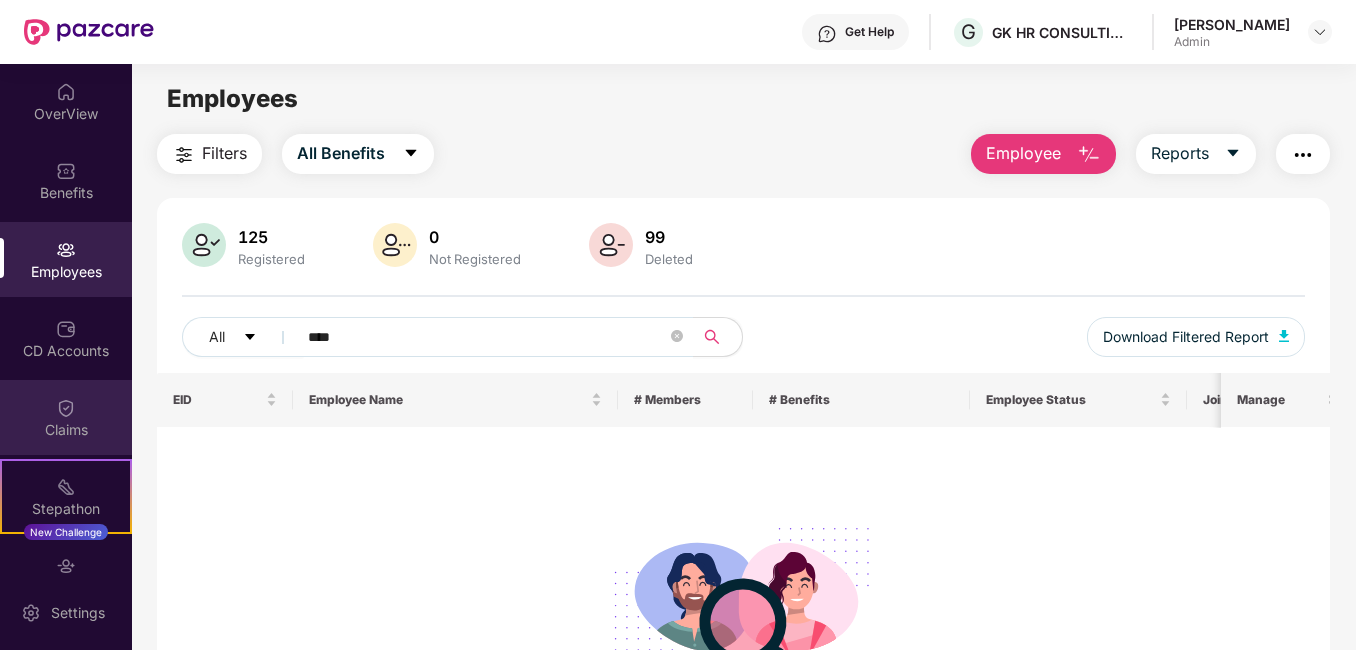click on "Claims" at bounding box center [66, 430] 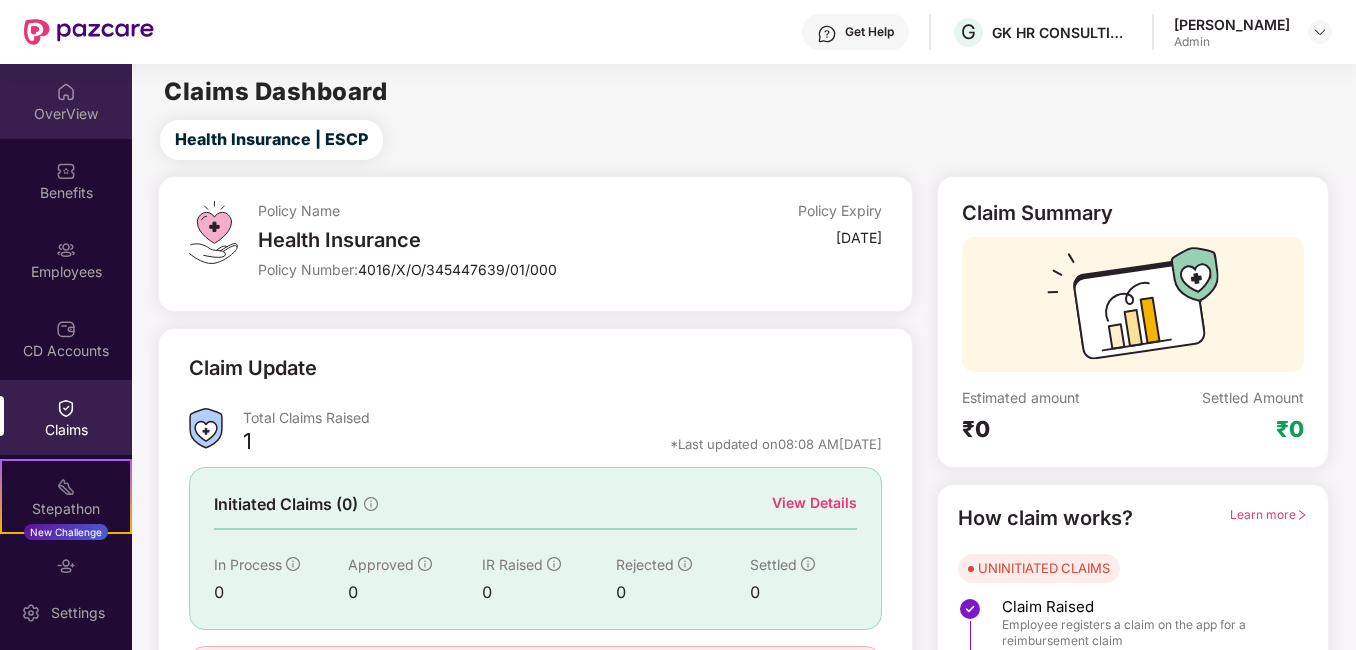click on "OverView" at bounding box center (66, 114) 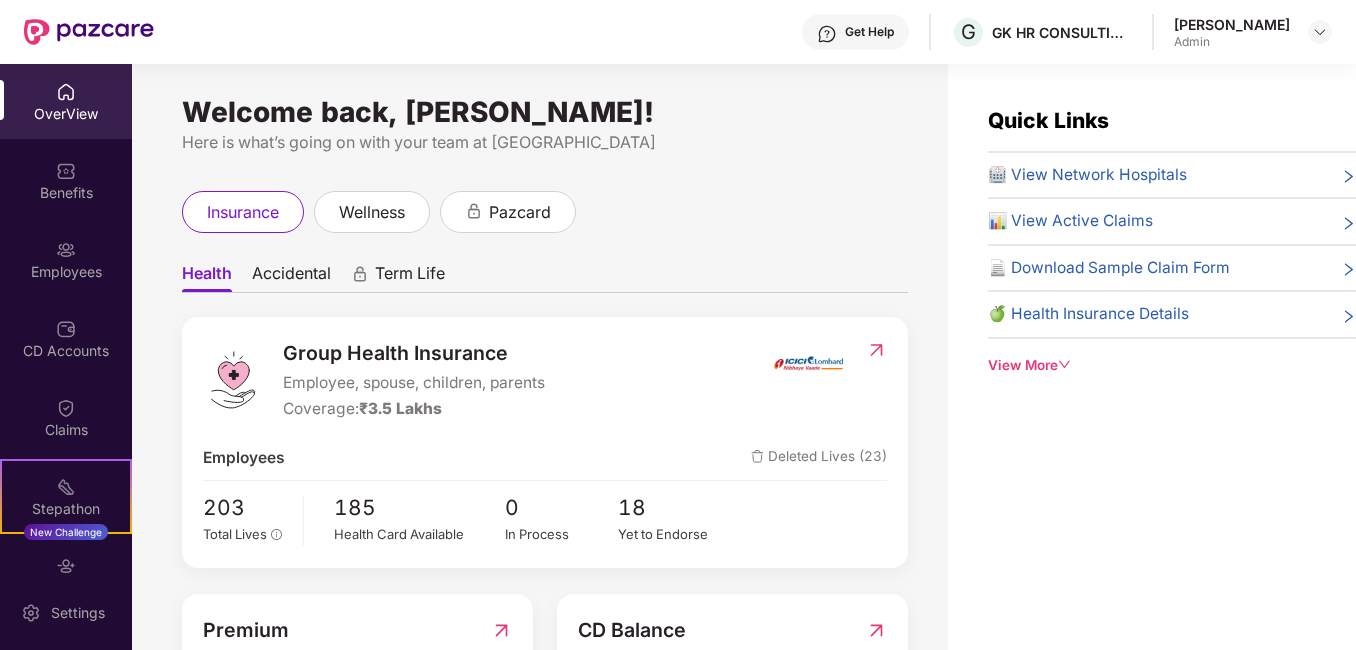 click on "Accidental" at bounding box center (291, 277) 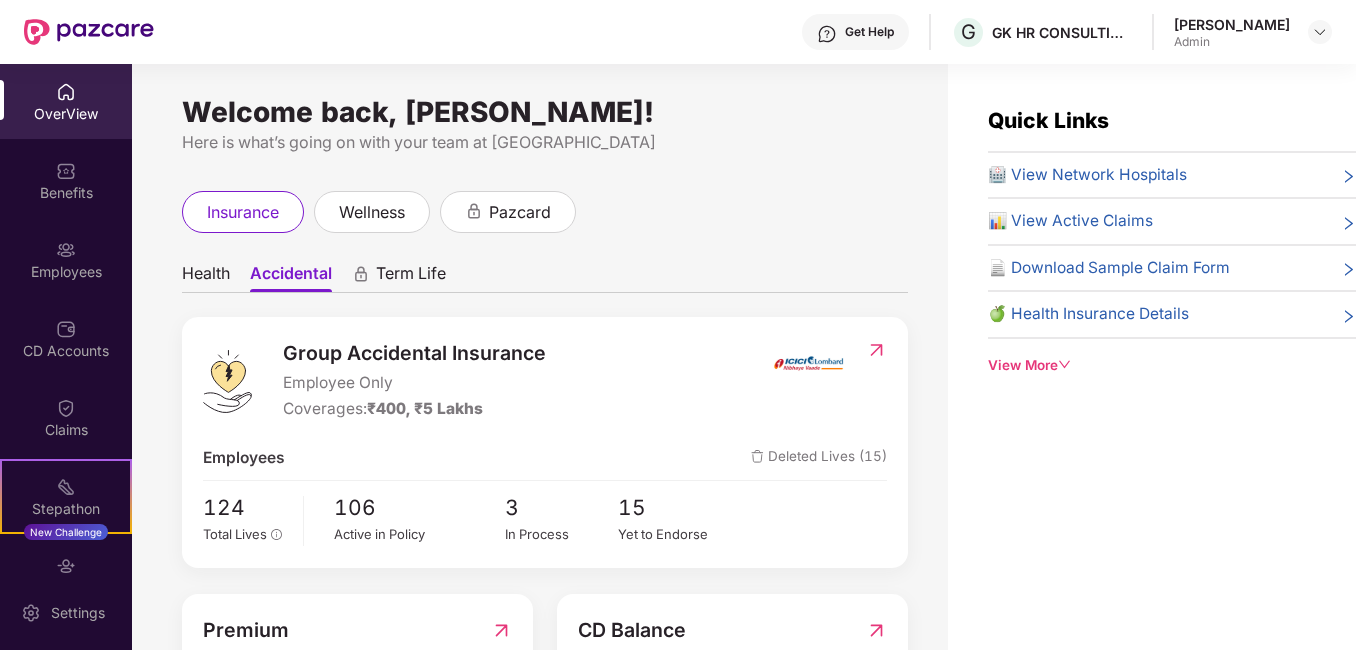 click on "Term Life" at bounding box center [411, 277] 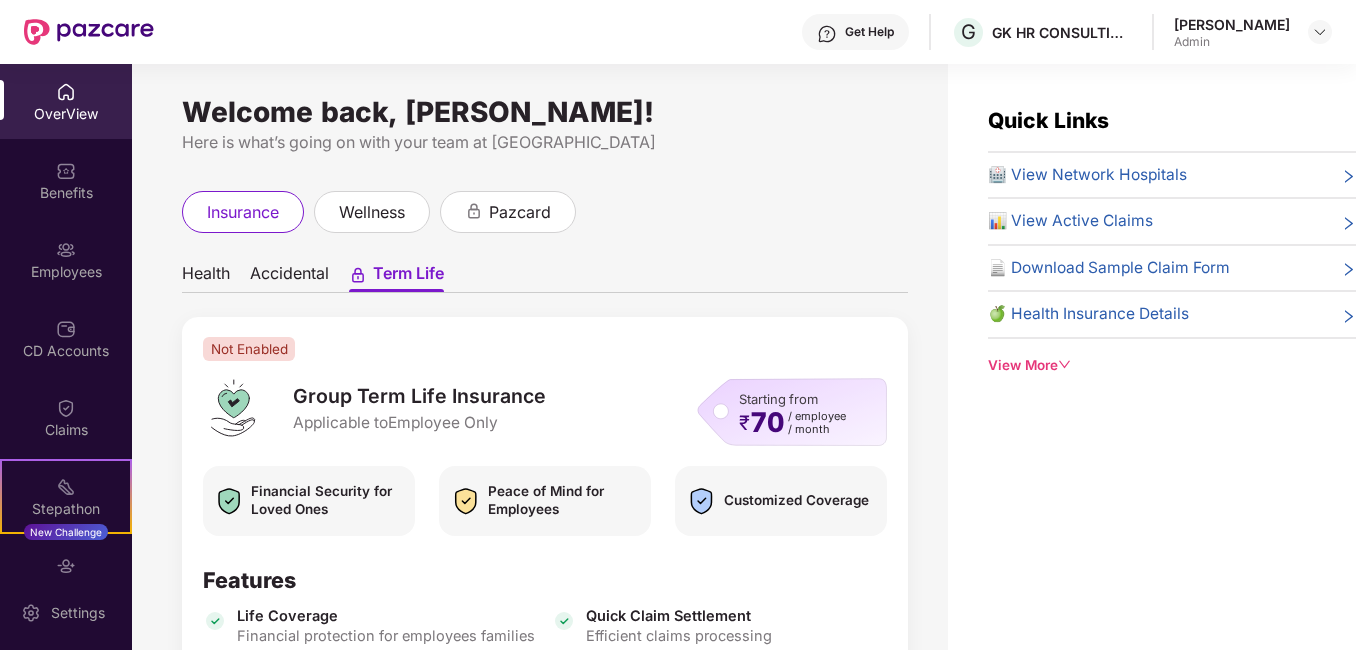 click on "Health   Accidental   Term Life Not Enabled Group Term Life Insurance Applicable to  Employee Only Starting from ₹ 70 / employee  / month Financial Security for Loved Ones Peace of Mind for Employees Customized Coverage Features Life Coverage Financial protection for employees families Terminal Illness Benefit Support during challenging times Affordable Premiums Cost-effective solutions Flexible Policy Terms Customized coverage options Quick Claim Settlement Efficient claims processing Global Coverage Protection wherever your employees are Beneficiary Claims Support Assistance during claims for beneficiaries Expert Guidance Experienced professionals to assist you Get a Call Back" at bounding box center (545, 584) 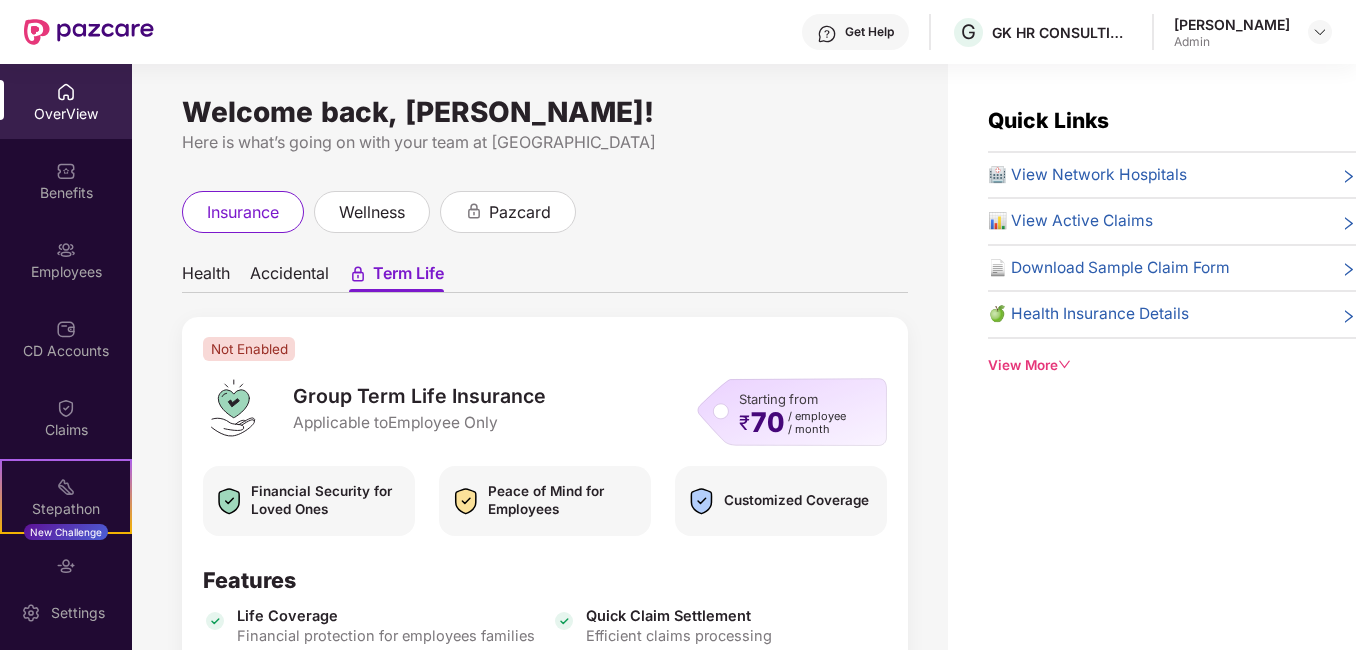 click on "Mahesweta Pattanaik" at bounding box center (1232, 24) 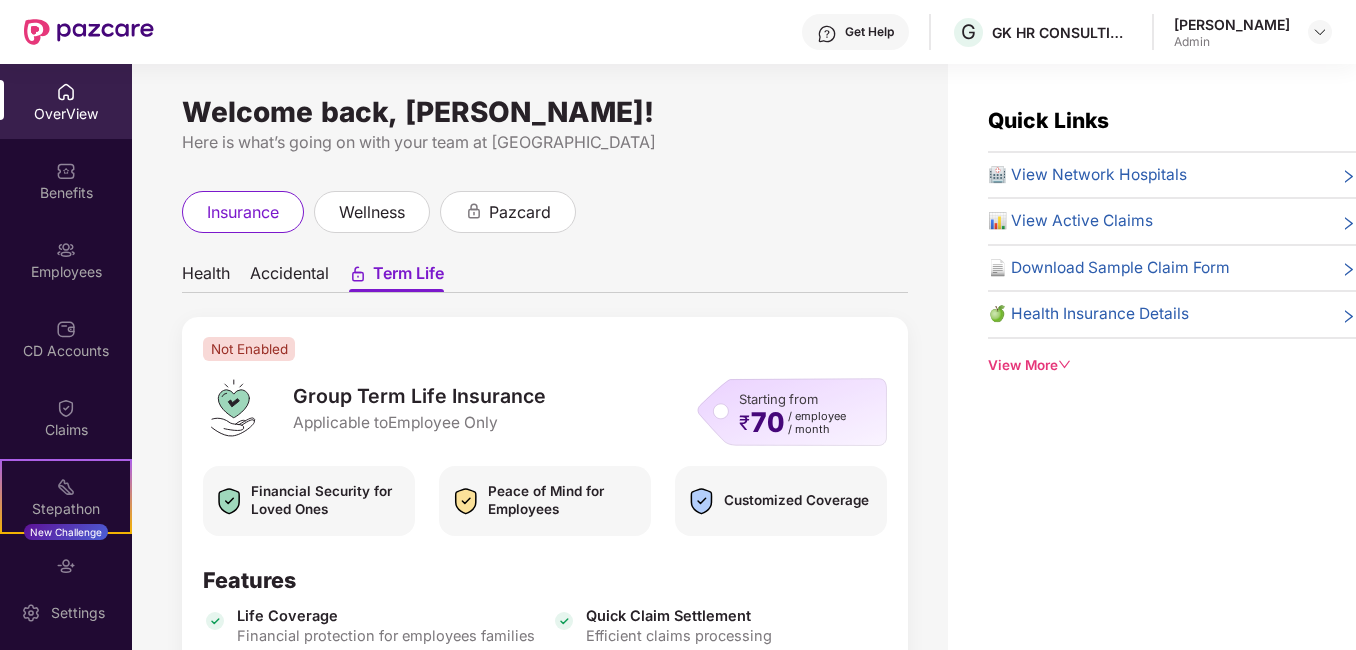 click on "Mahesweta Pattanaik Admin" at bounding box center [1253, 32] 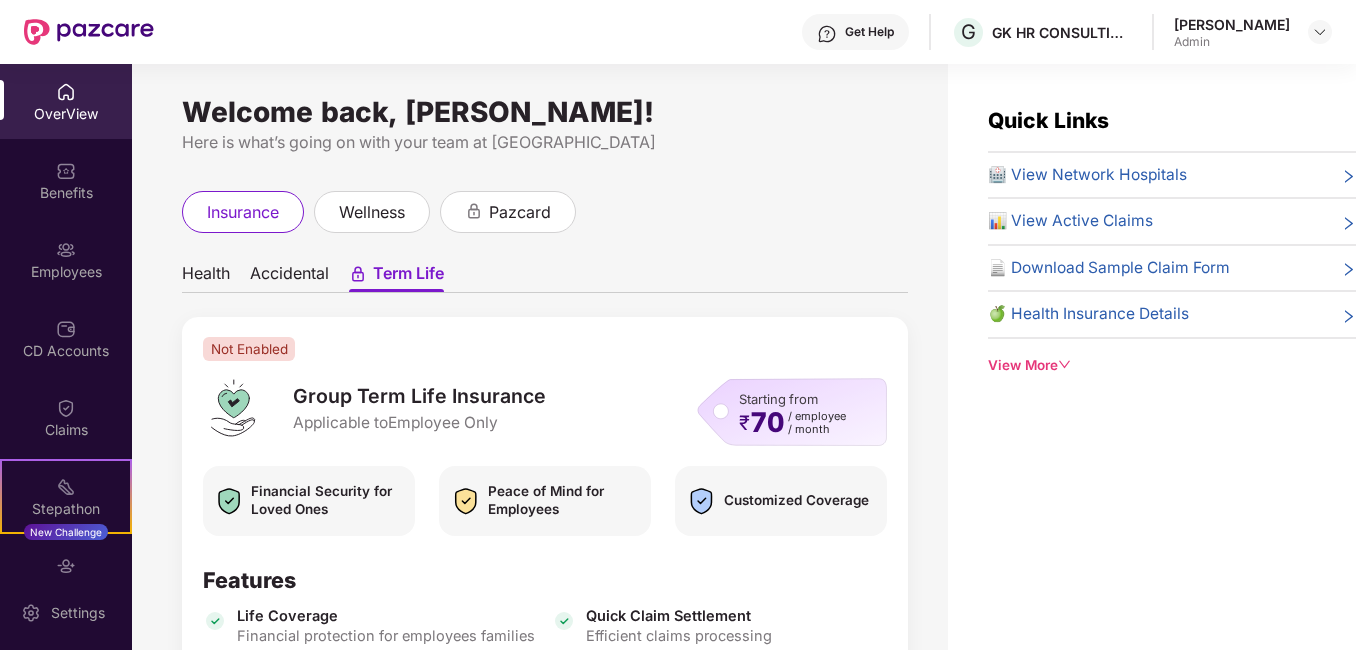 drag, startPoint x: 1292, startPoint y: 31, endPoint x: 918, endPoint y: 156, distance: 394.33615 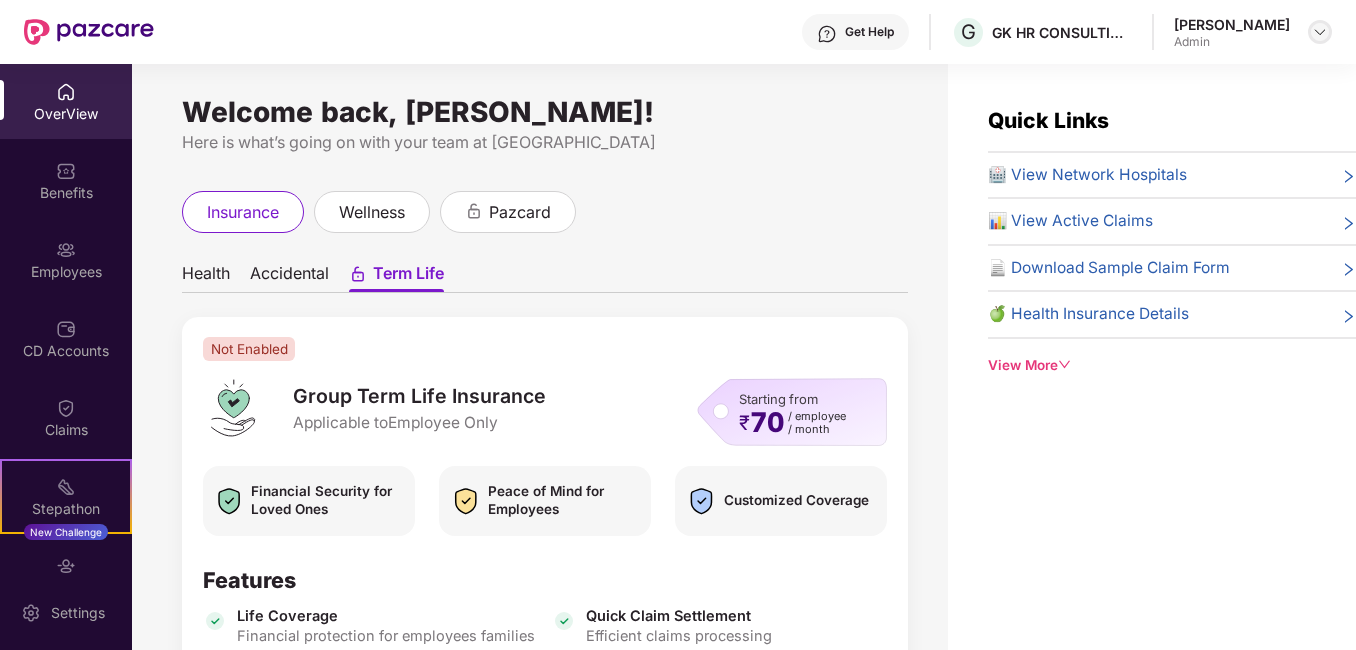 click at bounding box center (1320, 32) 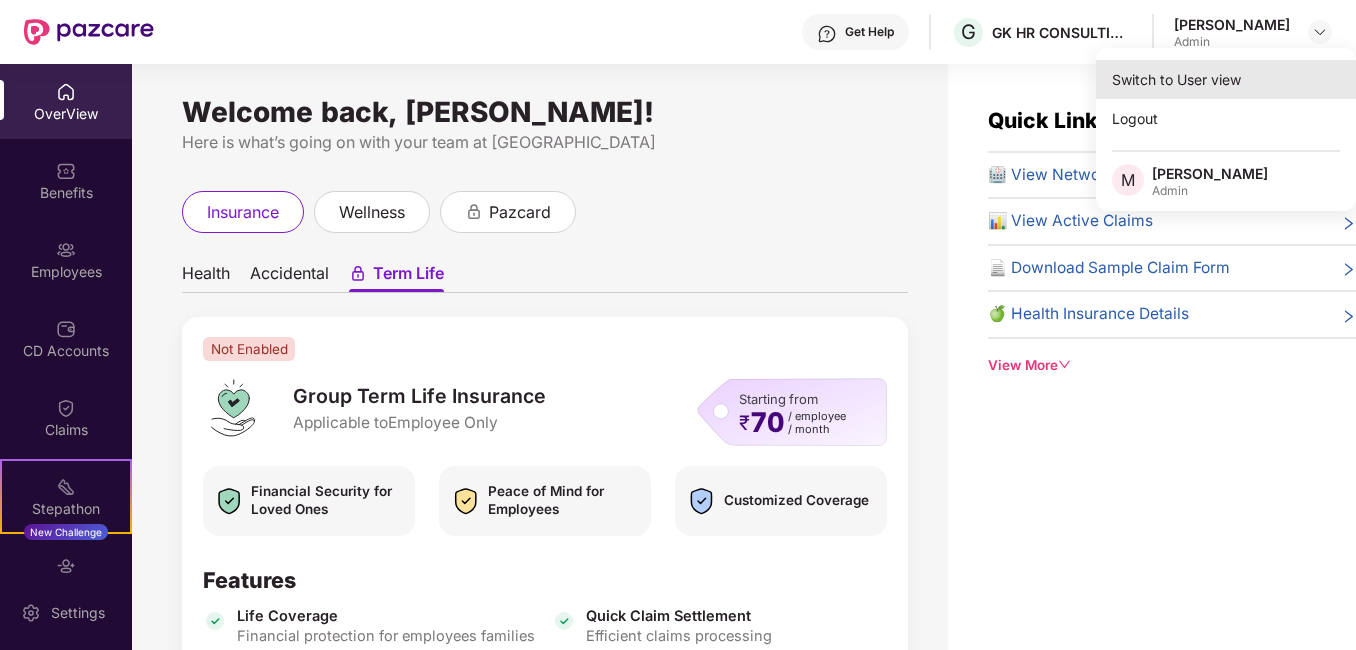 click on "Switch to User view" at bounding box center [1226, 79] 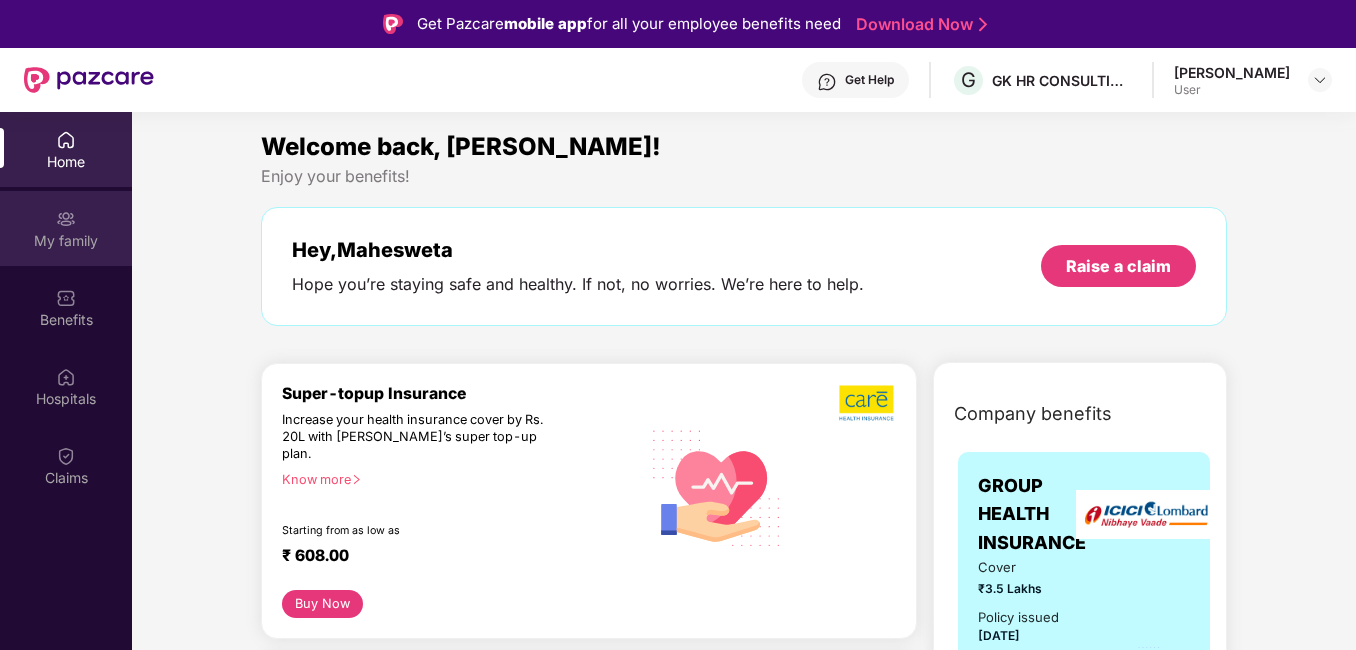click on "My family" at bounding box center (66, 228) 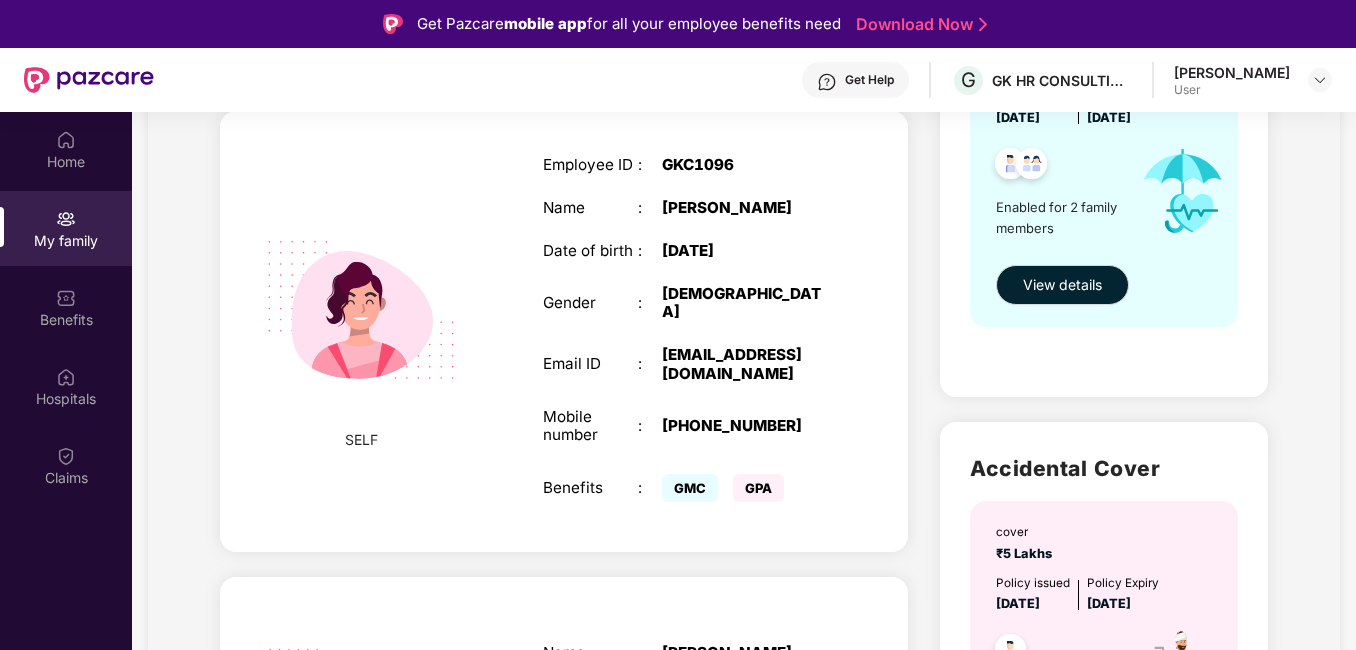 scroll, scrollTop: 519, scrollLeft: 0, axis: vertical 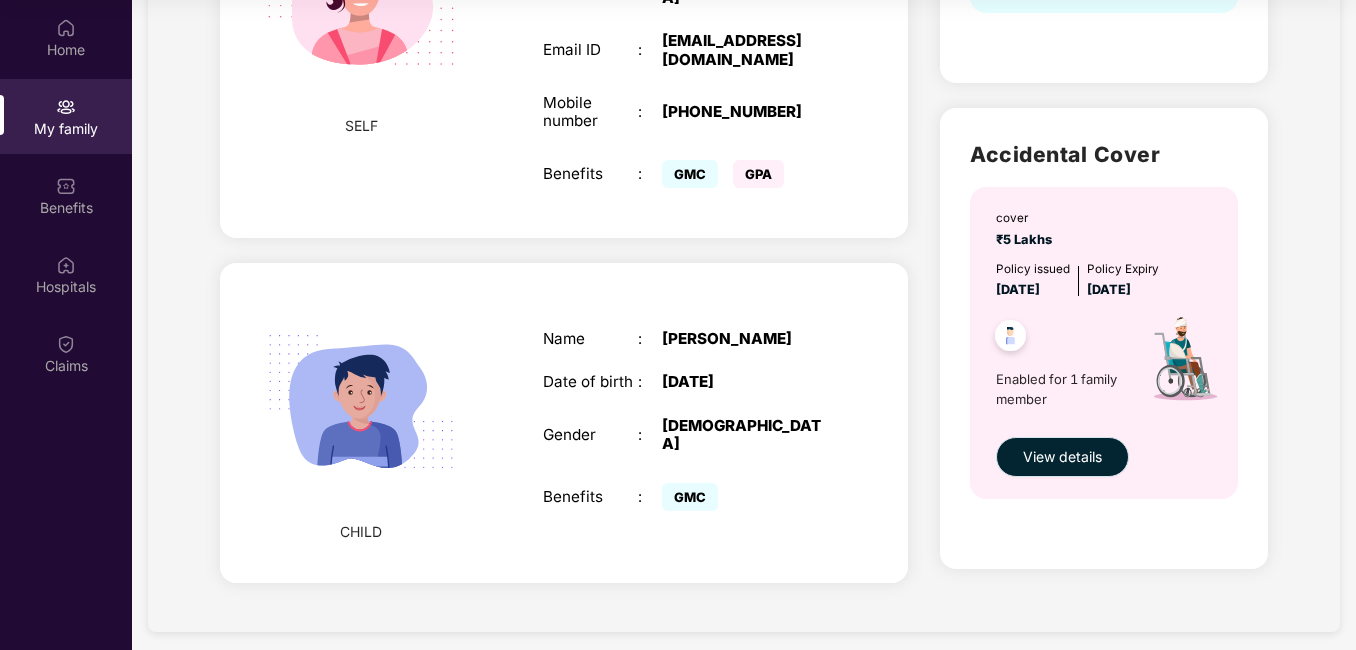 click on "View details" at bounding box center (1062, 457) 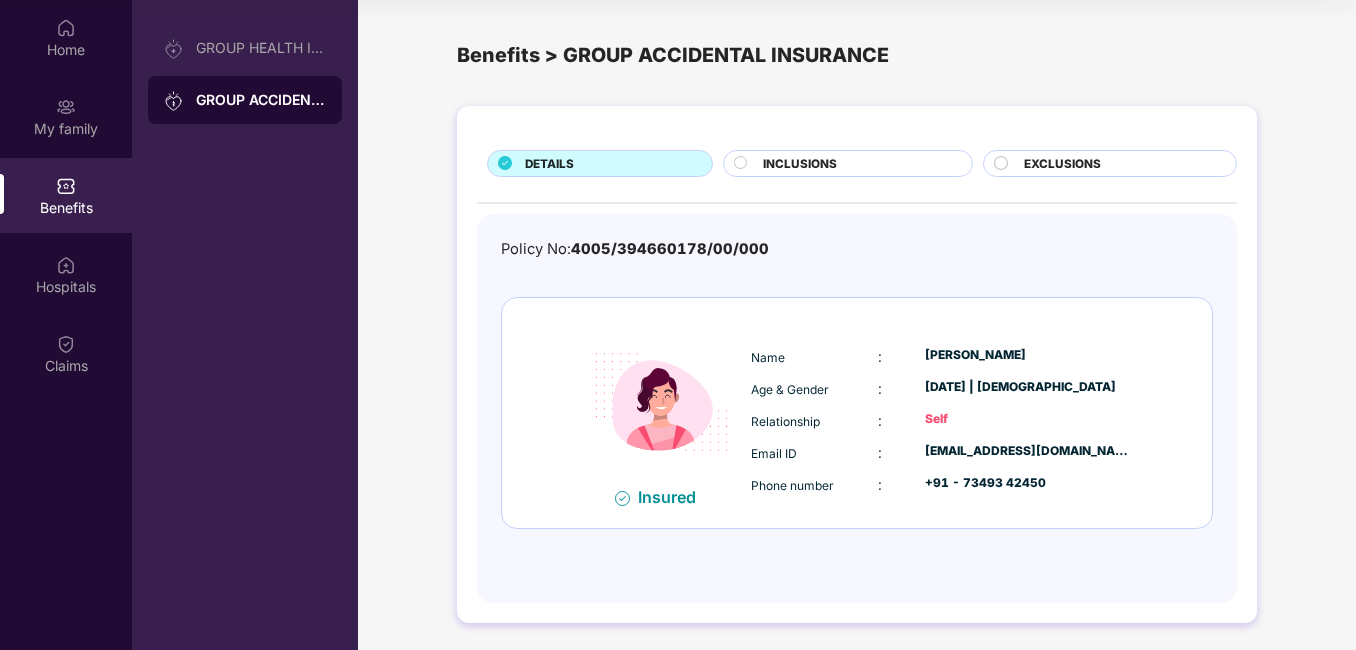 scroll, scrollTop: 3, scrollLeft: 0, axis: vertical 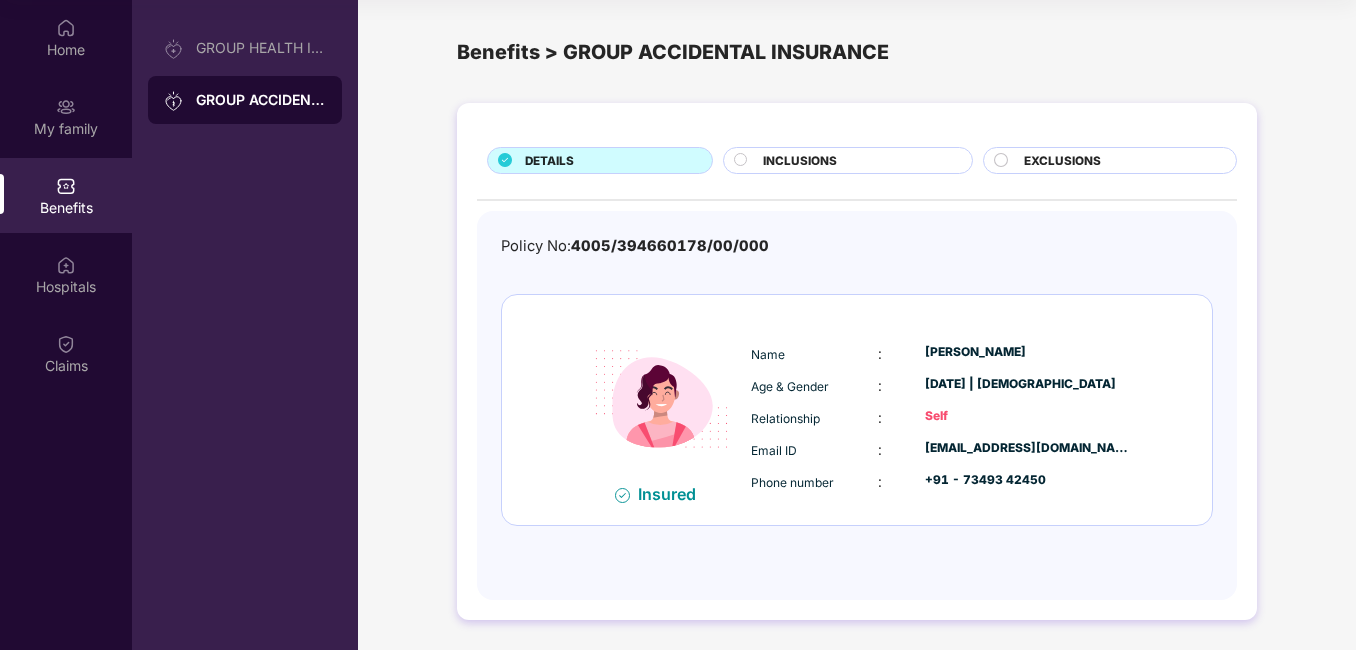 click on "INCLUSIONS" at bounding box center (848, 160) 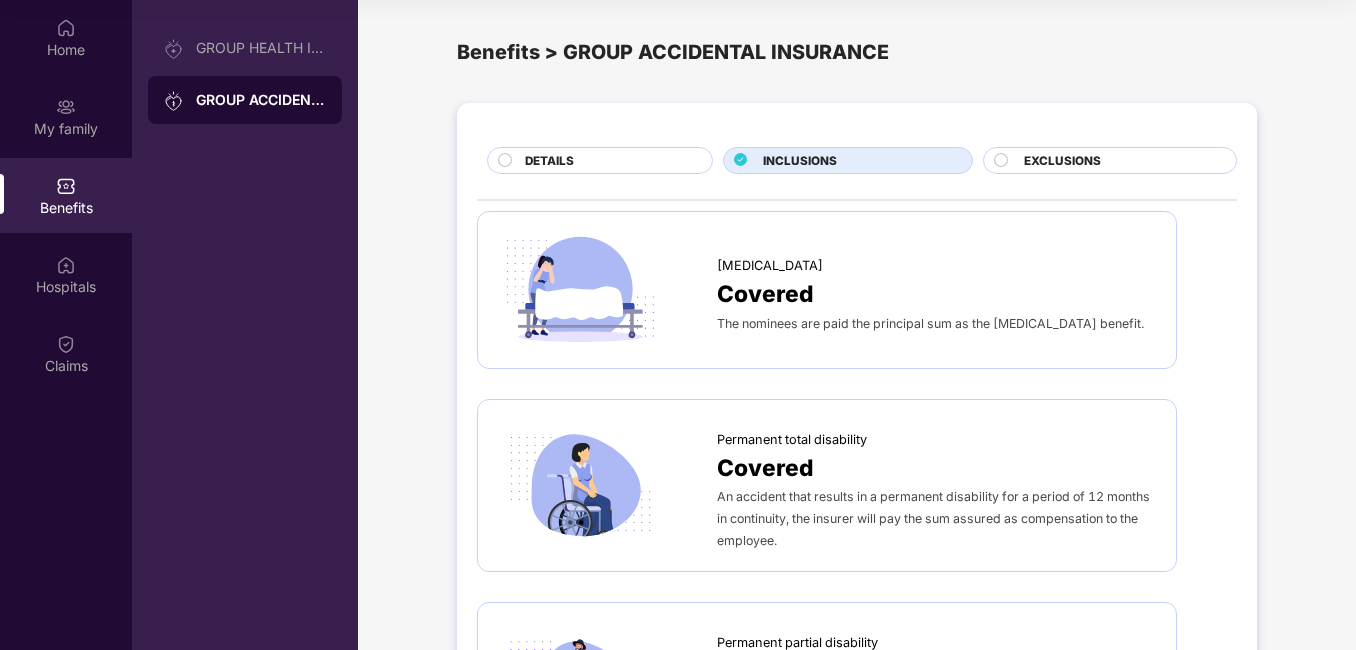 click on "EXCLUSIONS" at bounding box center [1062, 161] 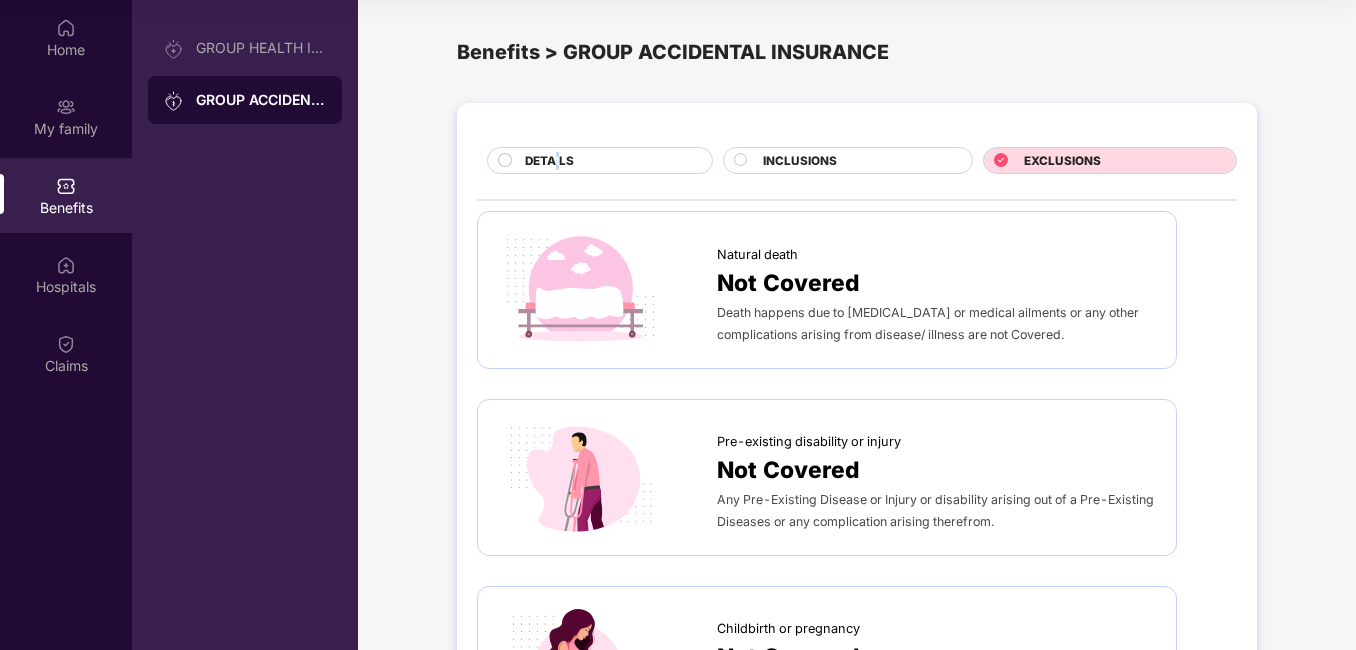 click on "DETAILS" at bounding box center [549, 161] 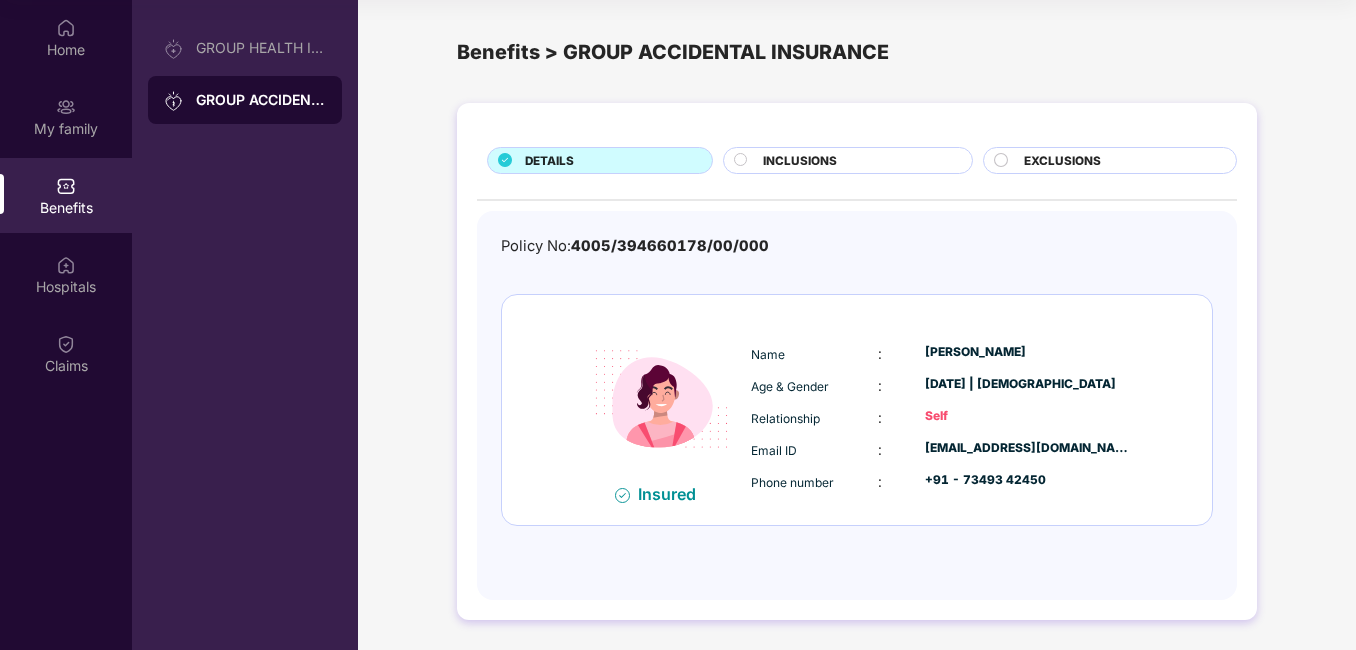 click on "Insured" at bounding box center (673, 494) 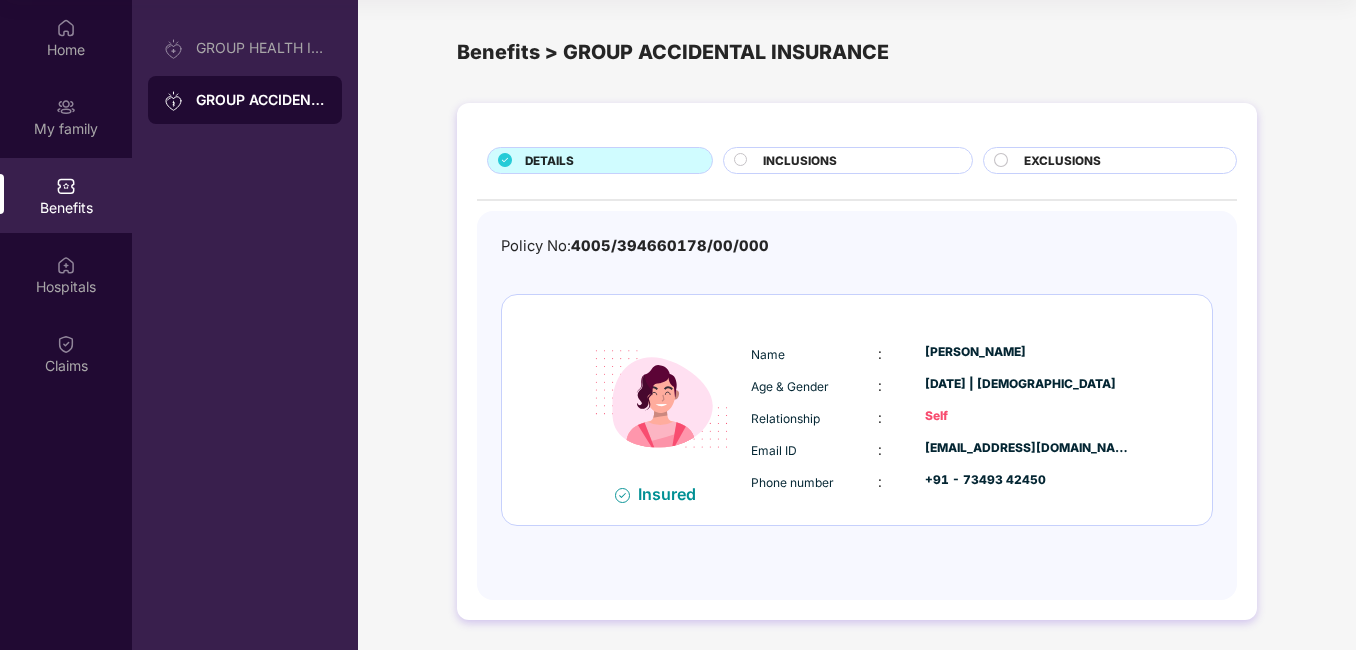 scroll, scrollTop: 0, scrollLeft: 0, axis: both 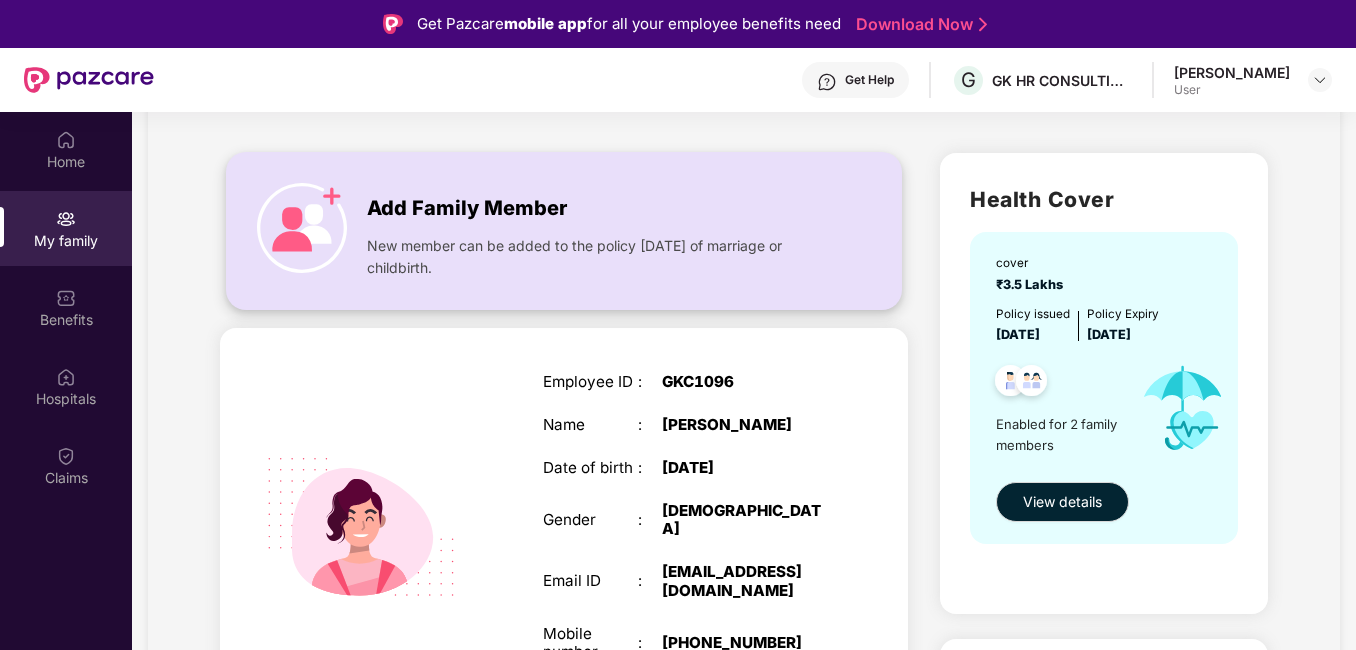click on "Add Family Member" at bounding box center (467, 208) 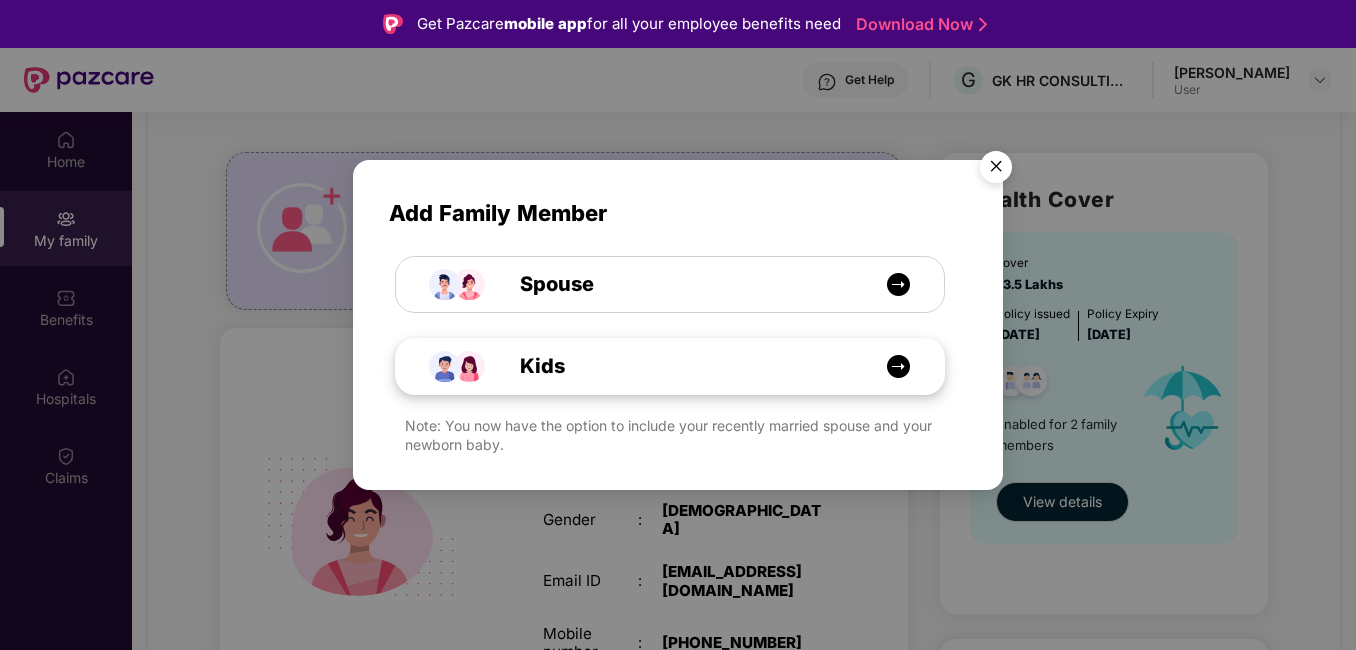click at bounding box center [898, 366] 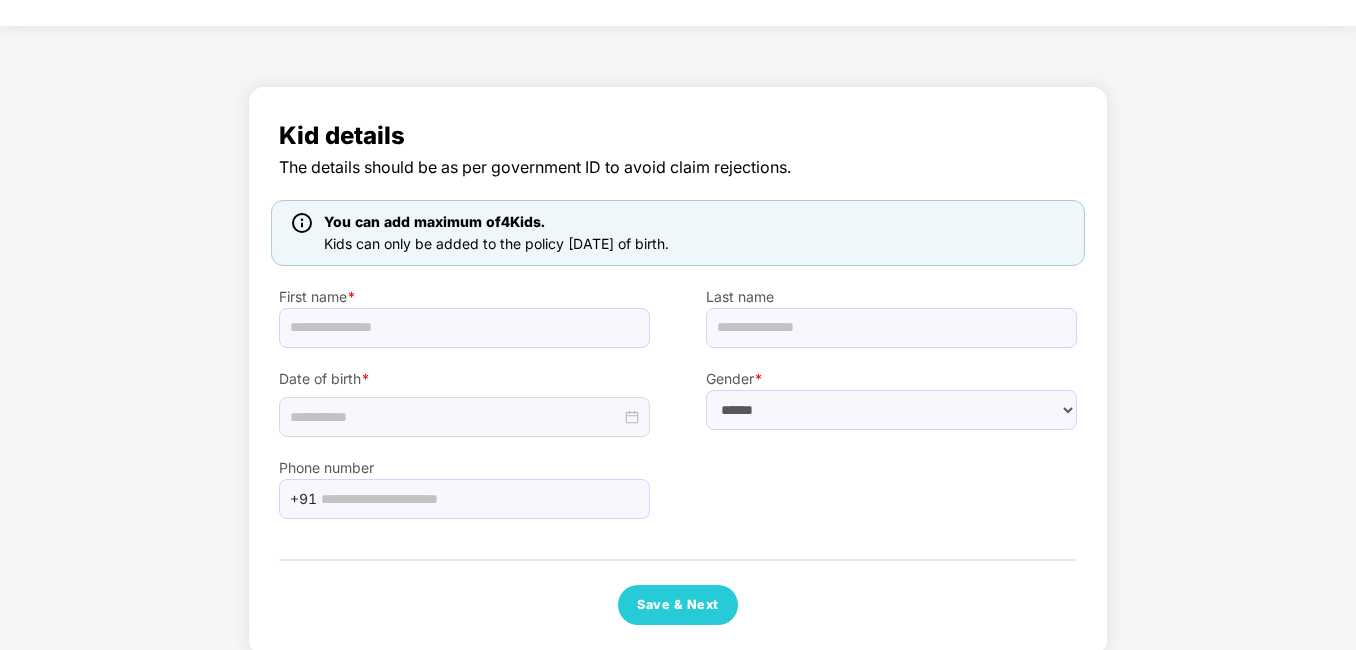 scroll, scrollTop: 0, scrollLeft: 0, axis: both 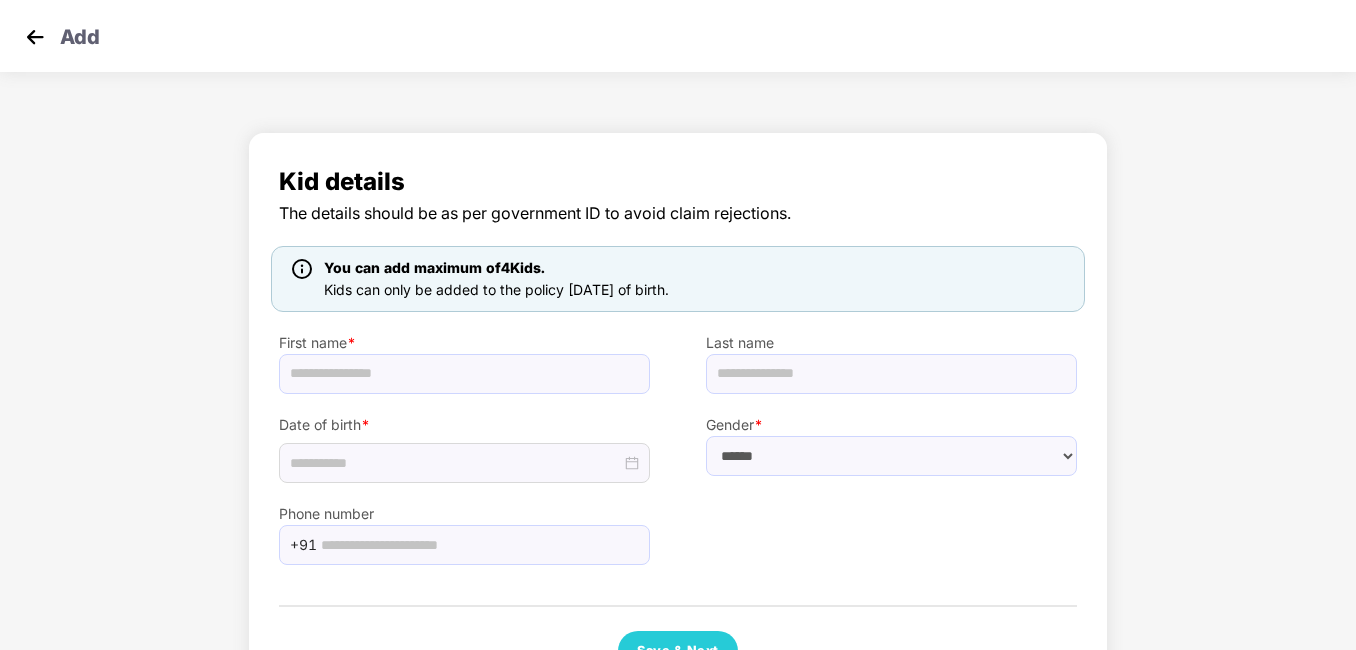 drag, startPoint x: 10, startPoint y: 21, endPoint x: 30, endPoint y: 31, distance: 22.36068 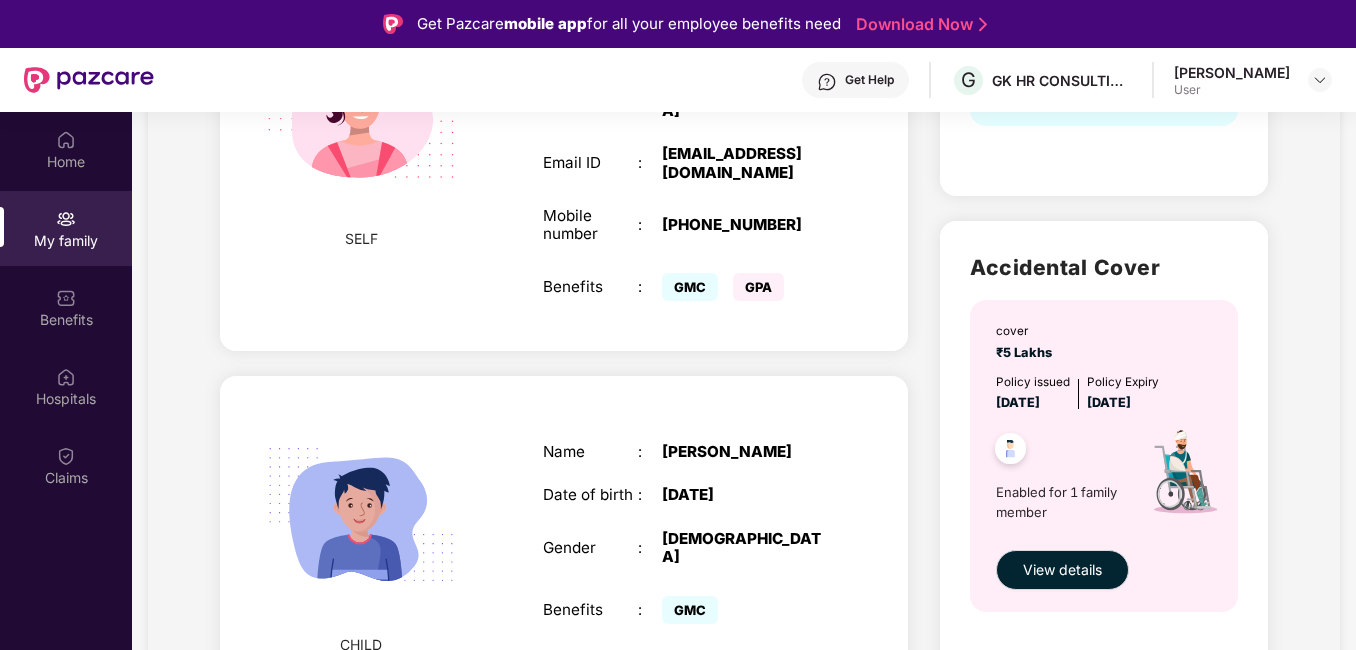 scroll, scrollTop: 519, scrollLeft: 0, axis: vertical 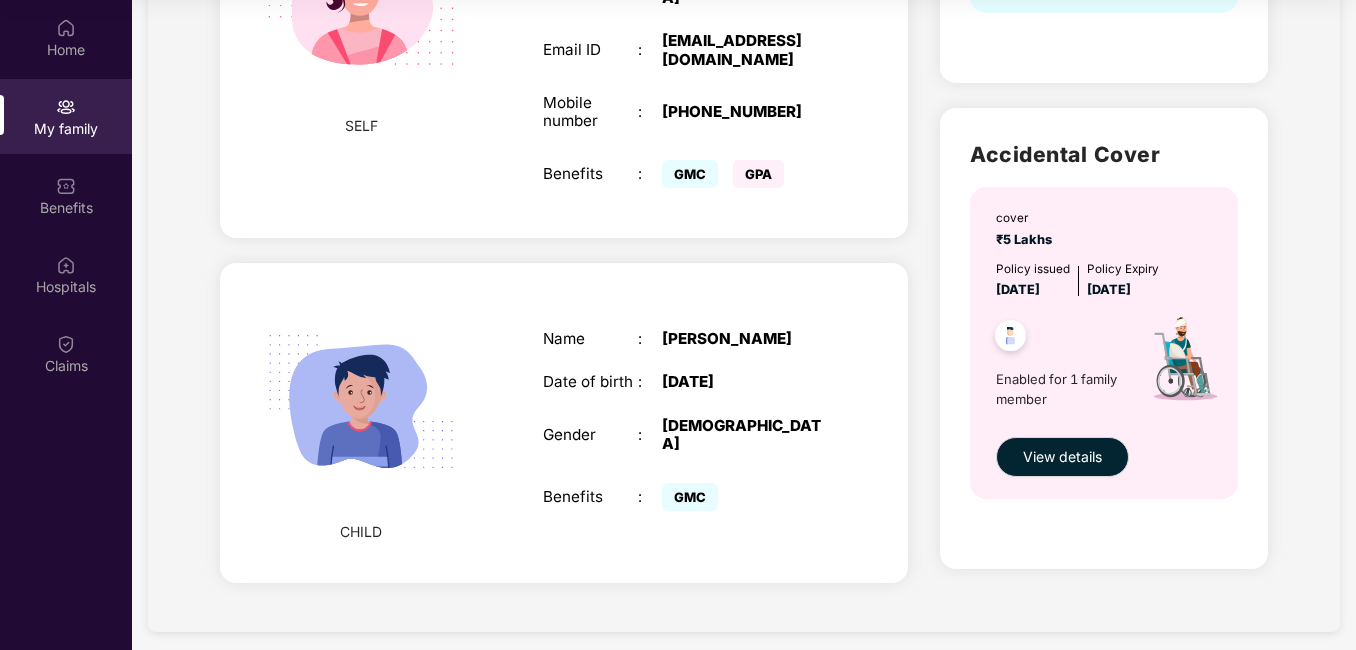 click on "CHILD" at bounding box center (361, 532) 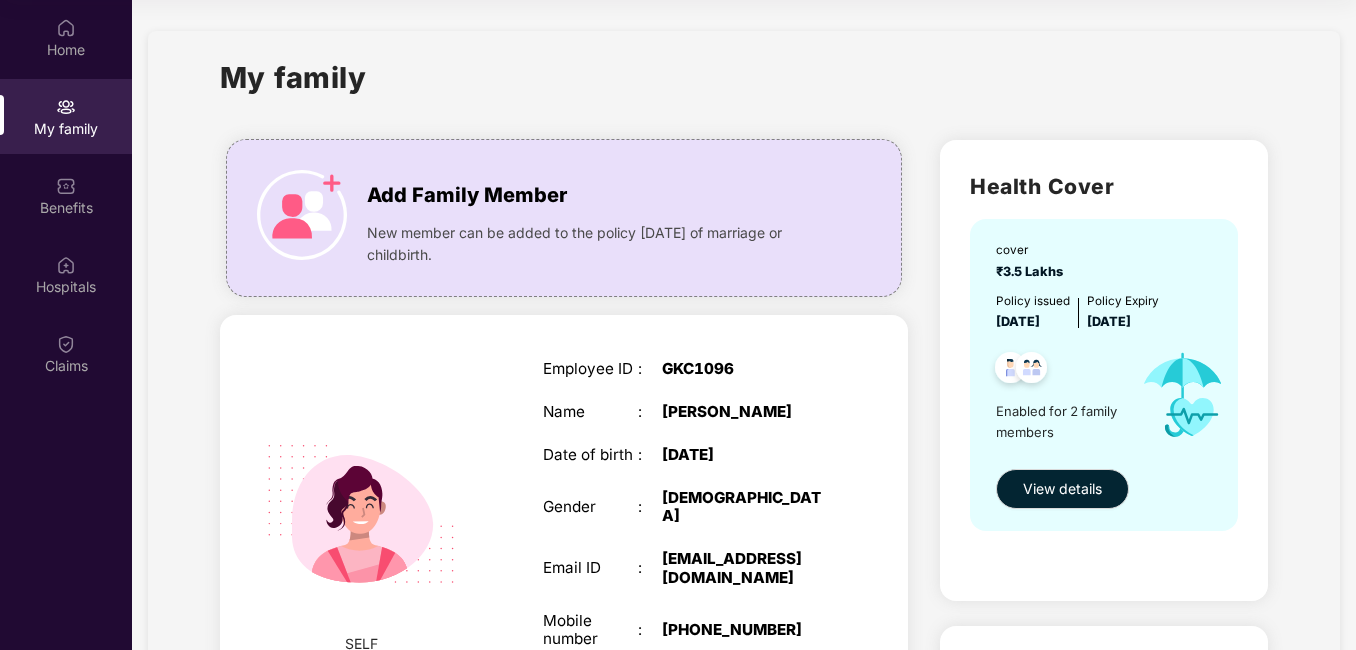 scroll, scrollTop: 0, scrollLeft: 0, axis: both 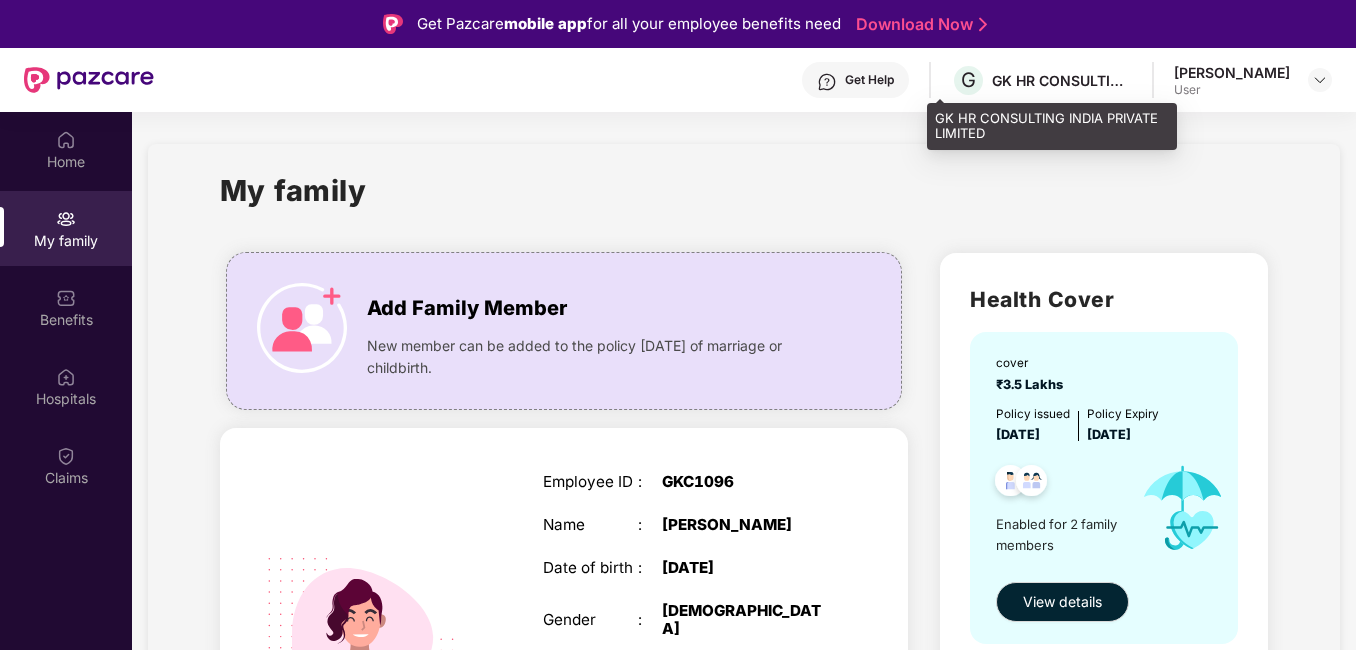 click on "GK HR CONSULTING INDIA PRIVATE LIMITED" at bounding box center [1062, 80] 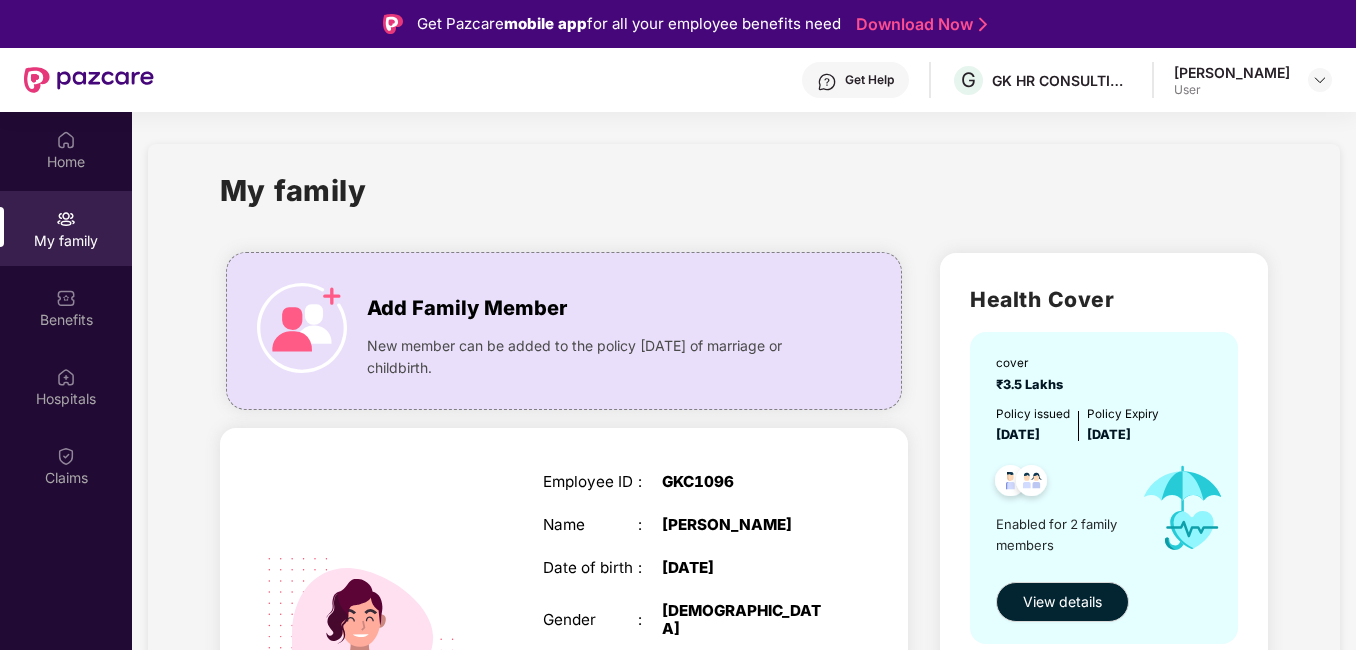 click on "My family   Add Family Member New member can be added to the policy within 30 days of marriage or childbirth. SELF Employee ID : GKC1096 Name : Mahesweta Pattanaik Date of birth : 07 Dec 1986 Gender : FEMALE Email ID : mahesweta@gkhrconsulting.com Mobile number : +917349342450 Benefits : GMC GPA CHILD Name : Aditya Patnaik Date of birth : 18 Nov 2012 Gender : MALE Benefits : GMC   Health Cover    cover ₹3.5 Lakhs    Policy issued 27 May 2025 Policy Expiry 26 May 2026 Enabled for 2 family members View details   Accidental Cover   cover ₹5 Lakhs    Policy issued 27 May 2025 Policy Expiry 26 May 2026 Enabled for 1 family member View details" at bounding box center [744, 703] 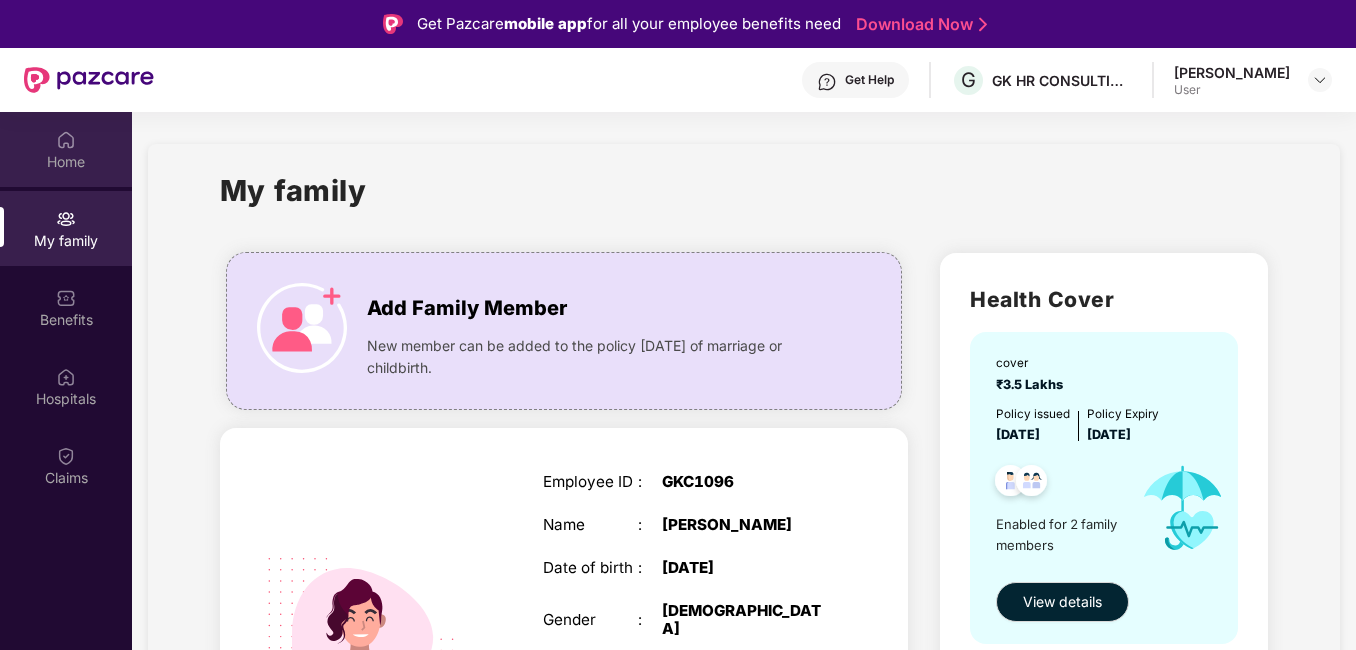 click on "Home" at bounding box center (66, 149) 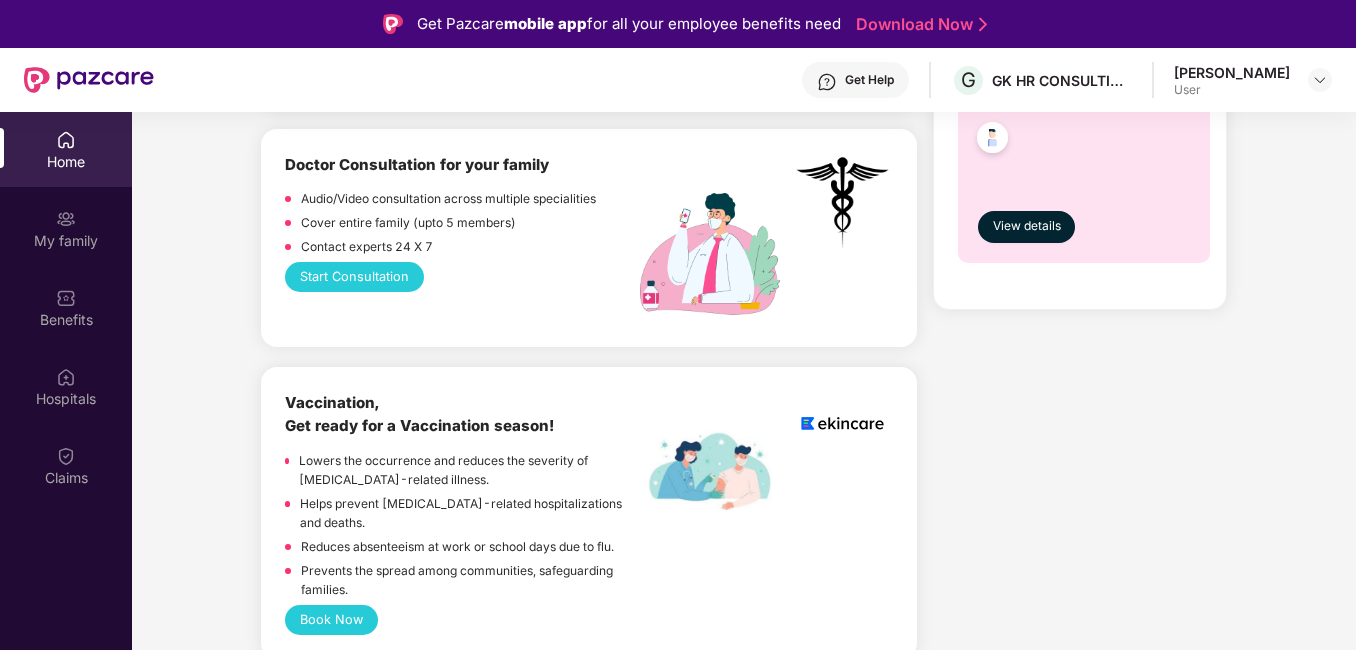 scroll, scrollTop: 1300, scrollLeft: 0, axis: vertical 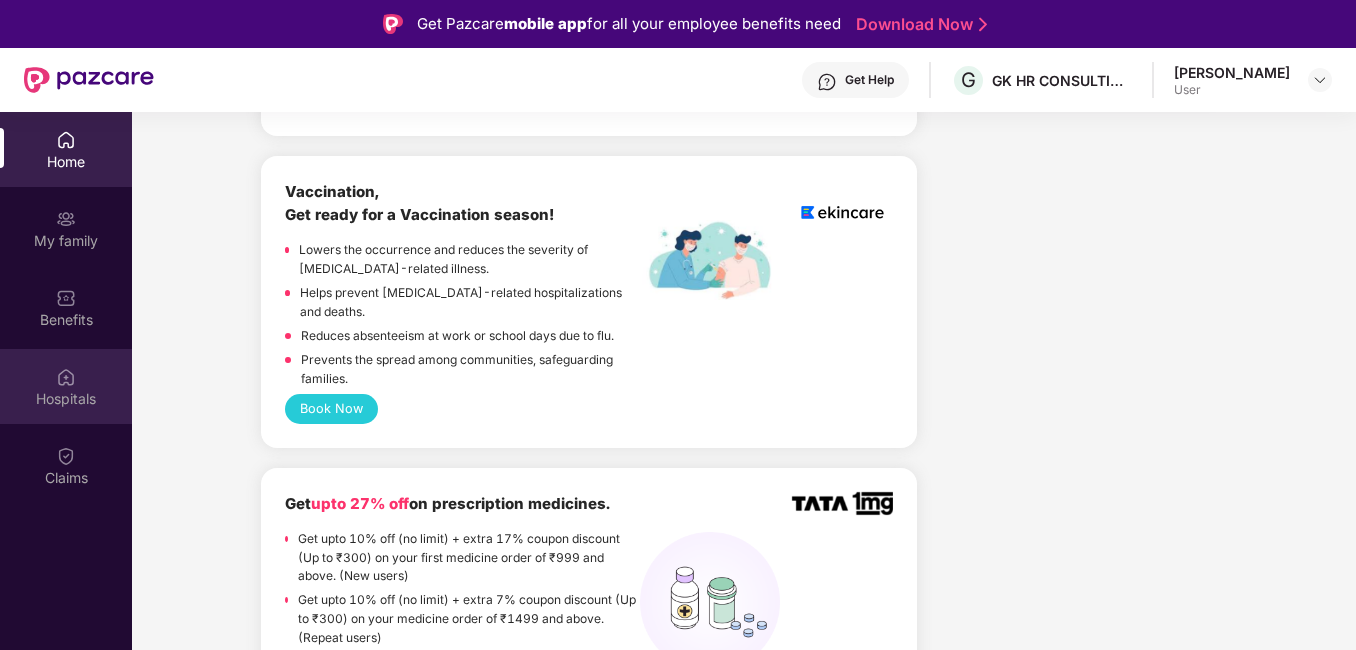click on "Hospitals" at bounding box center (66, 399) 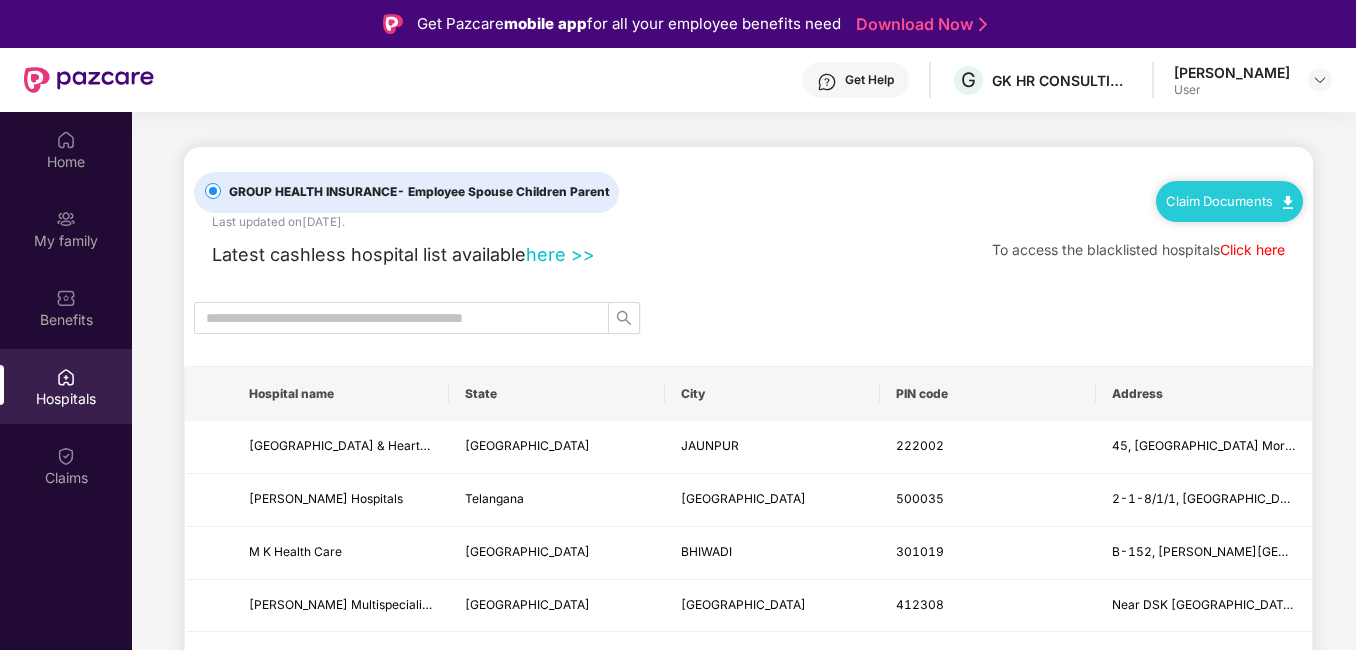 drag, startPoint x: 1241, startPoint y: 66, endPoint x: 1244, endPoint y: 80, distance: 14.3178215 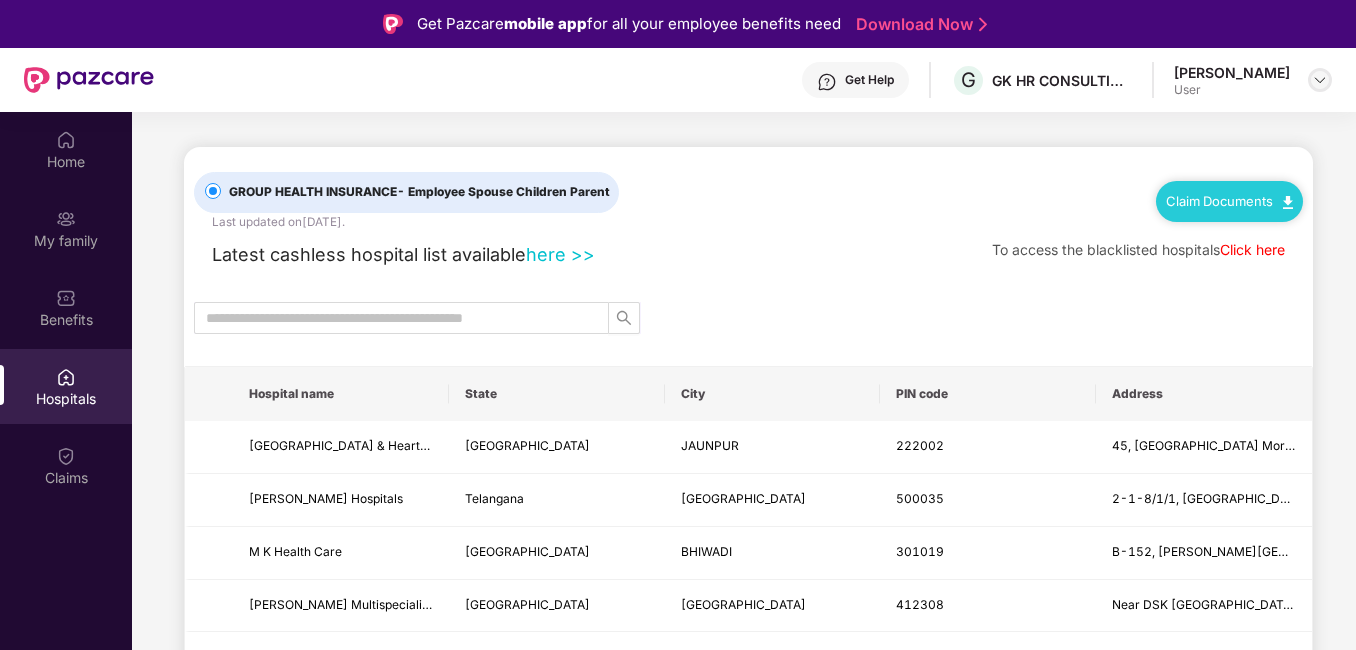 click at bounding box center [1320, 80] 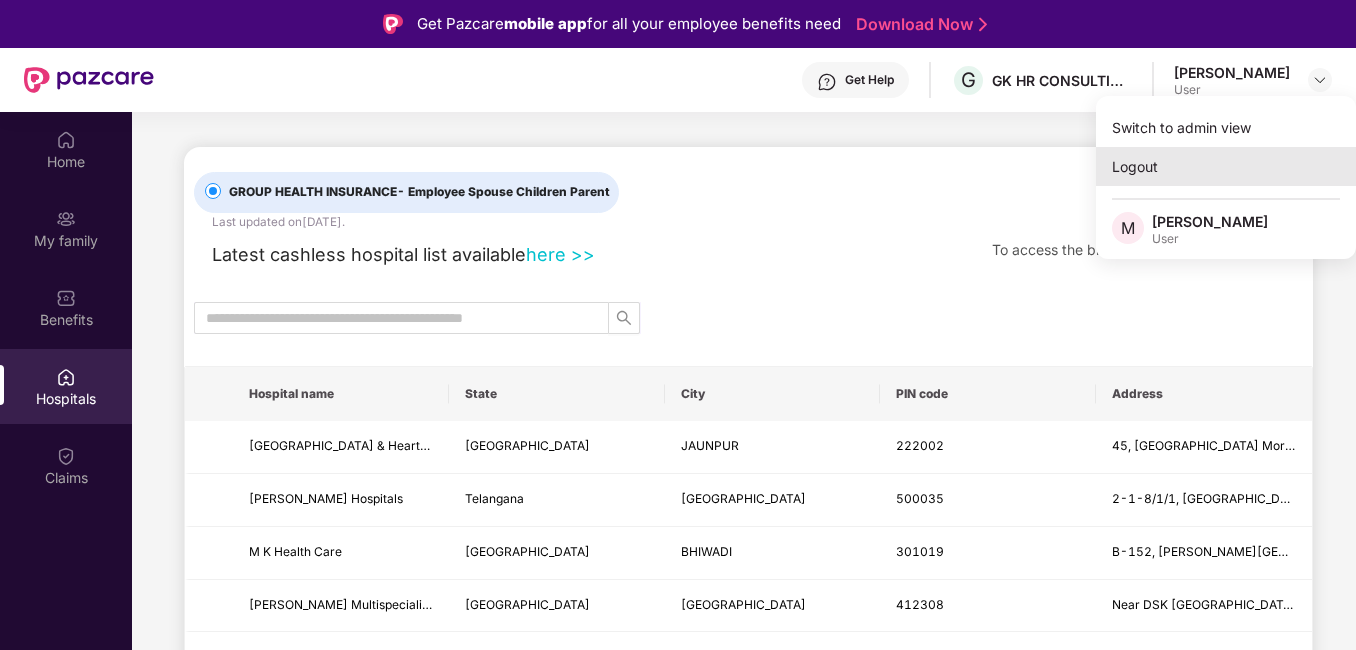 click on "Logout" at bounding box center [1226, 166] 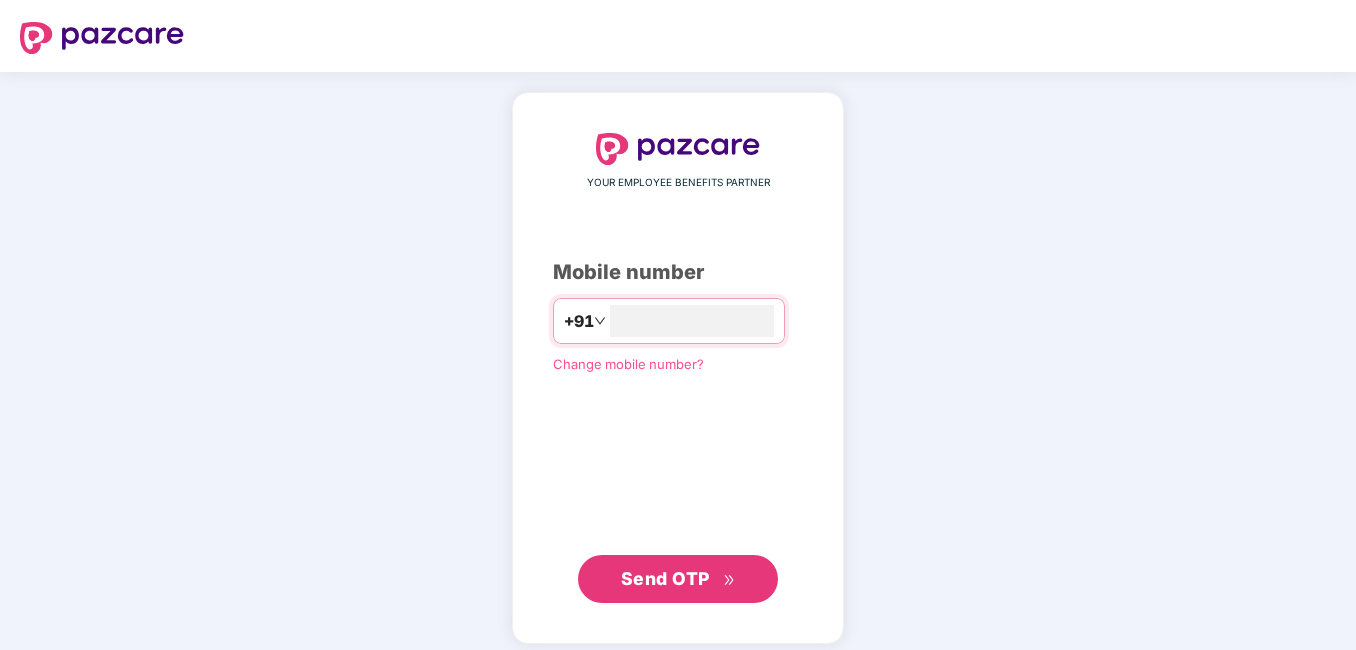 click on "Send OTP" at bounding box center (678, 579) 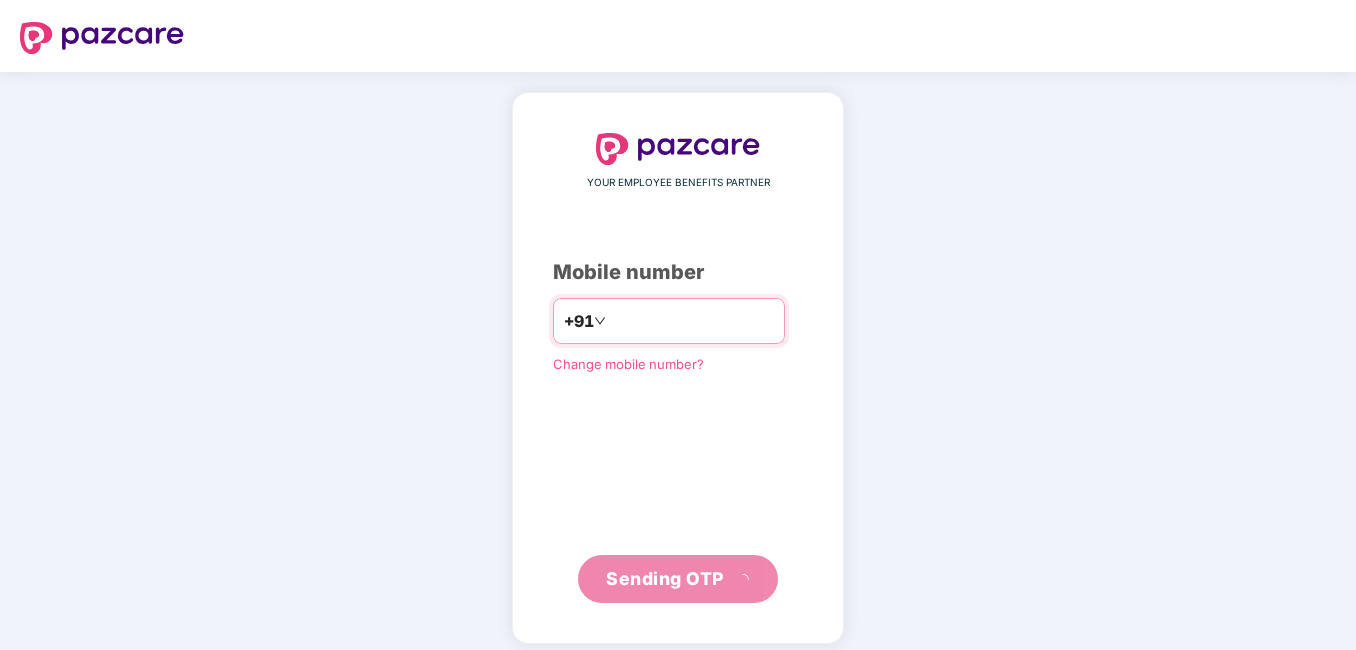click on "**********" at bounding box center (692, 321) 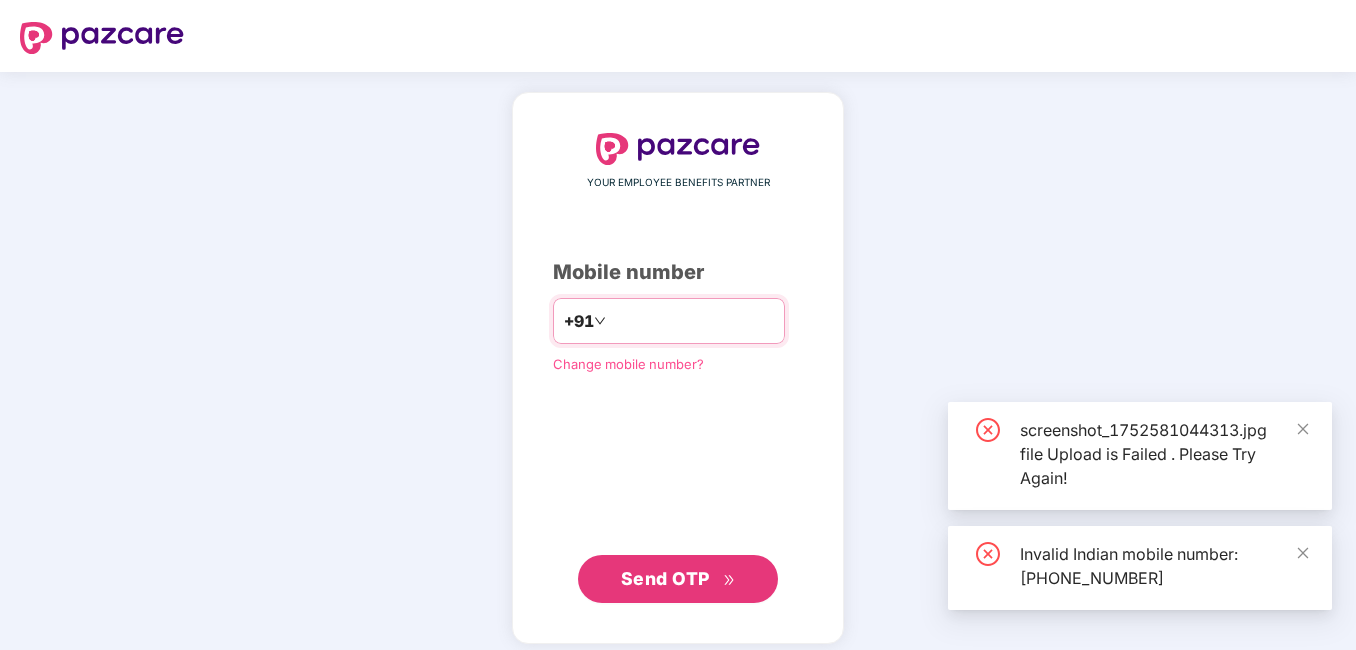 type on "**********" 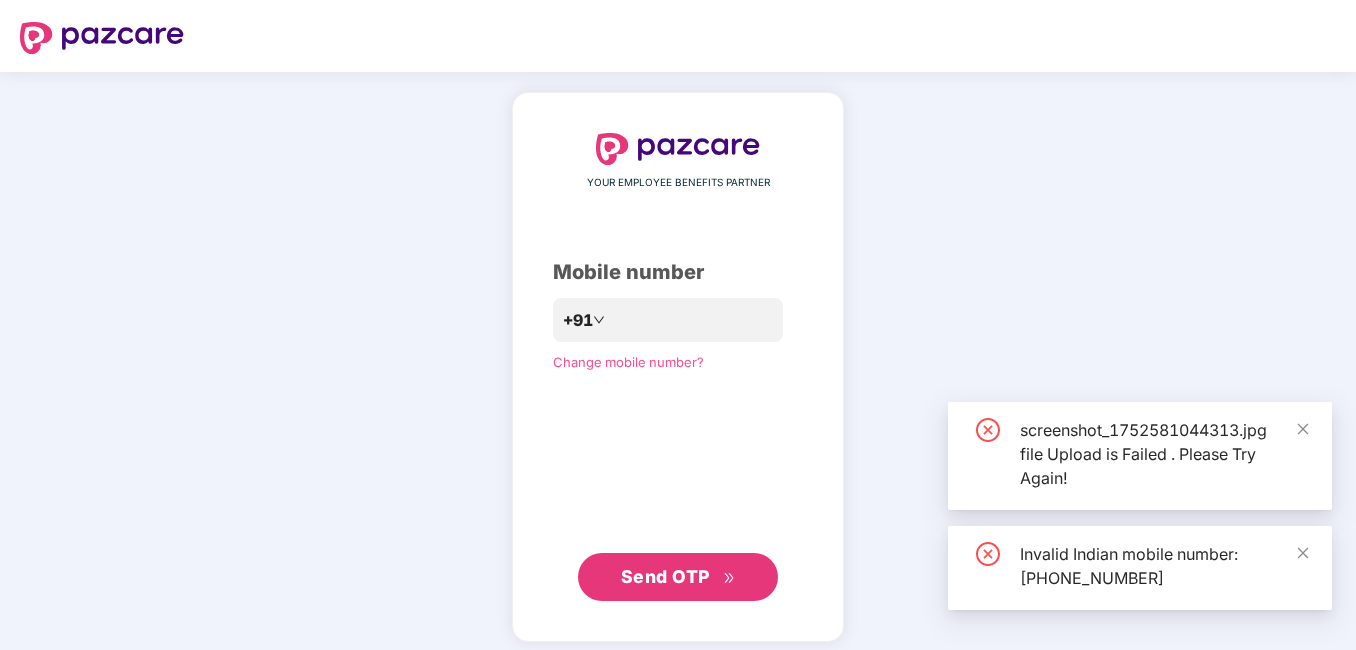 click on "Send OTP" at bounding box center [678, 577] 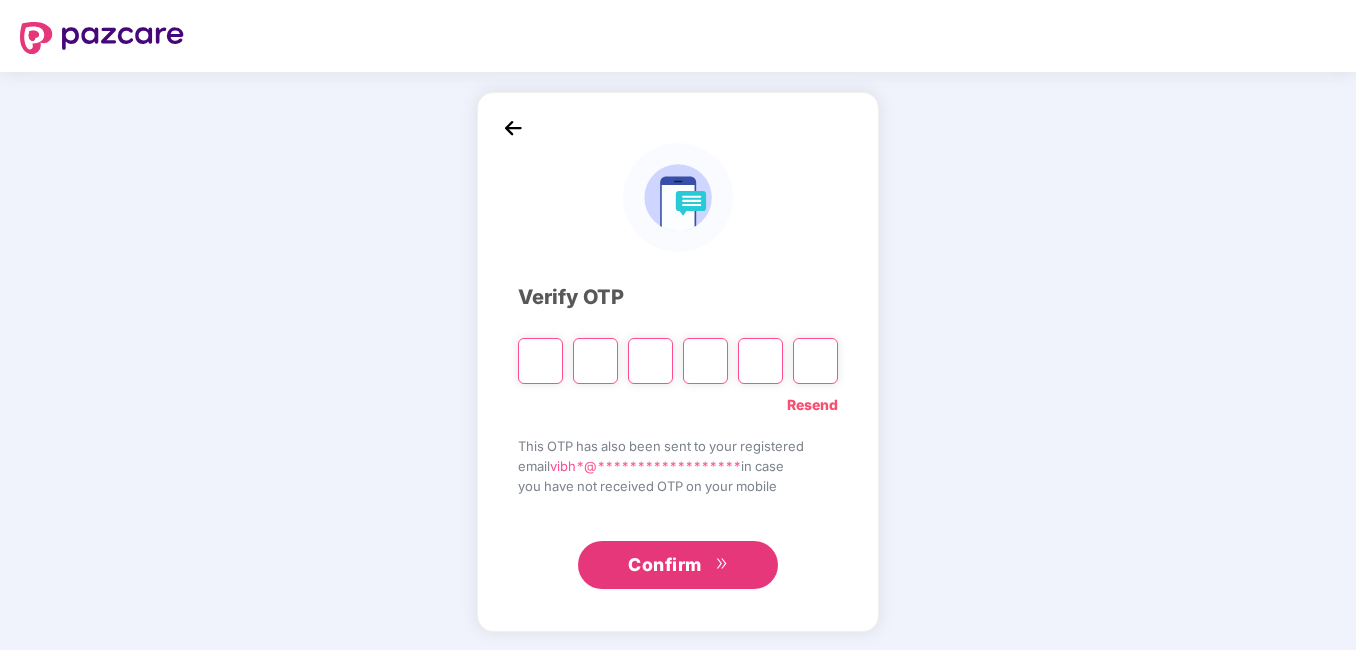 type on "*" 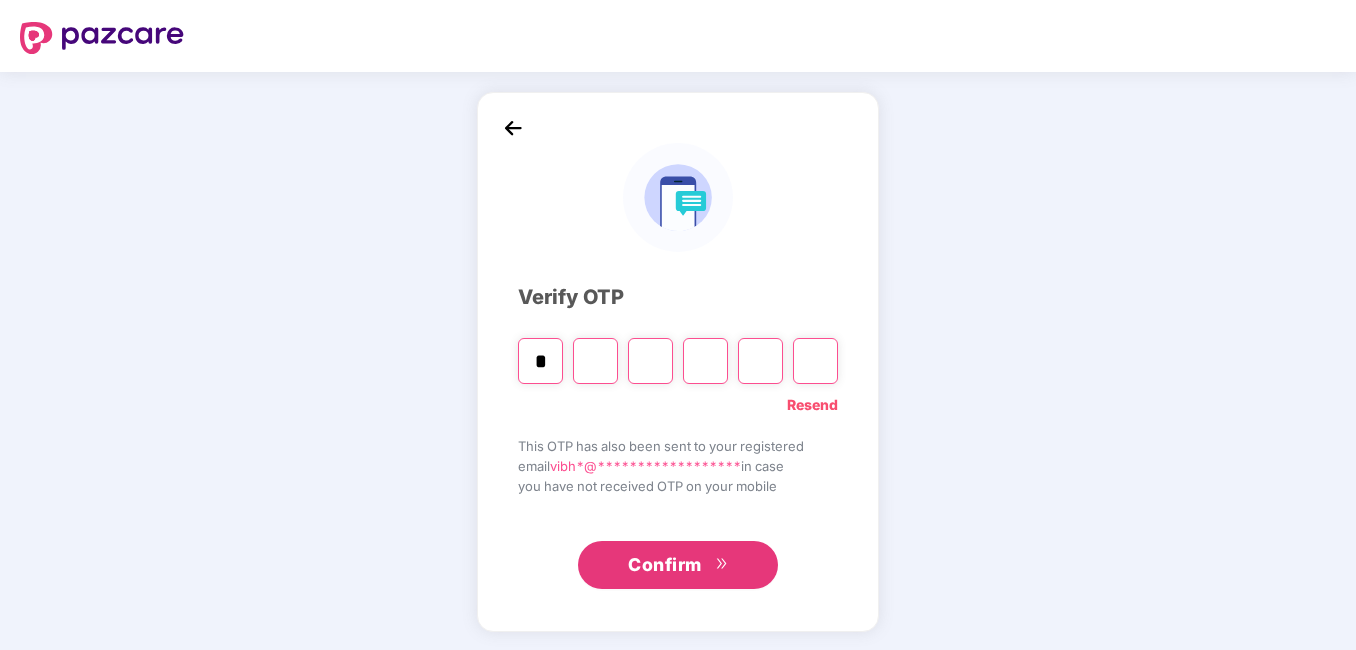 type on "*" 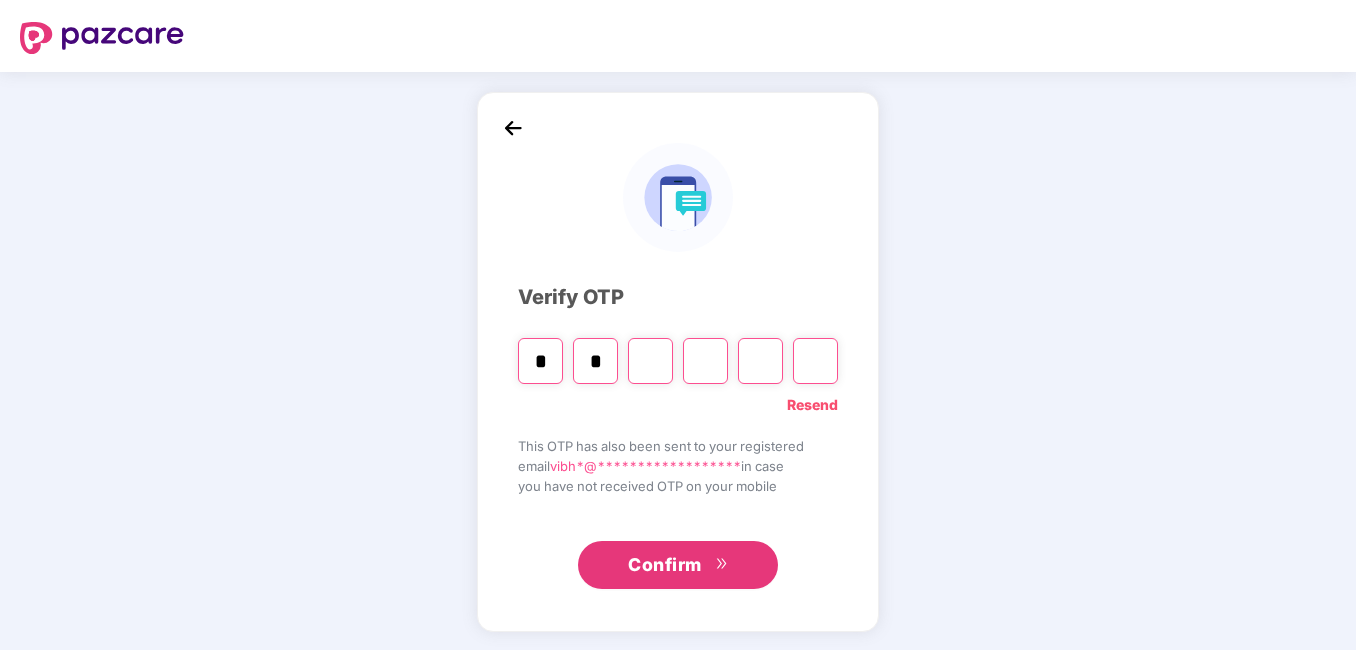 type on "*" 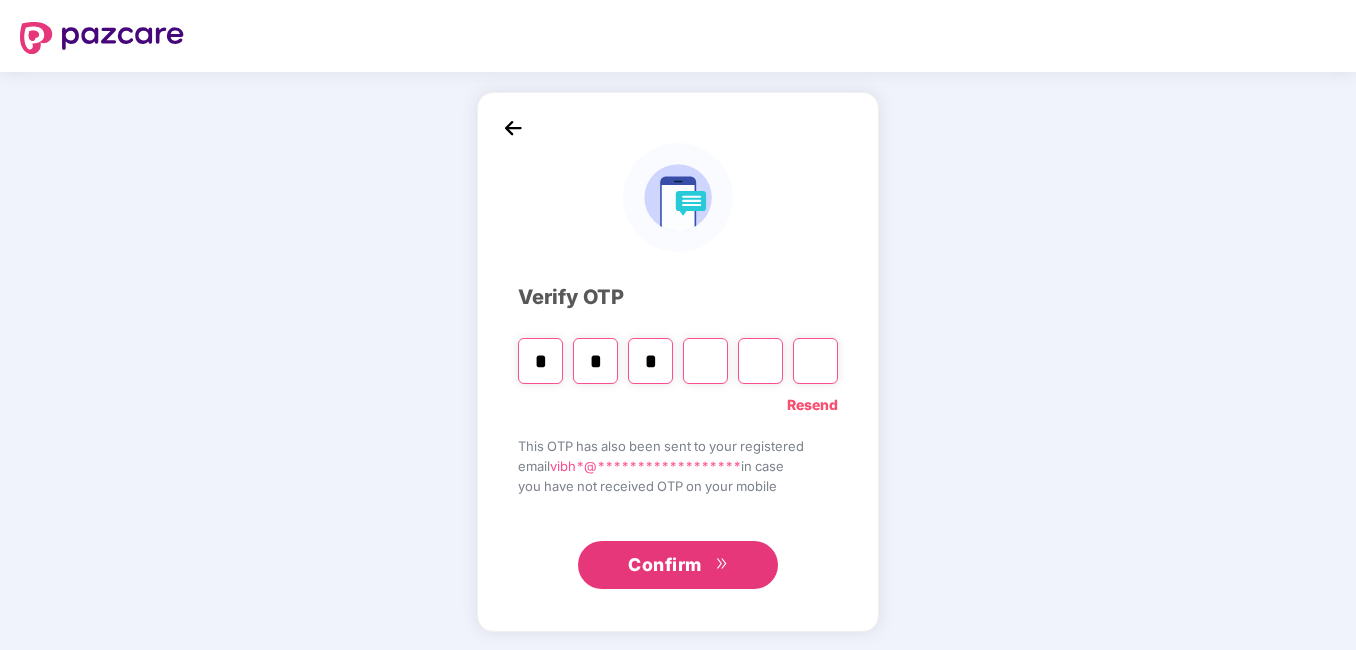 type on "*" 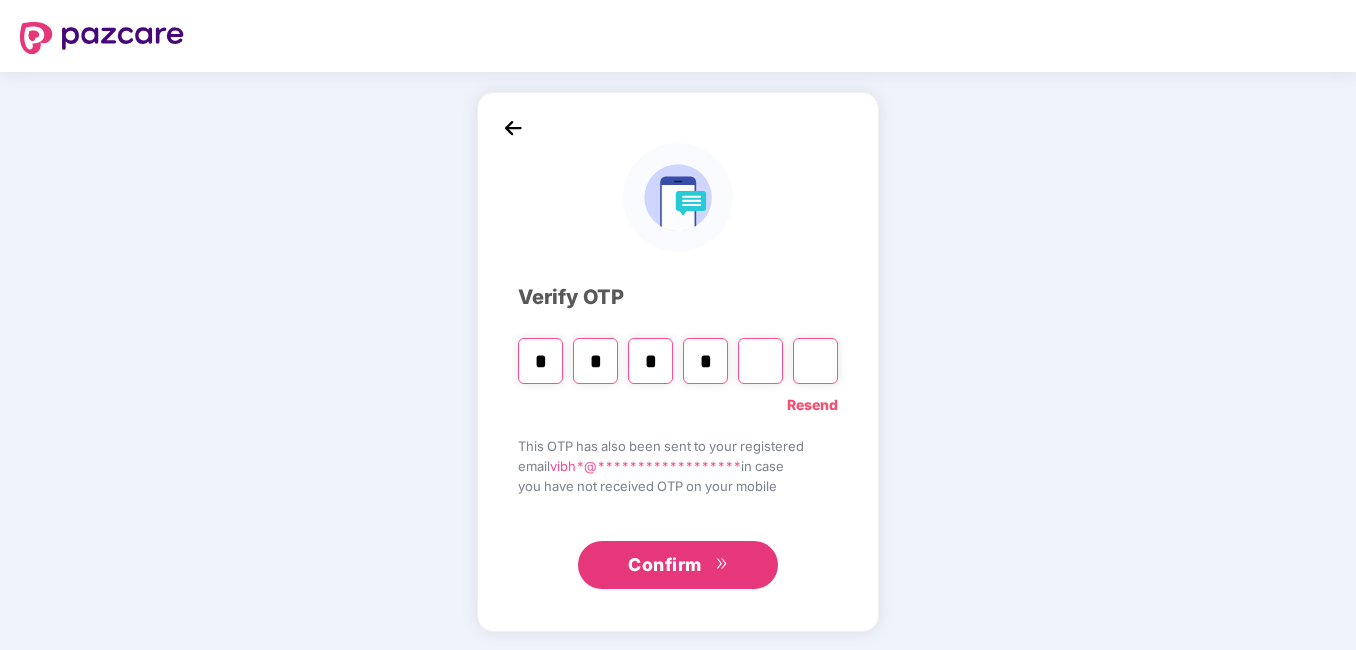 type on "*" 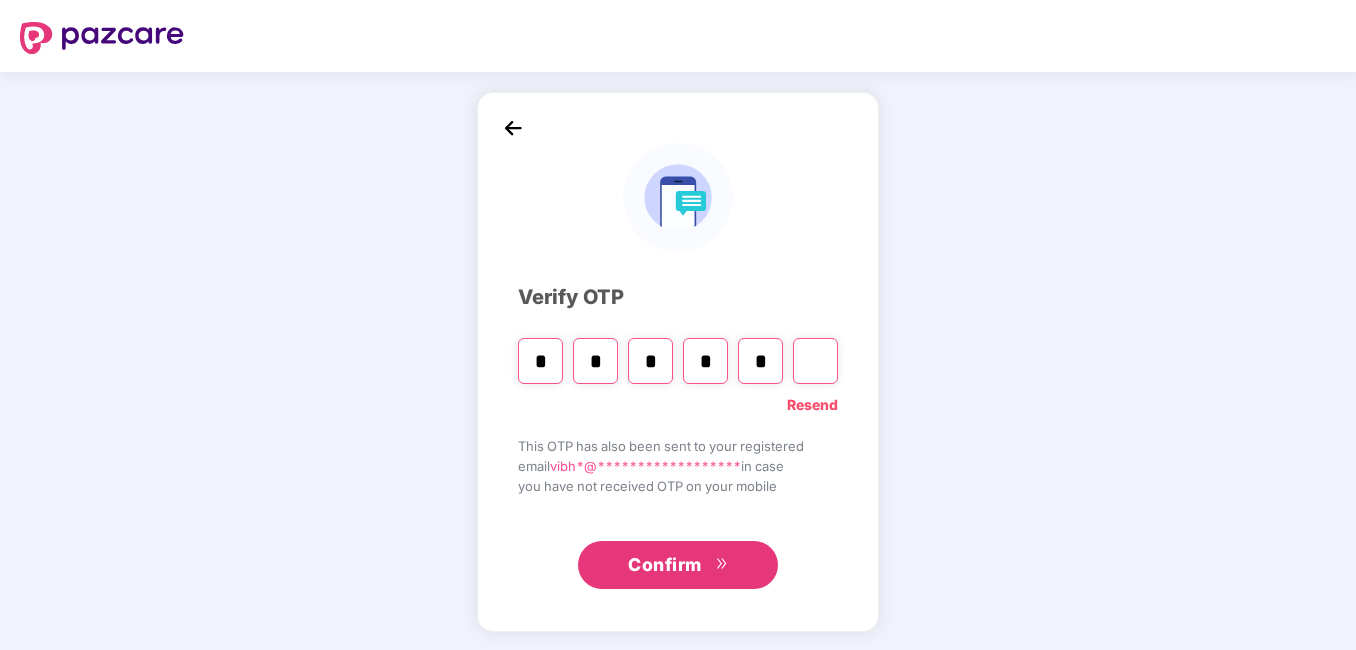type on "*" 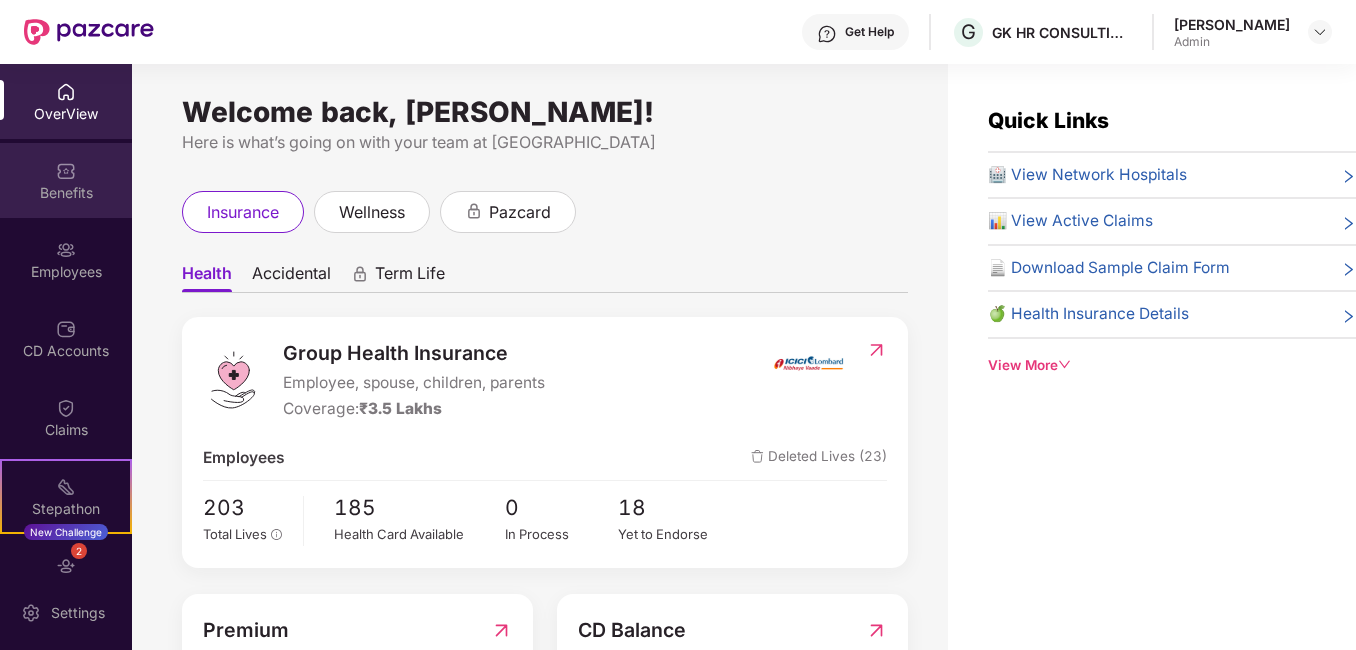 click on "Benefits" at bounding box center [66, 193] 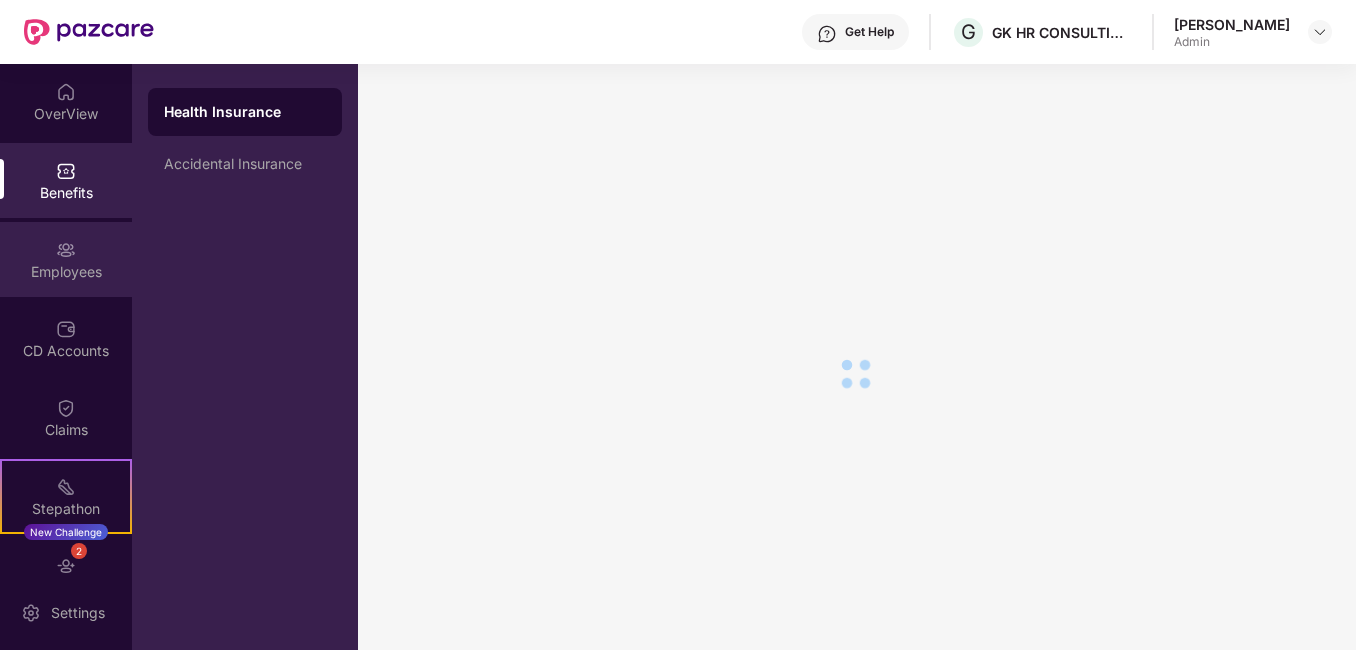 click on "Employees" at bounding box center [66, 259] 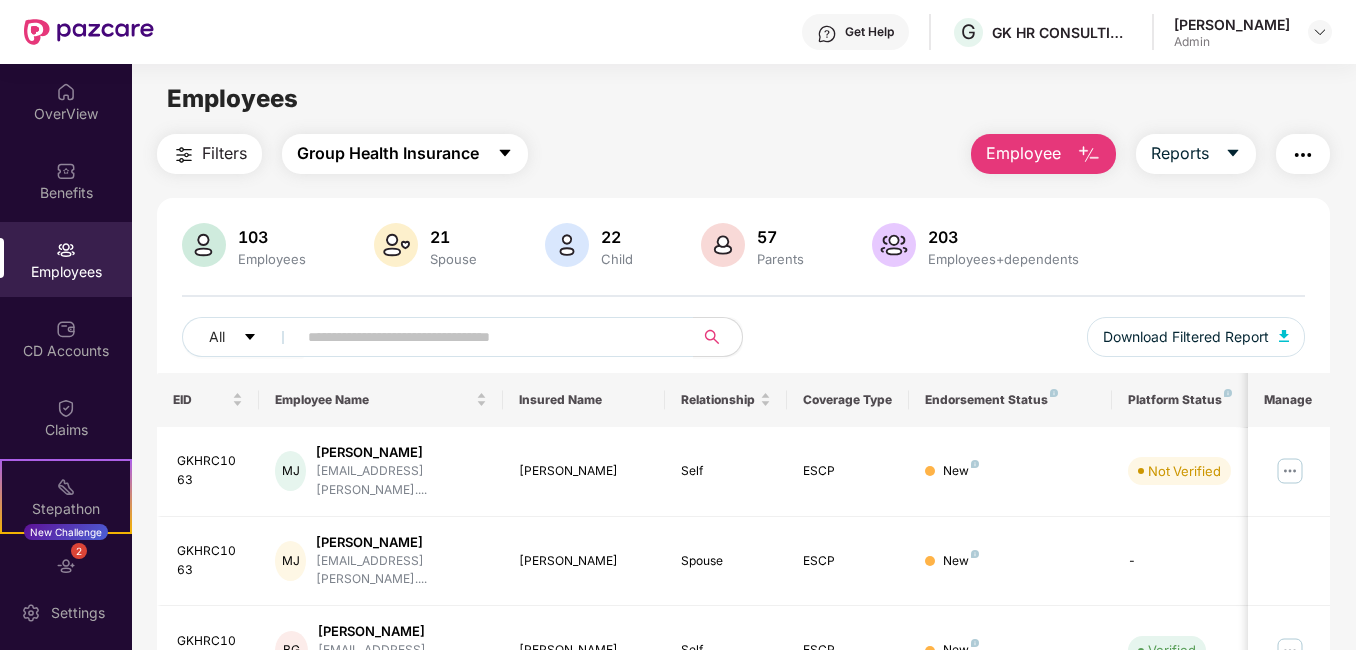 click on "Group Health Insurance" at bounding box center (388, 153) 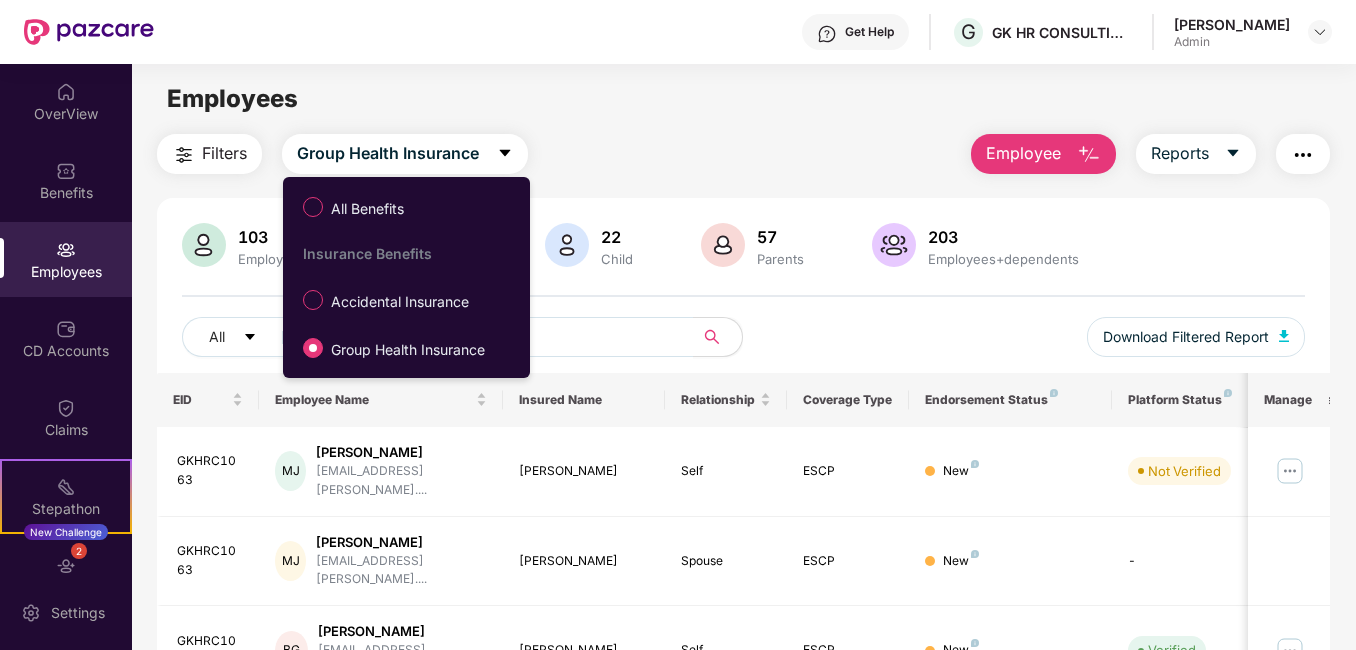 click on "Employees Filters Group Health Insurance Employee  Reports 103 Employees 21 Spouse 22 Child 57 Parents 203 Employees+dependents All Download Filtered Report EID Employee Name Insured Name Relationship Coverage Type Endorsement Status Platform Status Joining Date Manage                   GKHRC1063 MJ Maria Letizia Jp   jp.marialetizia@gmail.... Maria Letizia Jp Self ESCP New Not Verified 10 July 2025 GKHRC1063 MJ Maria Letizia Jp   jp.marialetizia@gmail.... Rajkumar M Spouse ESCP New - 10 July 2025 GKHRC1062 BG Bidyut Goswami   bid981@gmail.com Bidyut Goswami Self ESCP New Verified 23 June 2025 GKHRC1062 BG Bidyut Goswami   bid981@gmail.com Nirala Goswami Mother ESCP New - 23 June 2025 GKHRC1061 DB Digambar Bulbule   digambarbulbule07@gmai... Digambar Bulbule Self ESCP New Verified 23 June 2025 GKHRC795R GS Gagana S   gaganaskp1999@gmail.co... Gagana S Self ESCP New Auto Verified 16 June 2025 GKHRC1060 AV Aher Mukunda Vishnu   mr.mukunda.aher@gmail.... Aher Mukunda Vishnu Self ESCP New Verified CY" at bounding box center [743, 389] 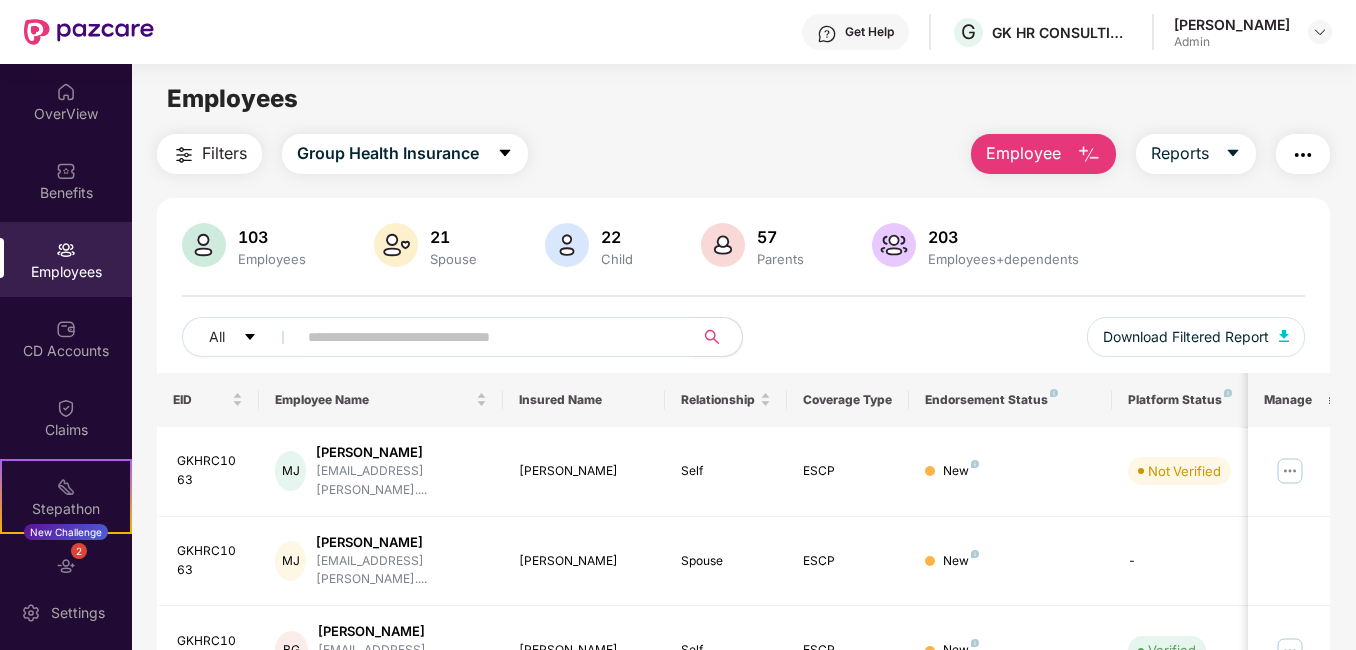 click at bounding box center (487, 337) 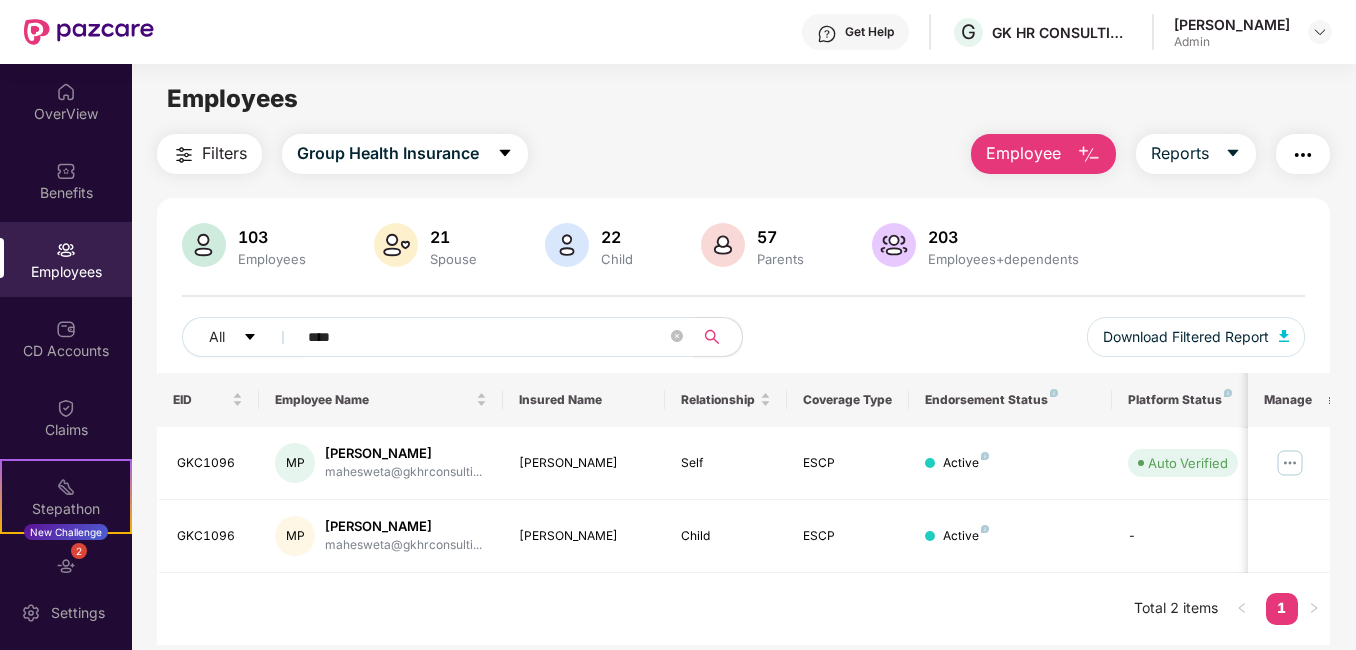 type on "****" 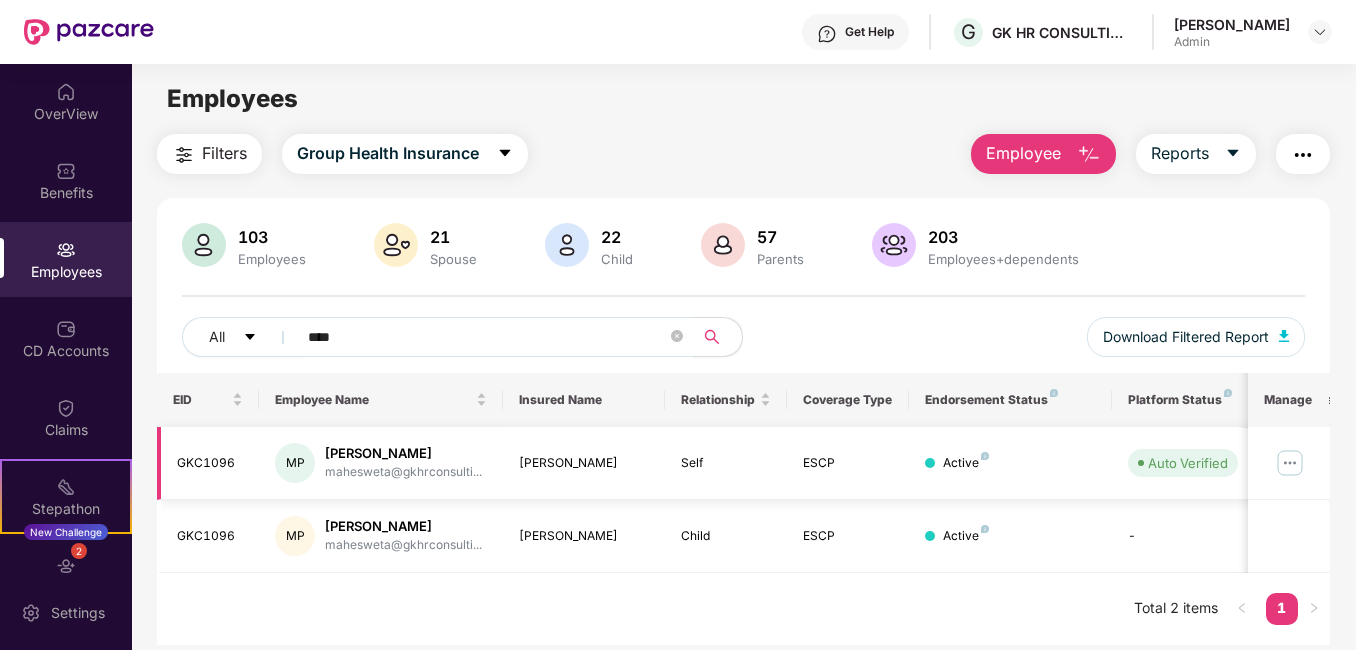 click at bounding box center (1290, 463) 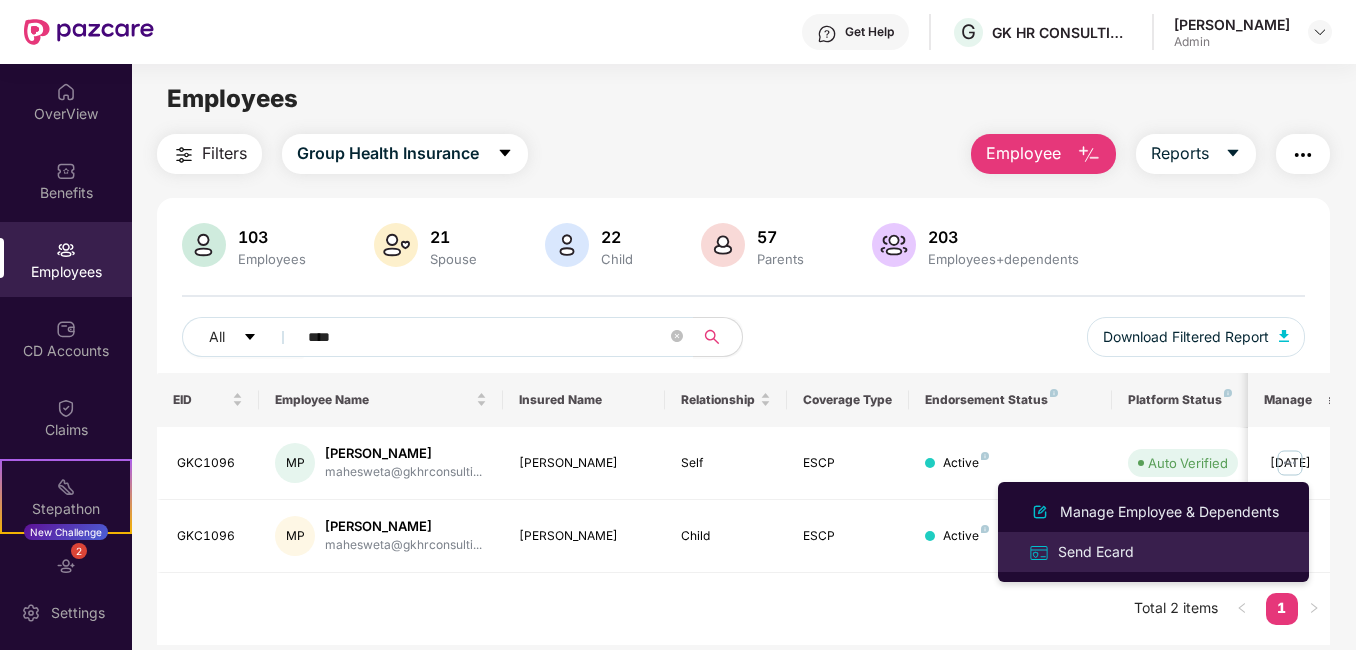 click on "Send Ecard" at bounding box center [1096, 552] 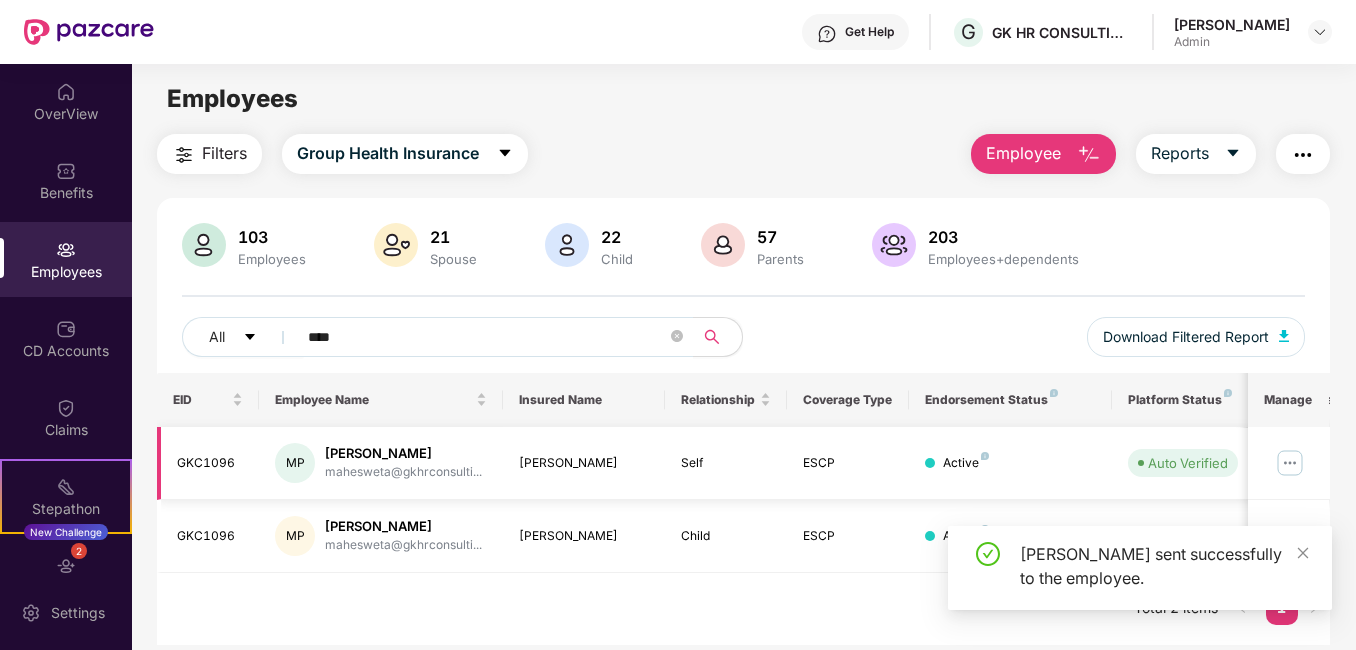 click at bounding box center (1290, 463) 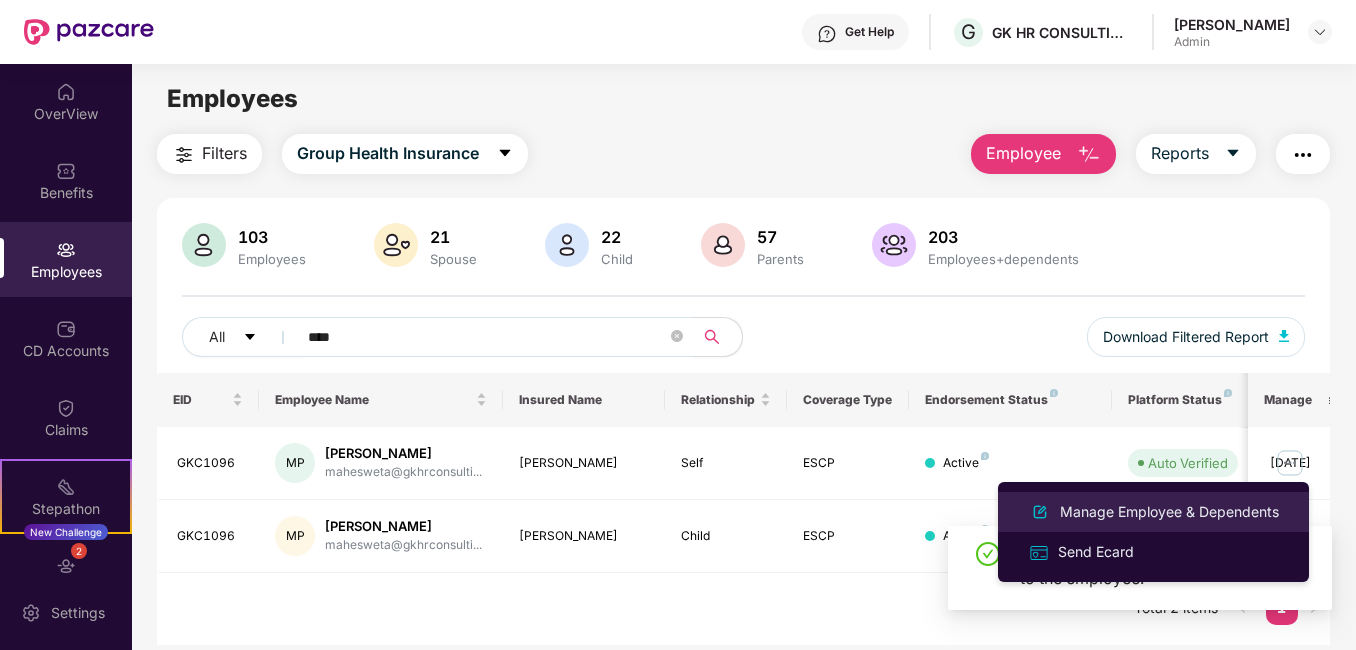 click on "Manage Employee & Dependents" at bounding box center [1169, 512] 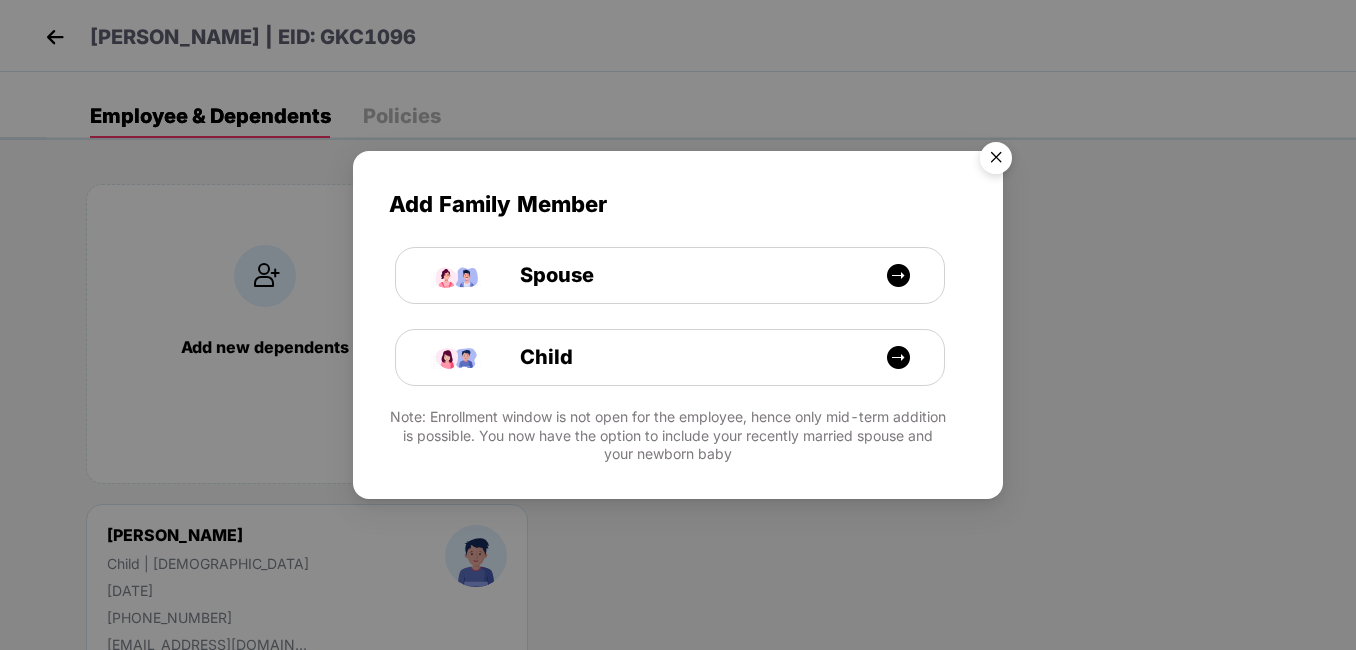 click at bounding box center (996, 161) 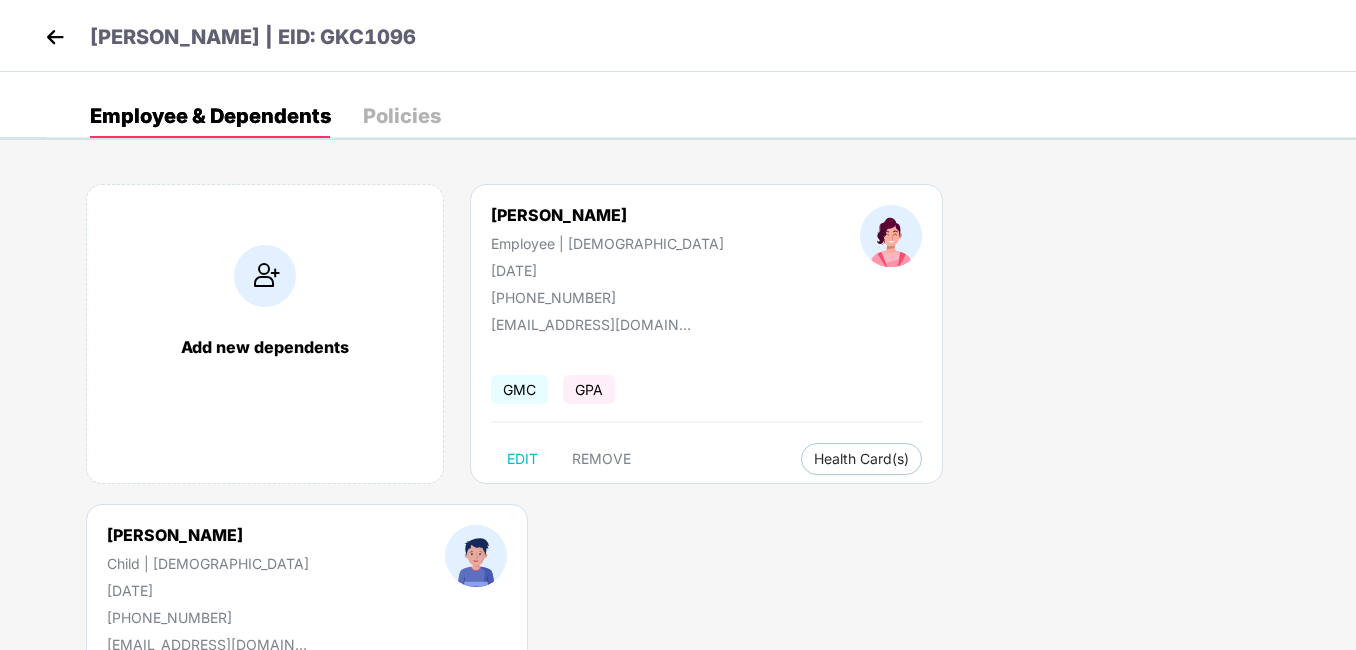 click at bounding box center [55, 37] 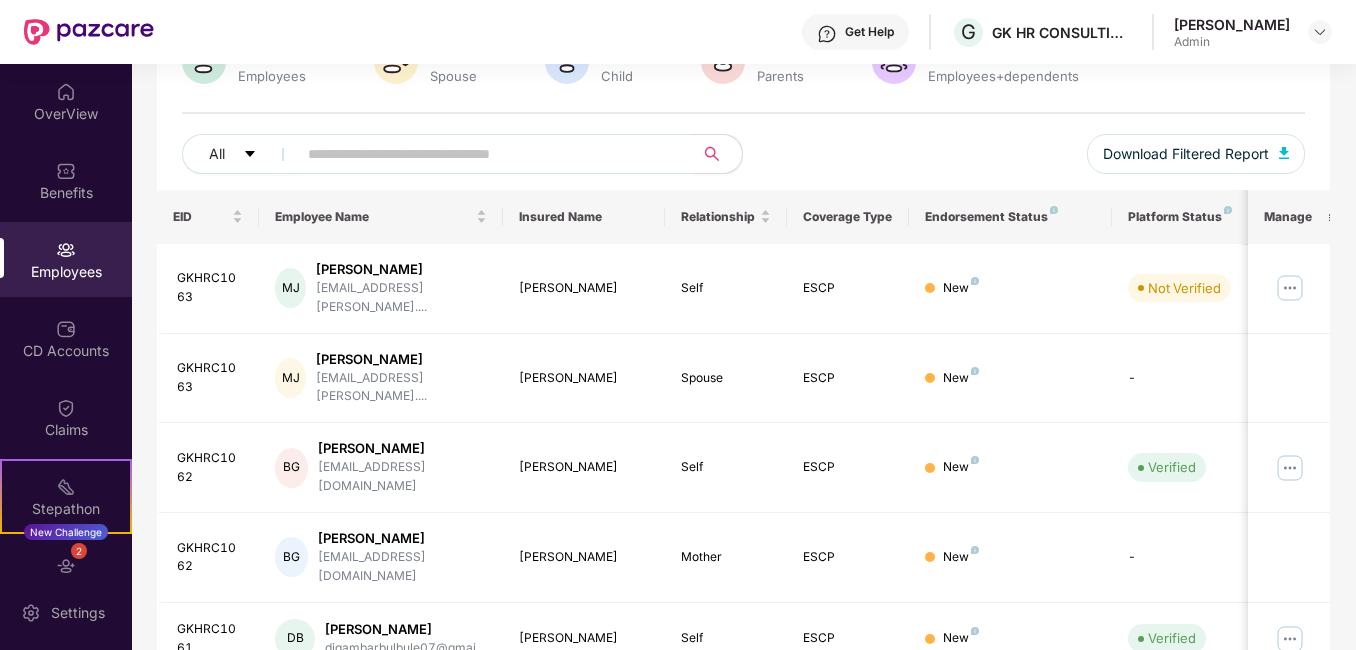 scroll, scrollTop: 197, scrollLeft: 0, axis: vertical 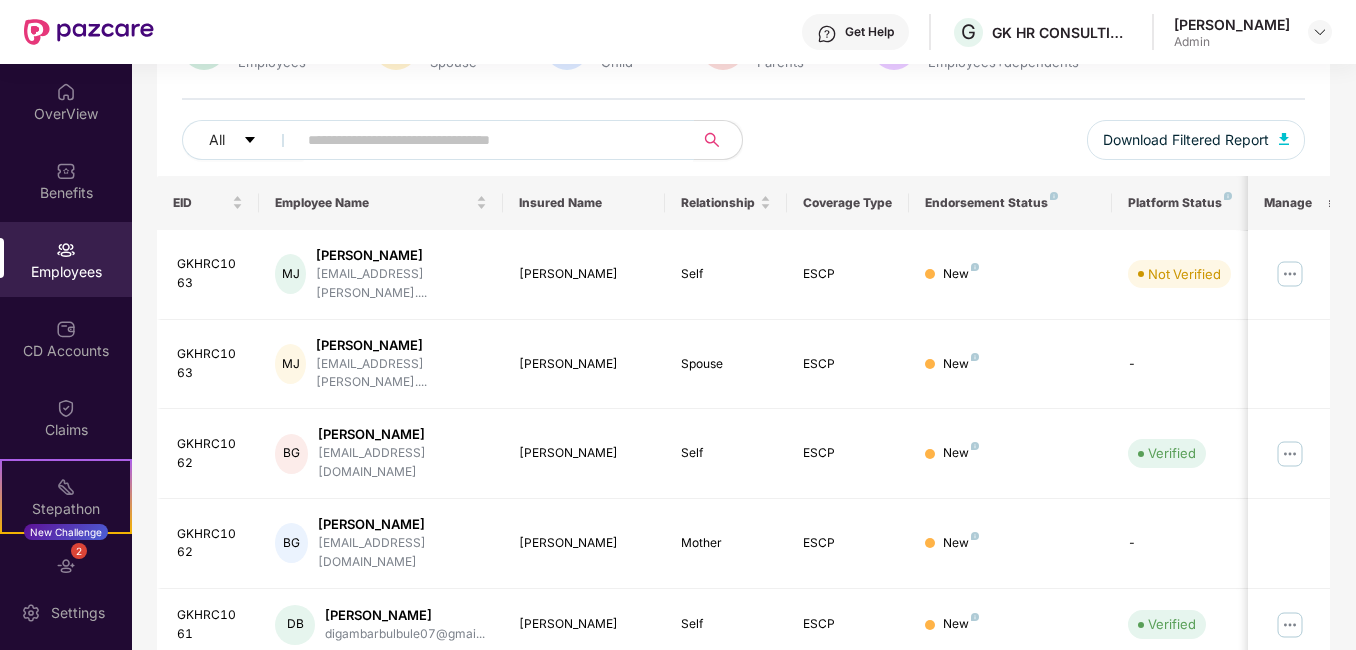 click at bounding box center (487, 140) 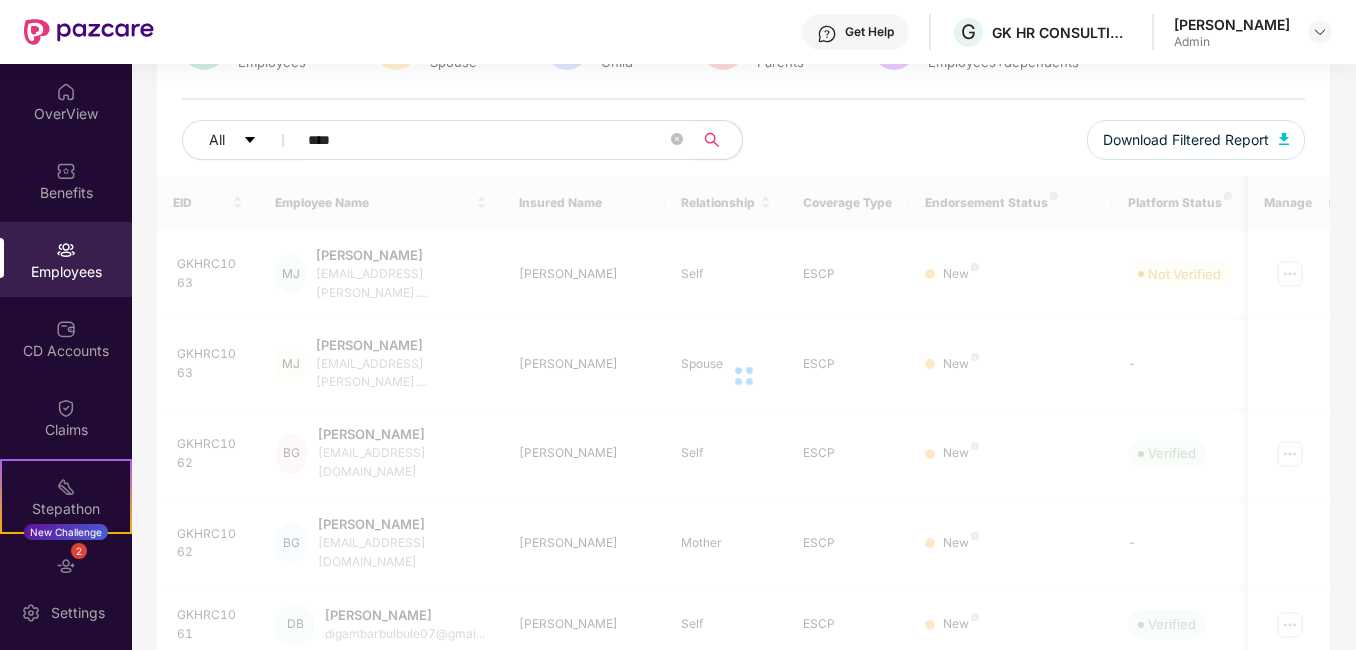 scroll, scrollTop: 64, scrollLeft: 0, axis: vertical 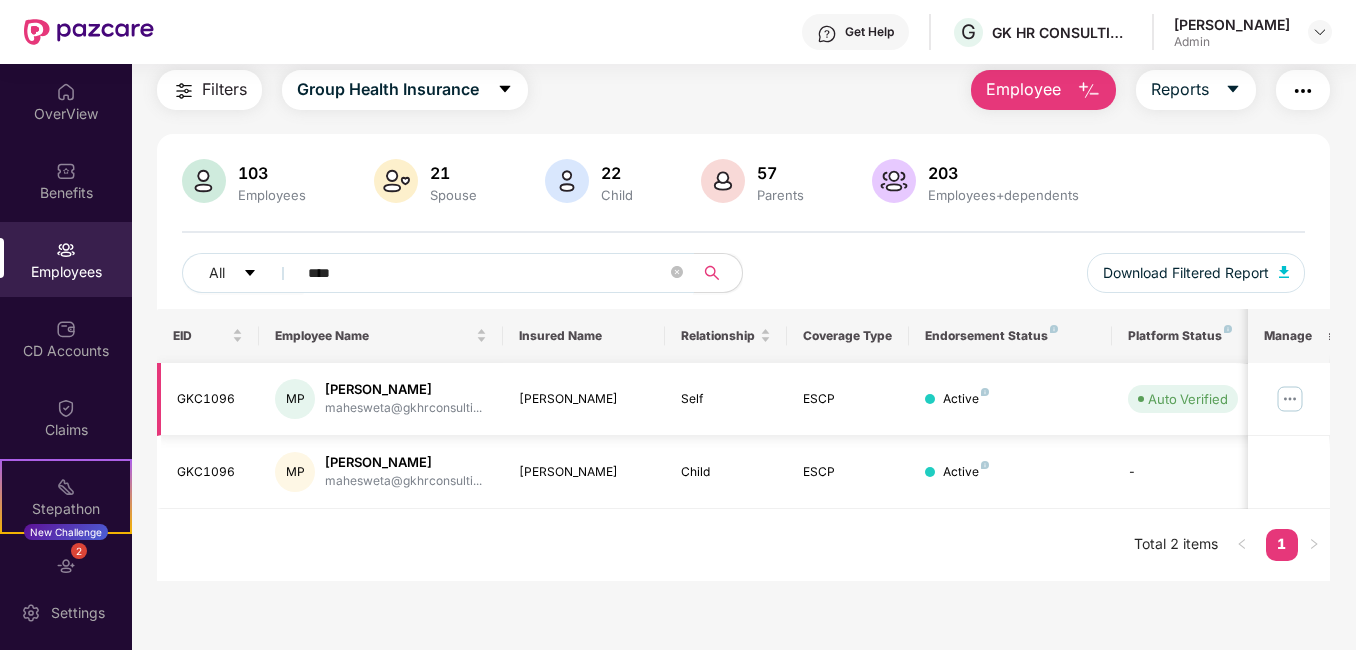 type on "****" 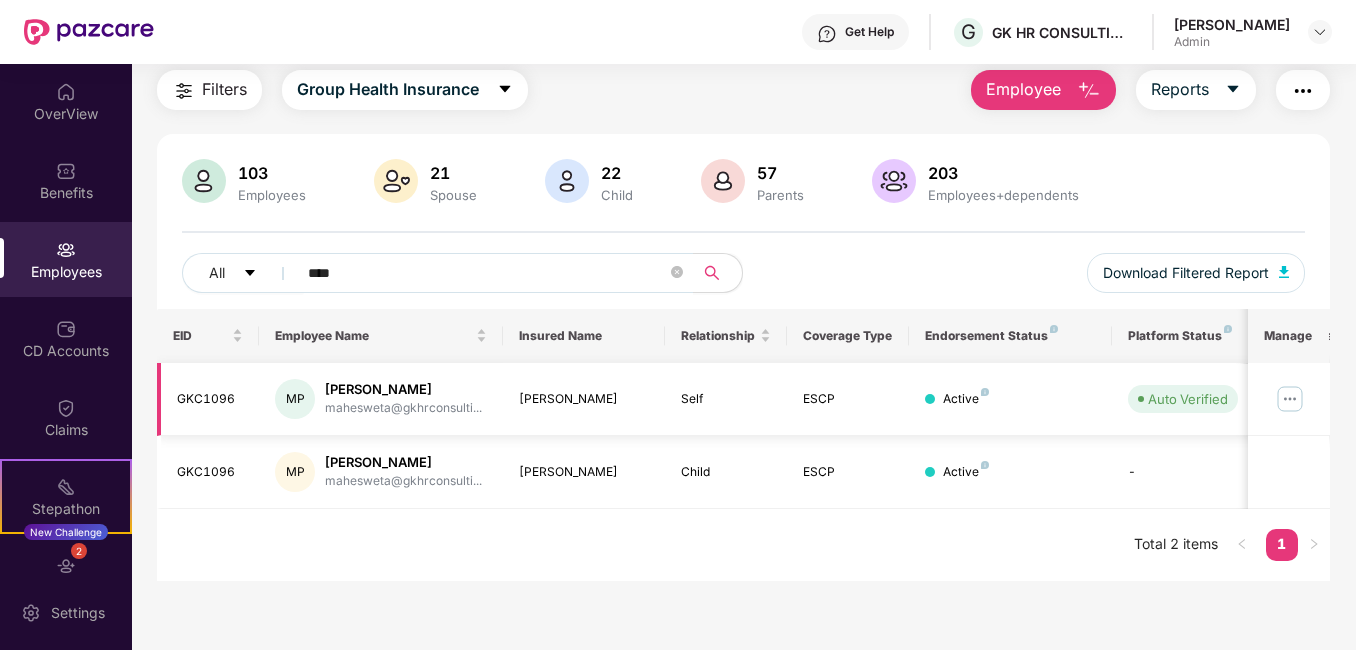 click on "MP Mahesweta Pattanaik   mahesweta@gkhrconsulti..." at bounding box center [381, 399] 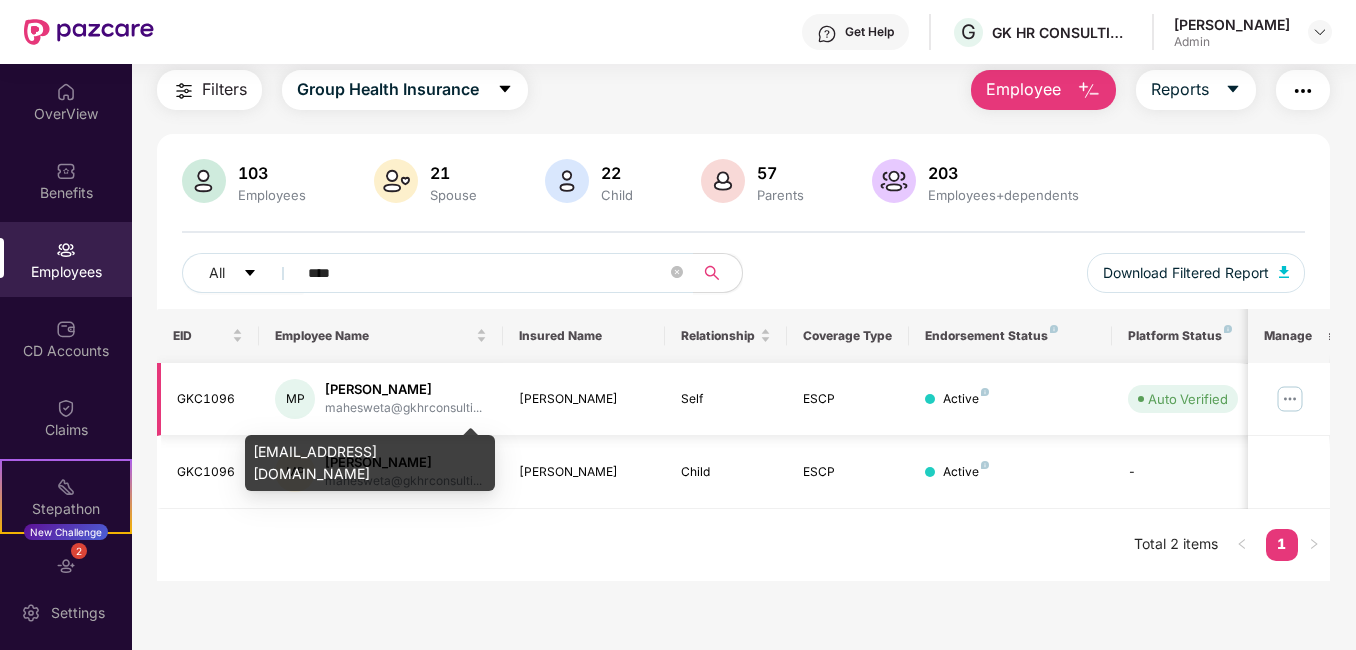 click on "mahesweta@gkhrconsulti..." at bounding box center [403, 408] 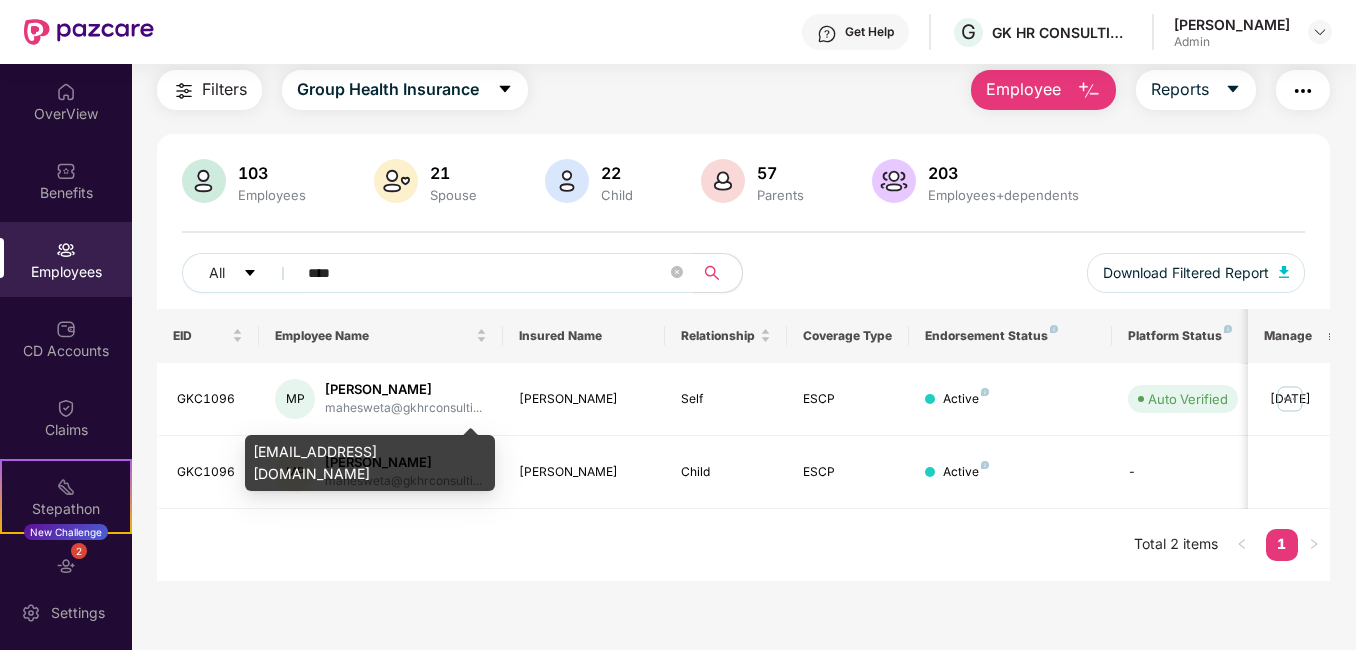 click on "mahesweta@gkhrconsulting.com" at bounding box center (370, 463) 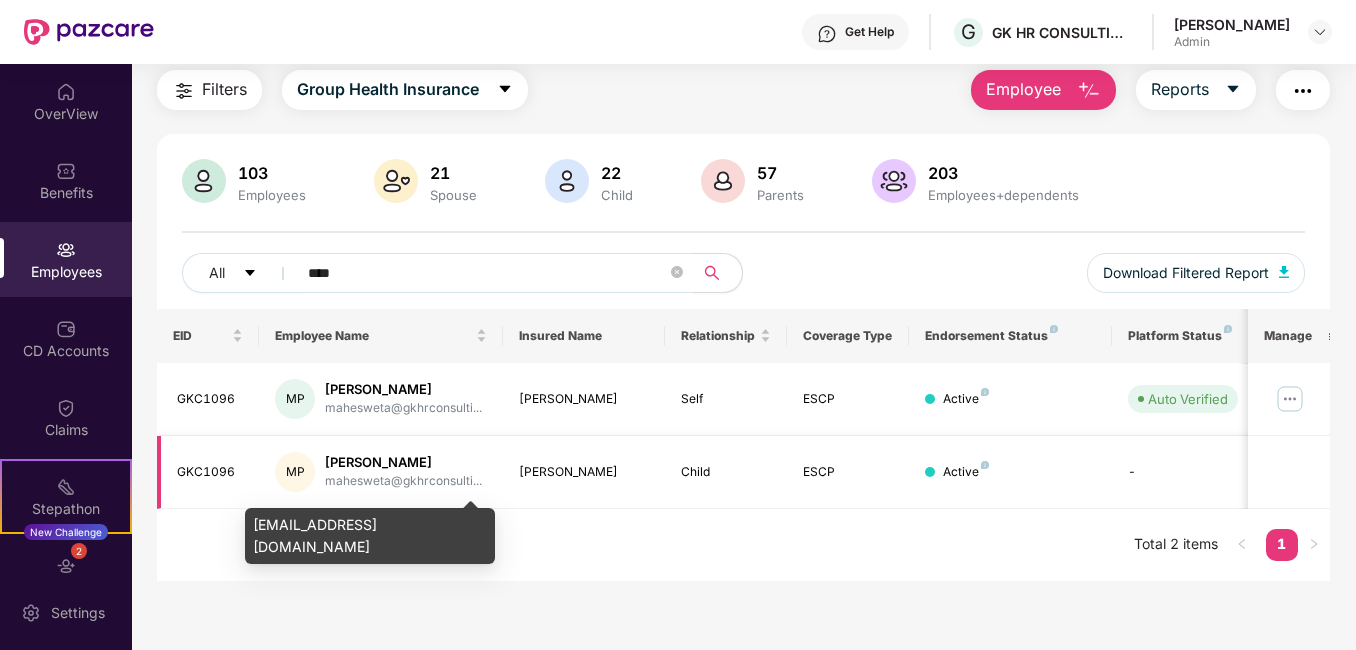 click on "mahesweta@gkhrconsulti..." at bounding box center (403, 481) 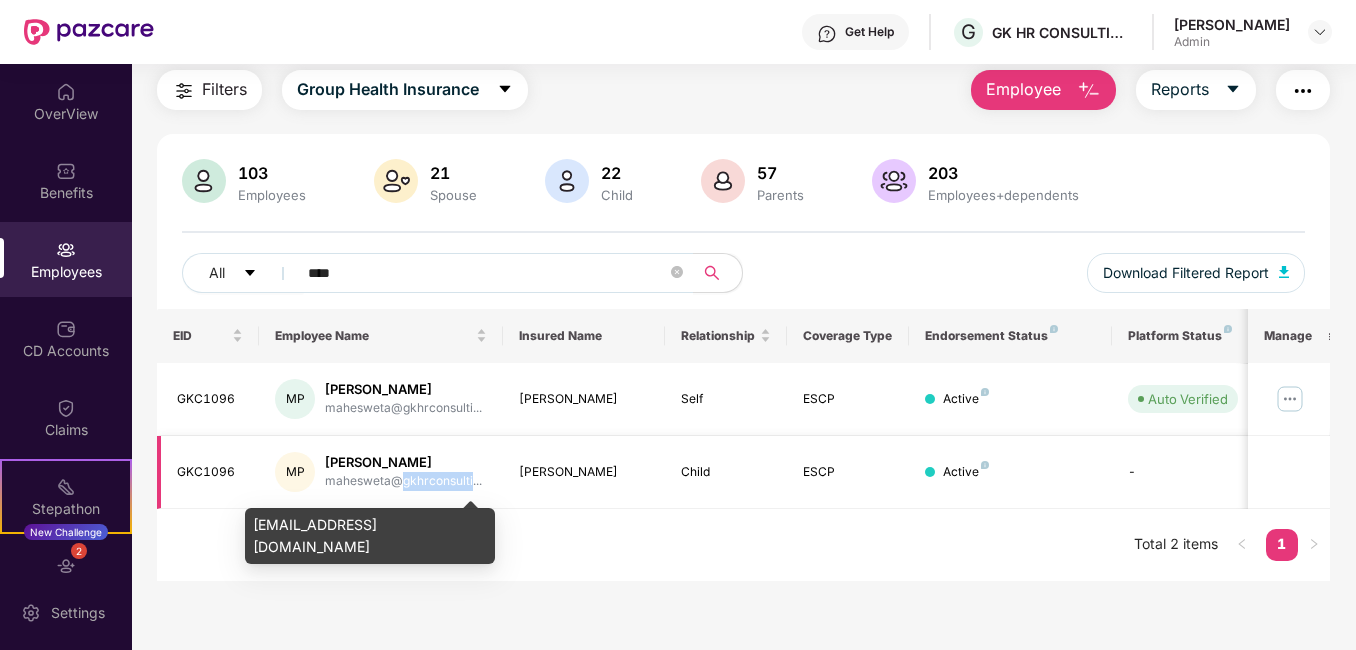 drag, startPoint x: 396, startPoint y: 481, endPoint x: 412, endPoint y: 486, distance: 16.763054 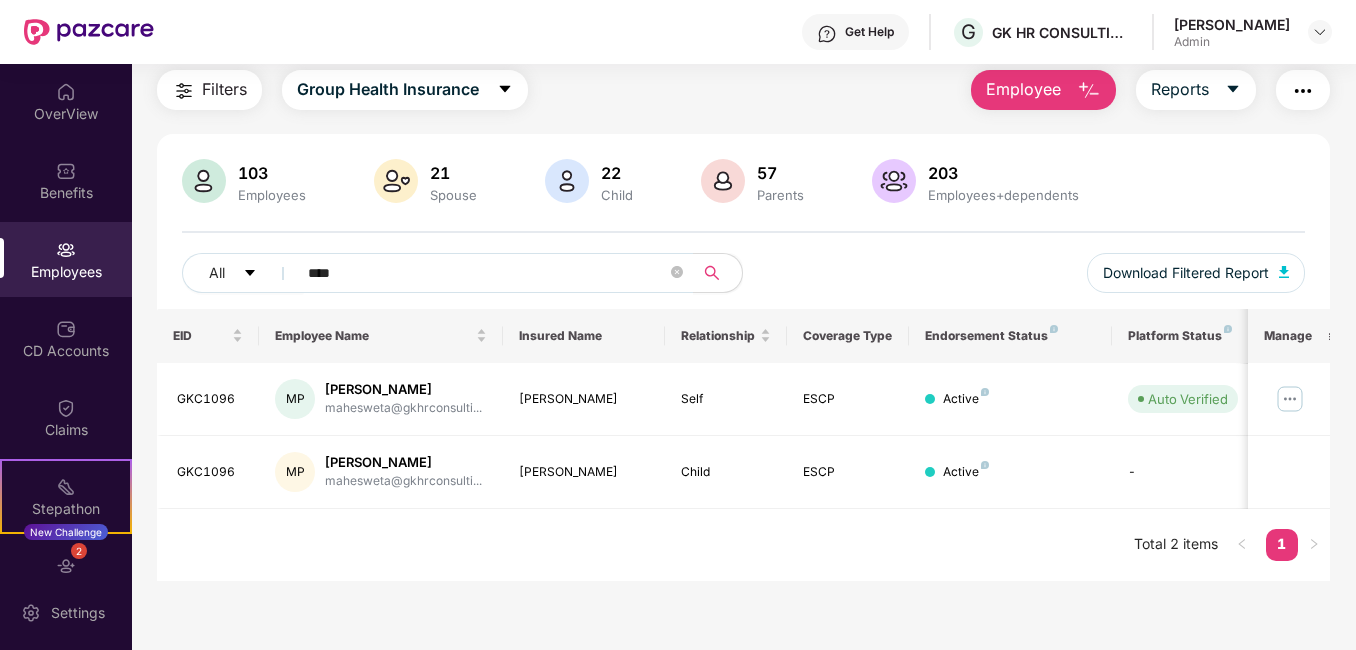 click on "EID Employee Name Insured Name Relationship Coverage Type Endorsement Status Platform Status Joining Date Manage                   GKC1096 MP Mahesweta Pattanaik   mahesweta@gkhrconsulti... Mahesweta Pattanaik Self ESCP Active Auto Verified 27 May 2024 GKC1096 MP Mahesweta Pattanaik   mahesweta@gkhrconsulti... Aditya Patnaik Child ESCP Active - 27 May 2024 Total 2 items 1" at bounding box center (743, 445) 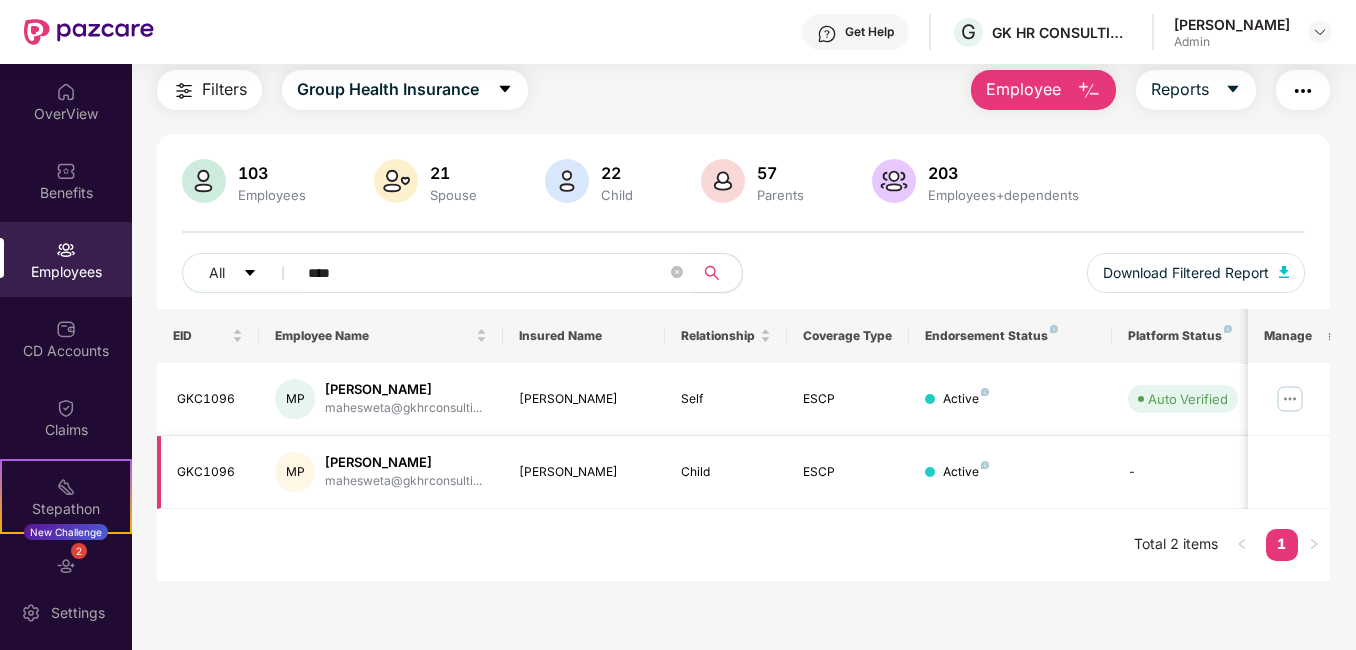 click on "-" at bounding box center [1183, 472] 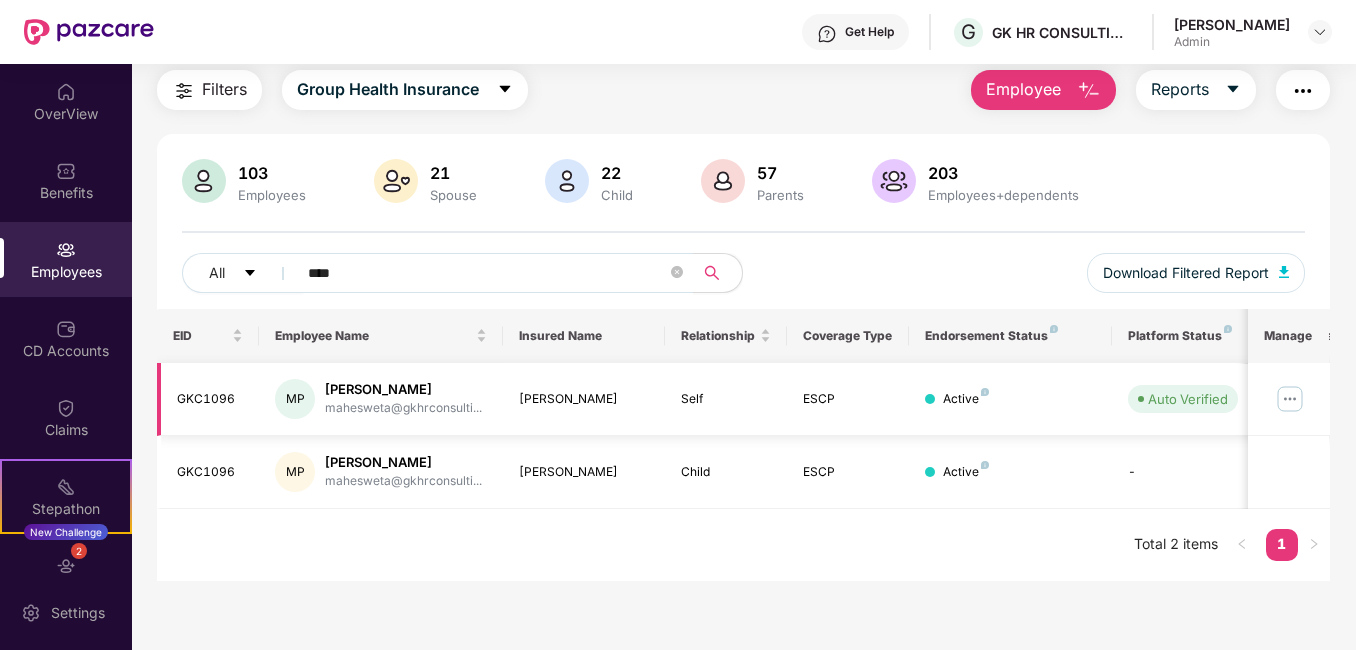 click at bounding box center [1290, 399] 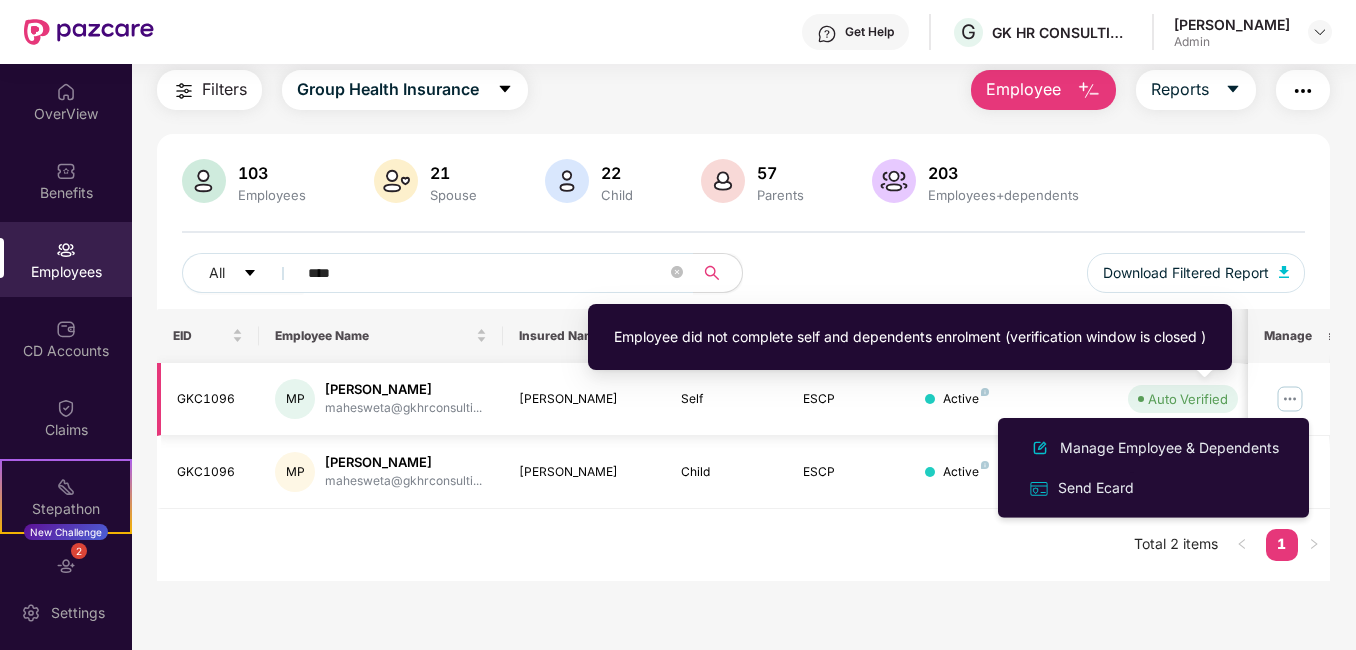 click on "Auto Verified" at bounding box center [1188, 399] 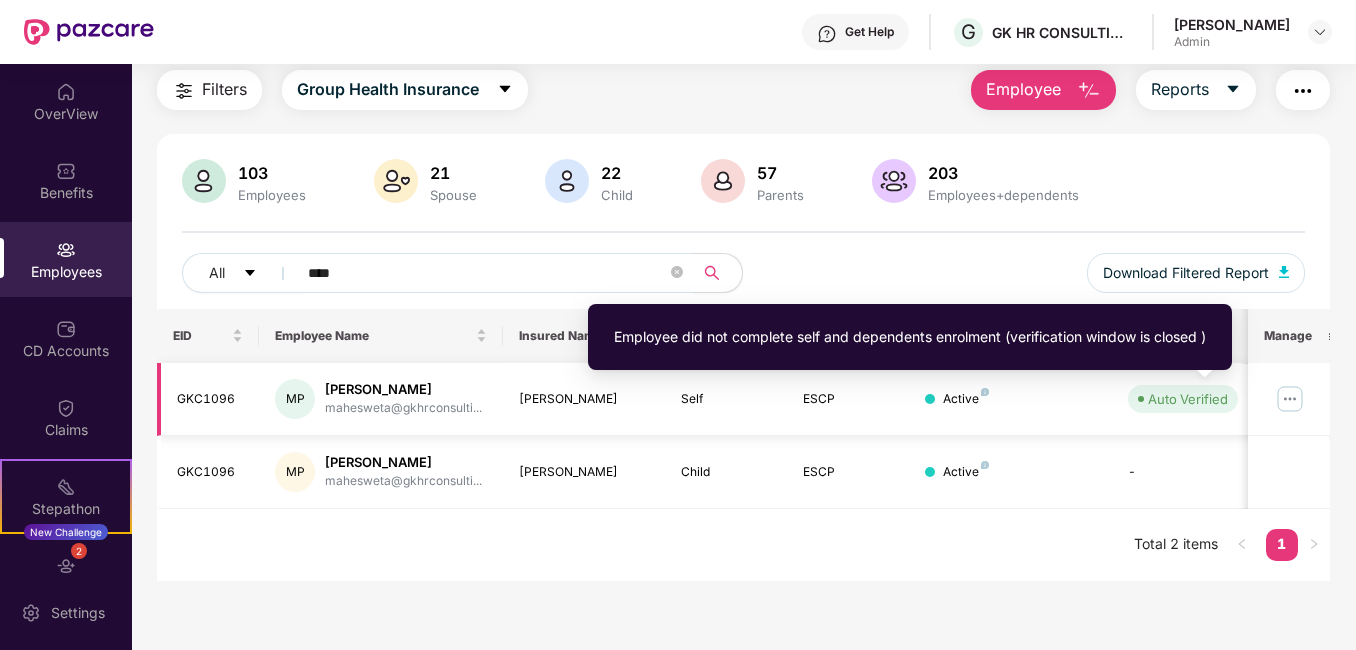 click on "Auto Verified" at bounding box center (1188, 399) 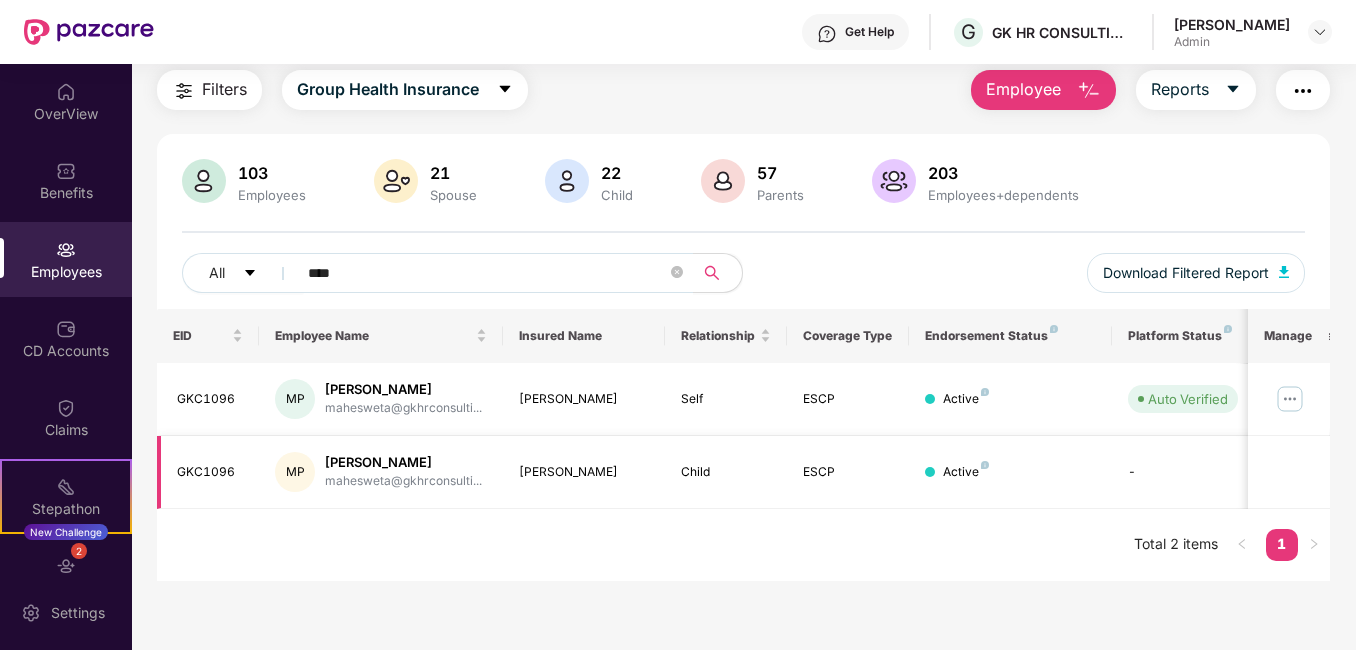 click on "-" at bounding box center [1183, 472] 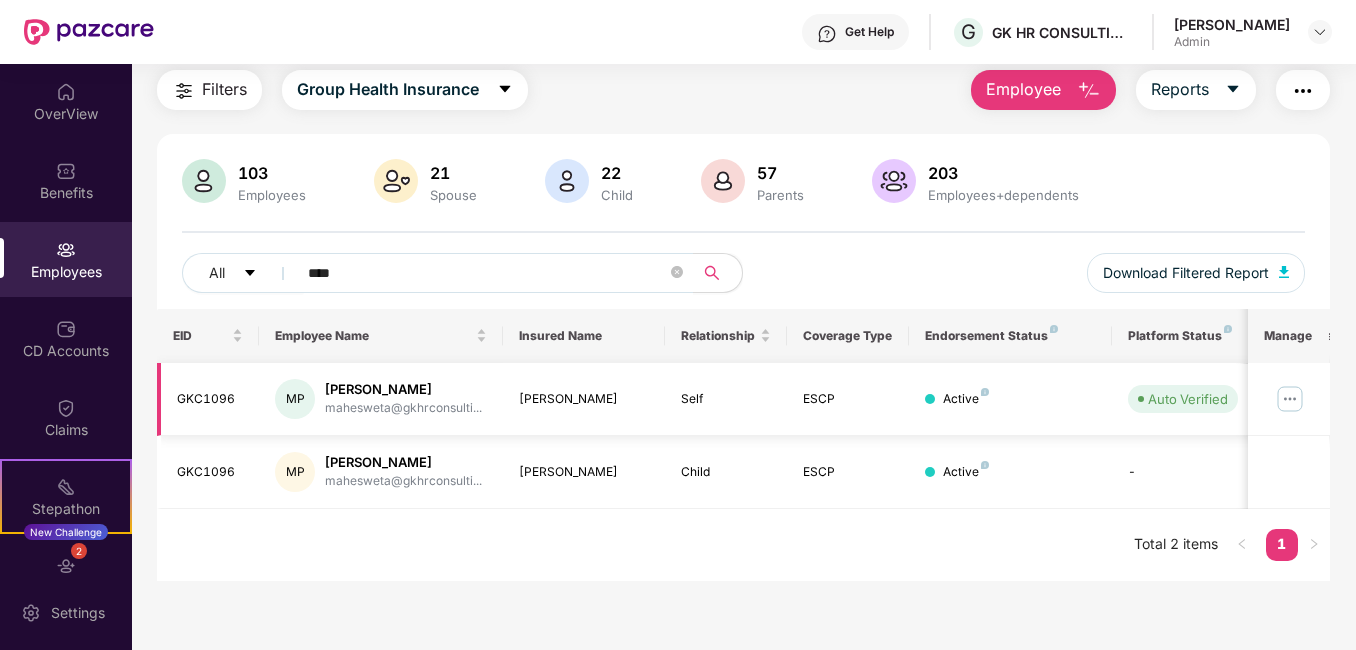 click at bounding box center (1290, 399) 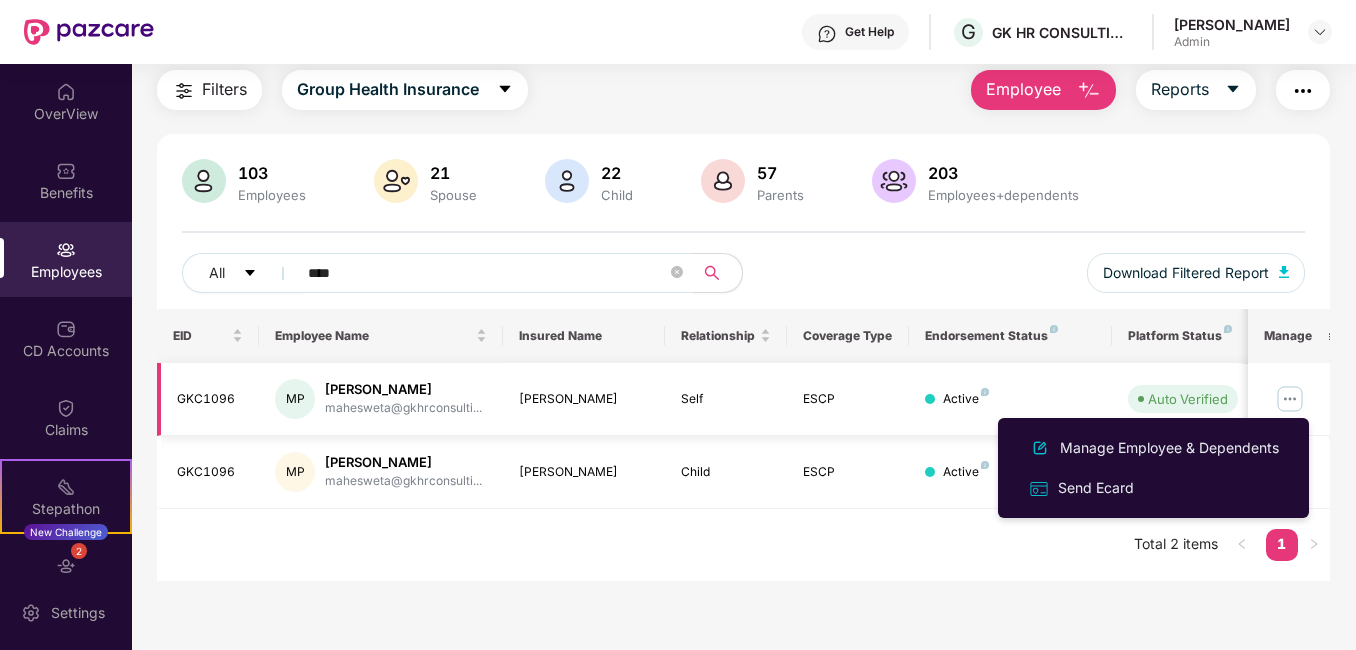 click on "mahesweta@gkhrconsulti..." at bounding box center [403, 408] 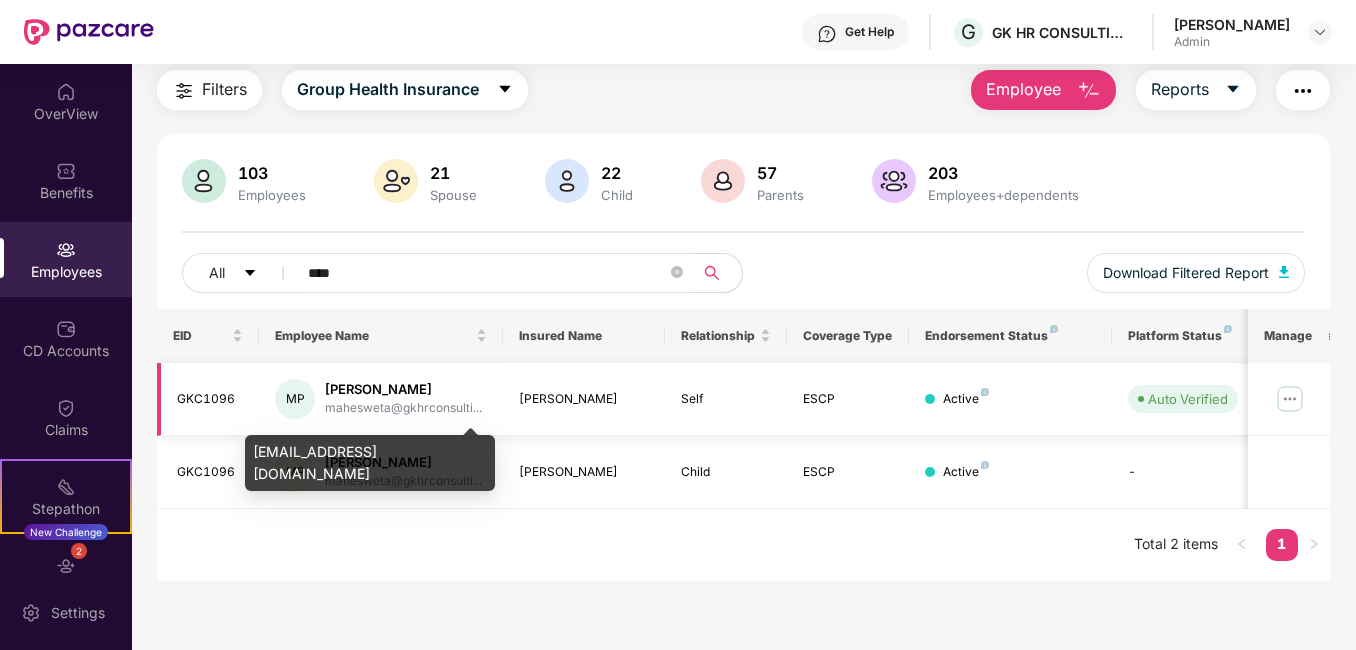 click on "Mahesweta Pattanaik   mahesweta@gkhrconsulti..." at bounding box center (403, 399) 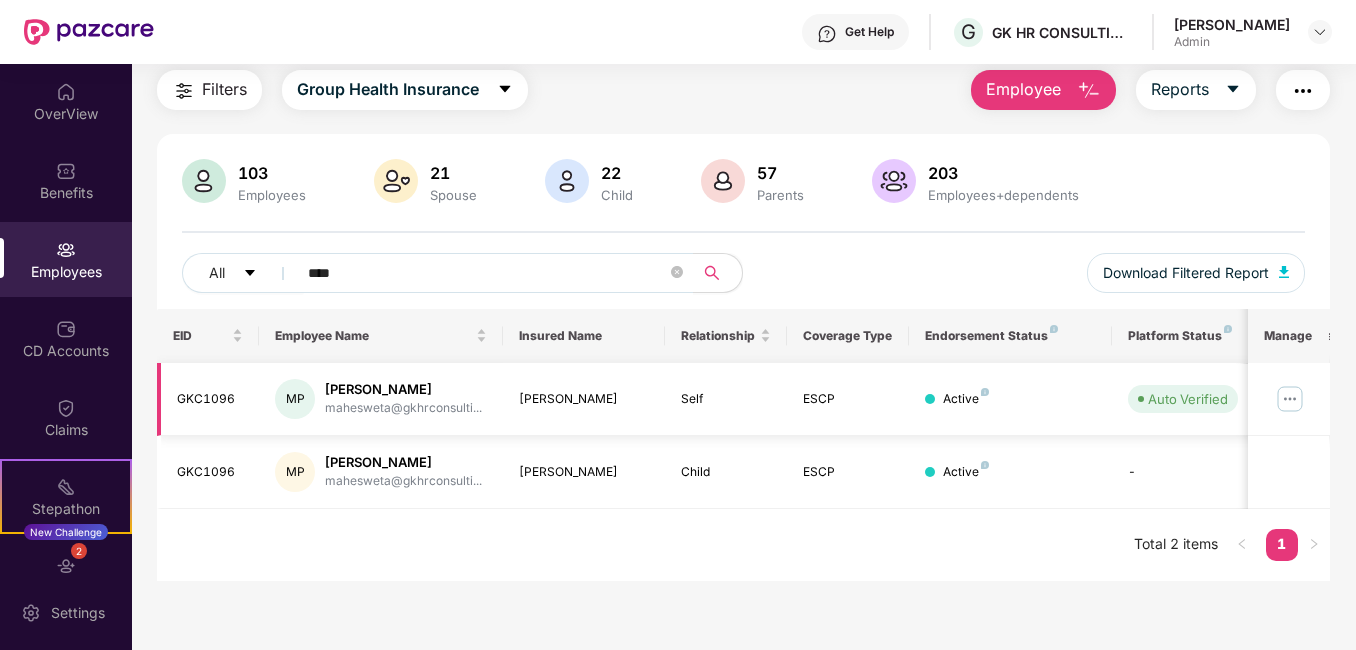 drag, startPoint x: 430, startPoint y: 400, endPoint x: 219, endPoint y: 395, distance: 211.05923 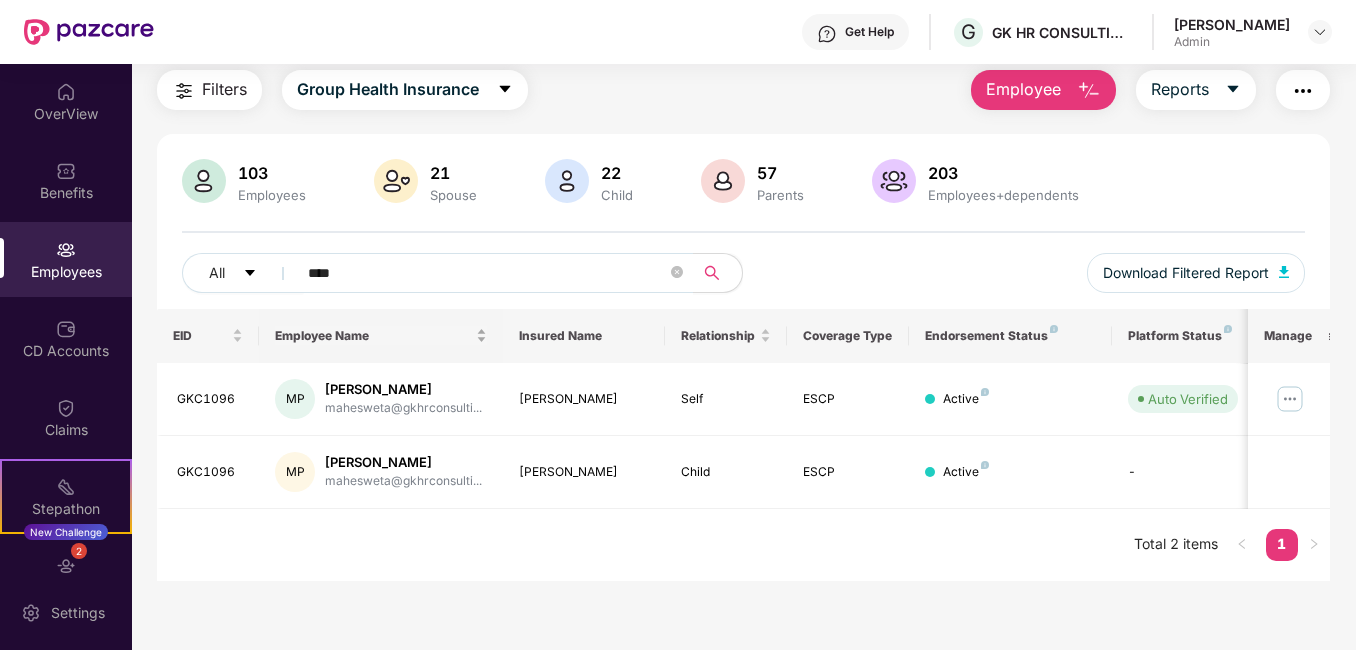 click on "Employee Name" at bounding box center [381, 335] 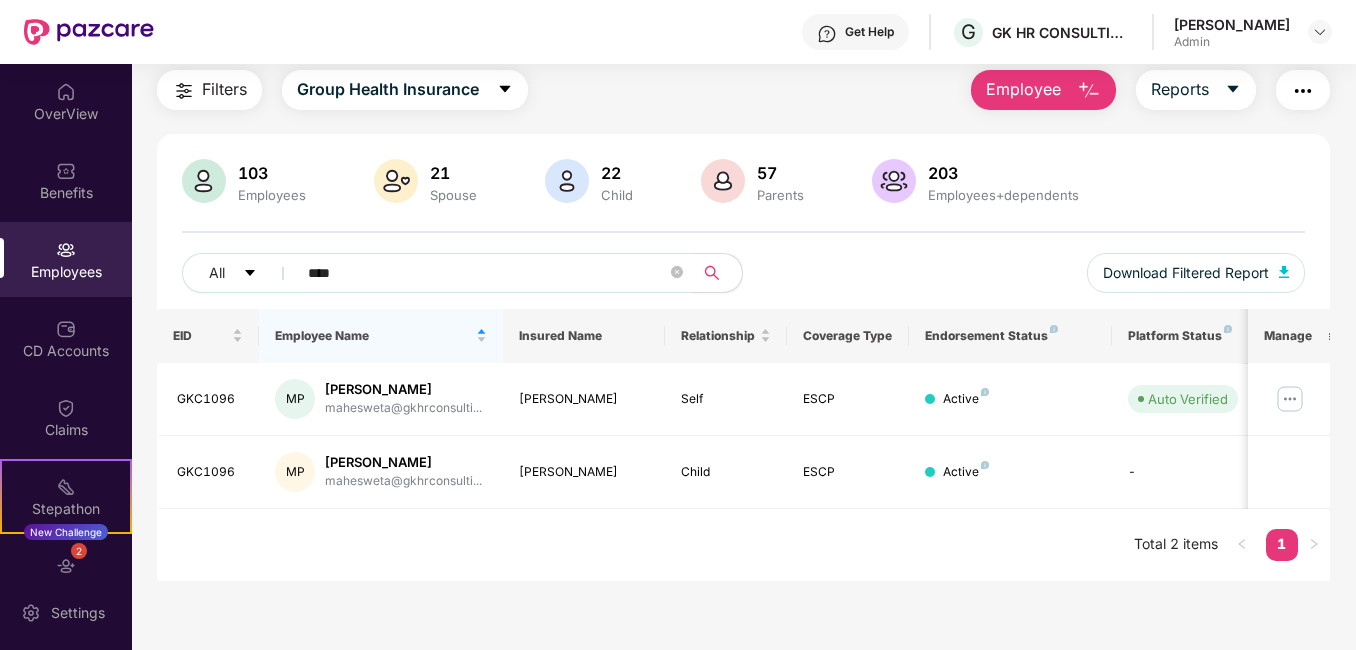 click on "Mahesweta Pattanaik" at bounding box center [403, 389] 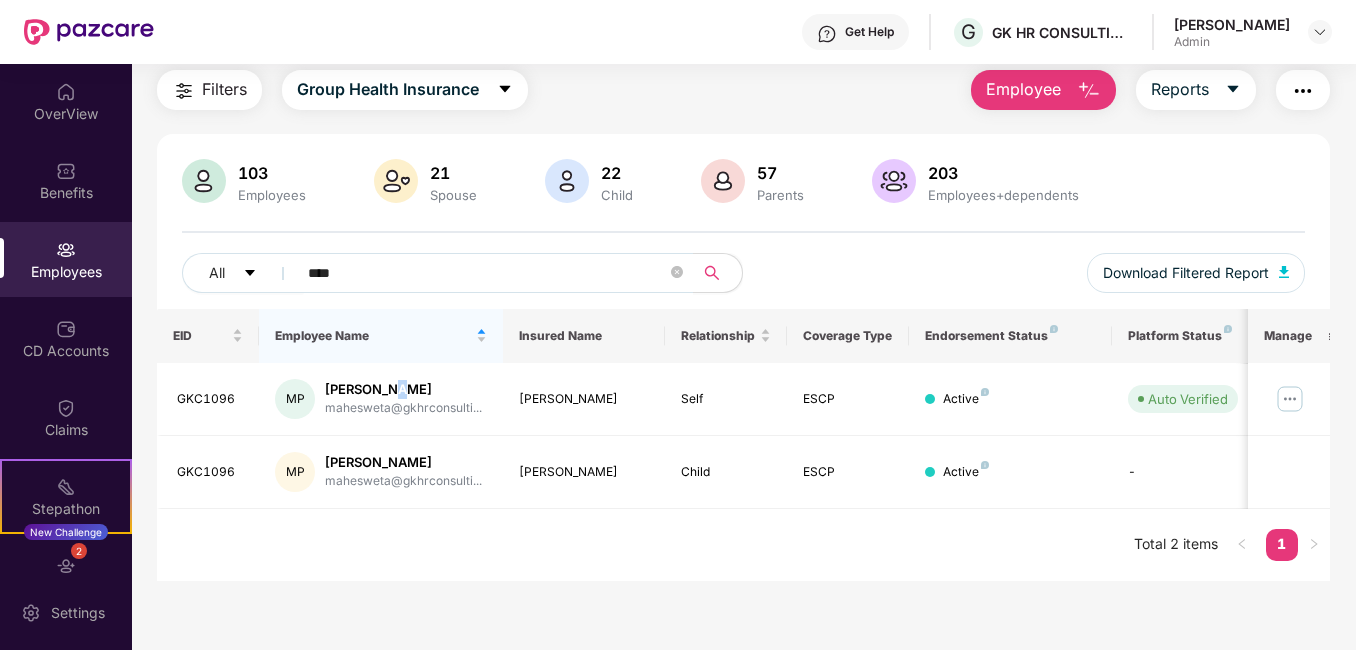 click on "Mahesweta Pattanaik" at bounding box center (403, 389) 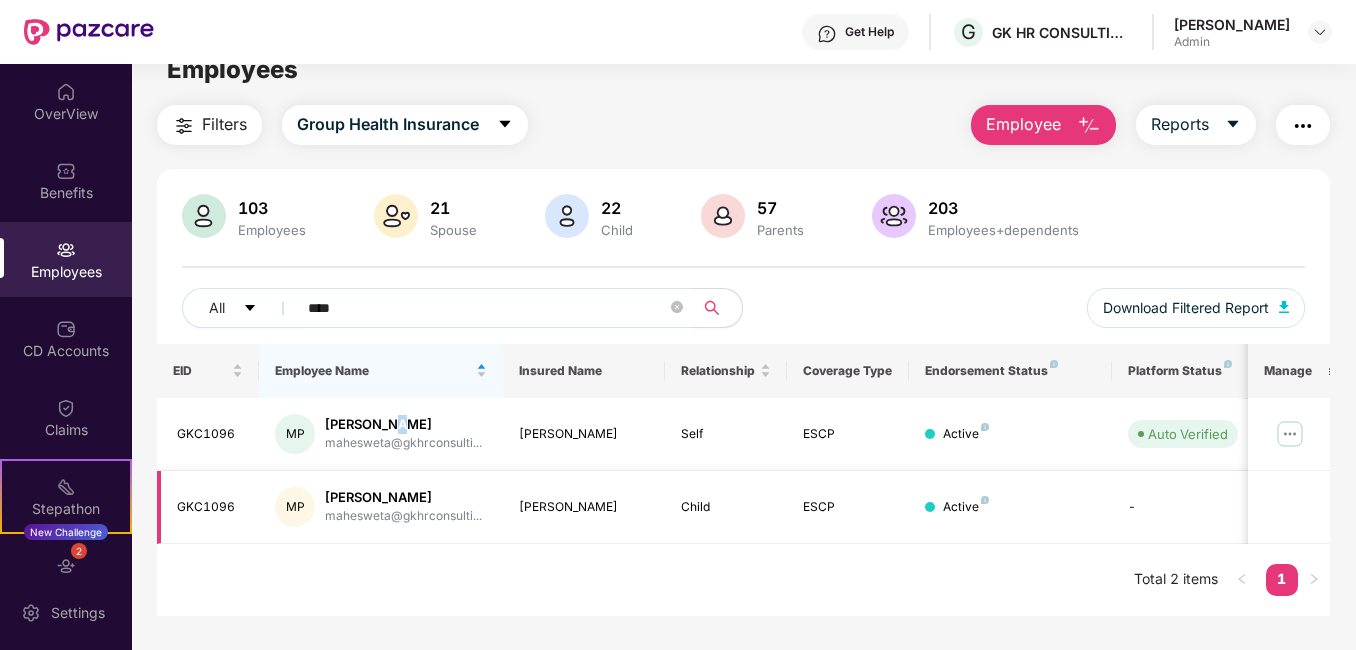scroll, scrollTop: 0, scrollLeft: 0, axis: both 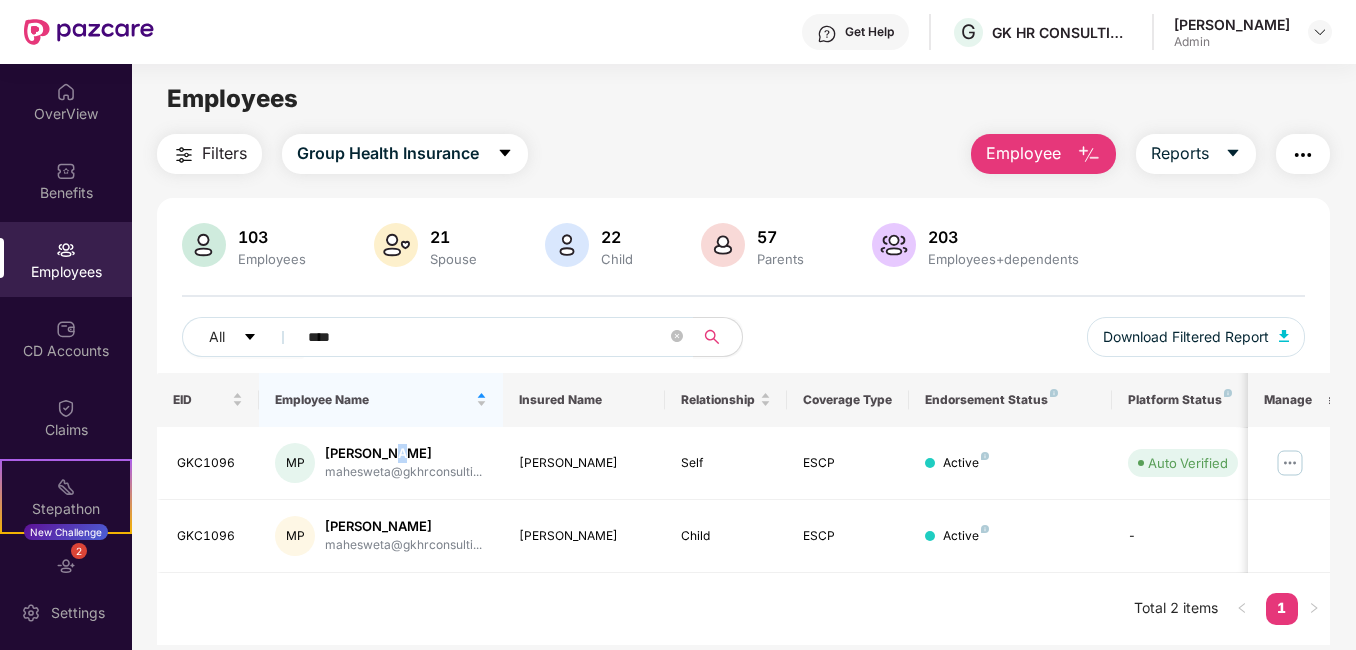 click at bounding box center (1303, 154) 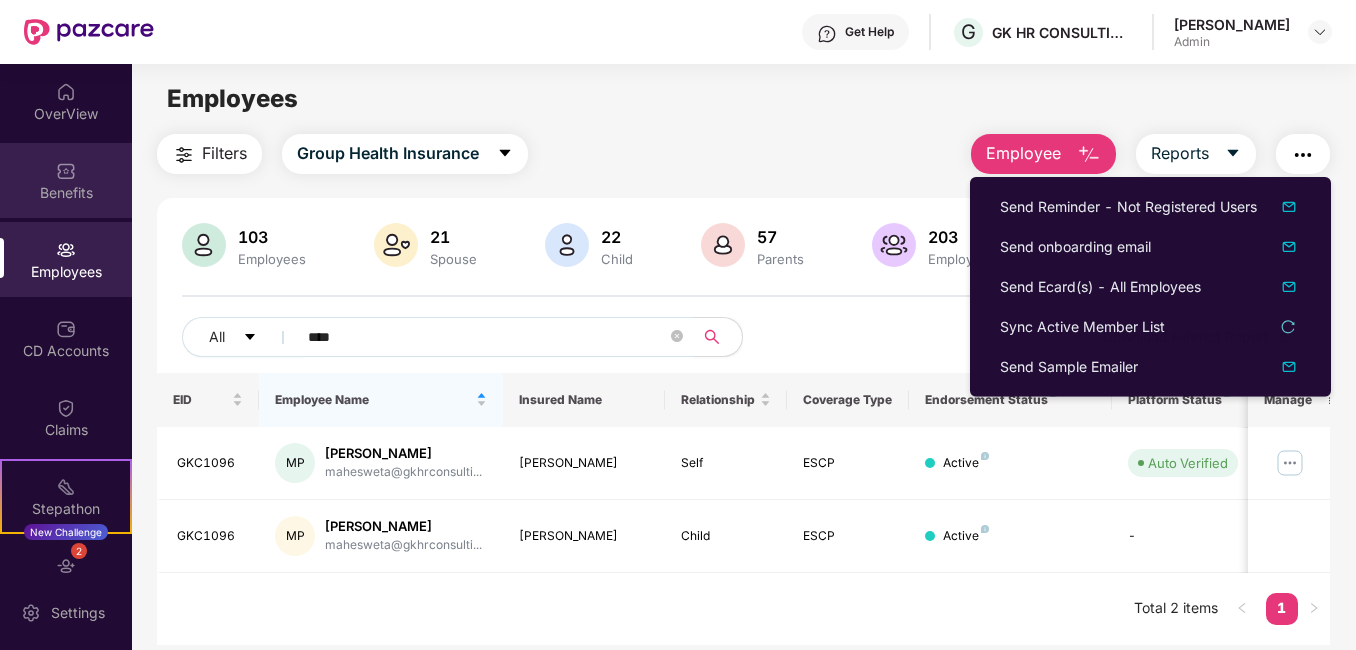 click on "Benefits" at bounding box center (66, 193) 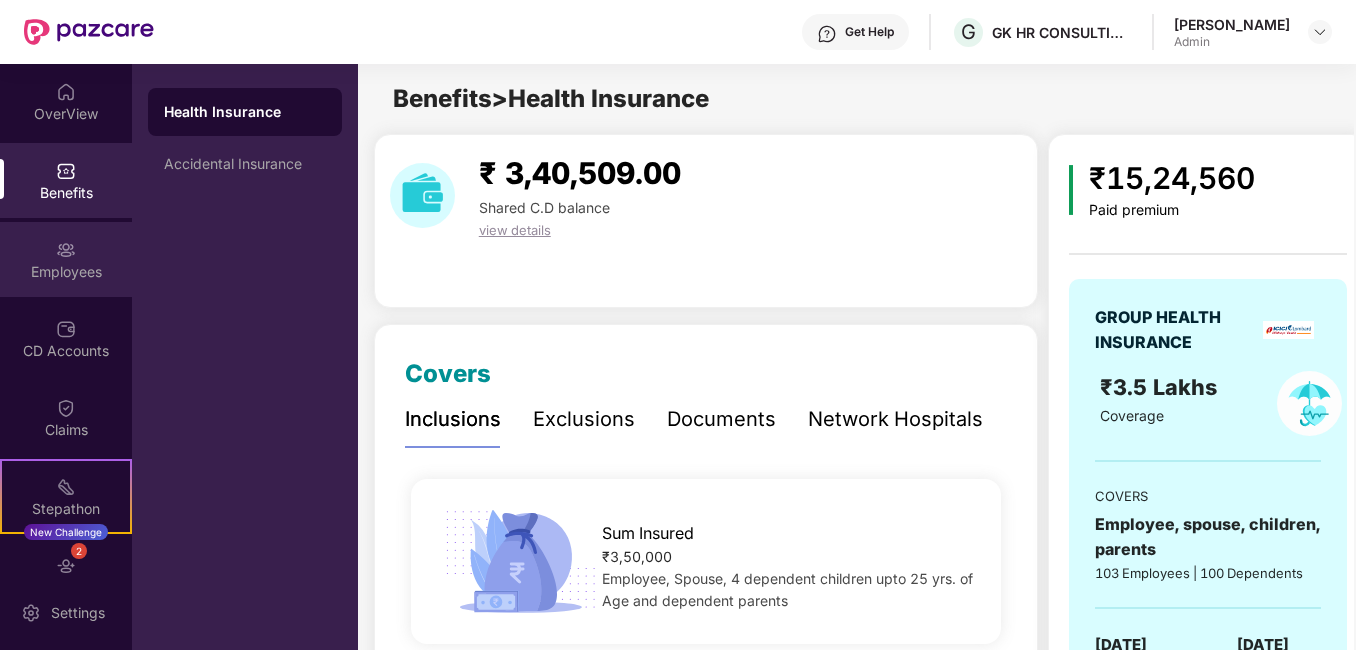 click on "Employees" at bounding box center [66, 272] 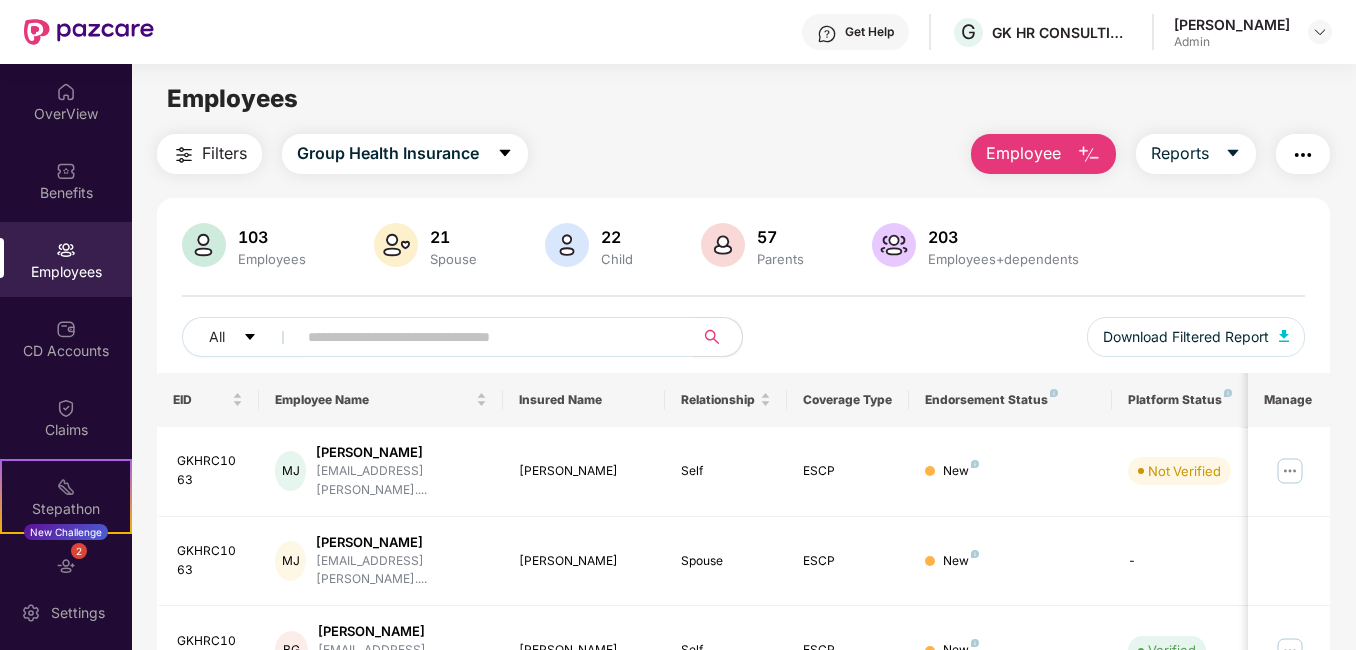 click at bounding box center [487, 337] 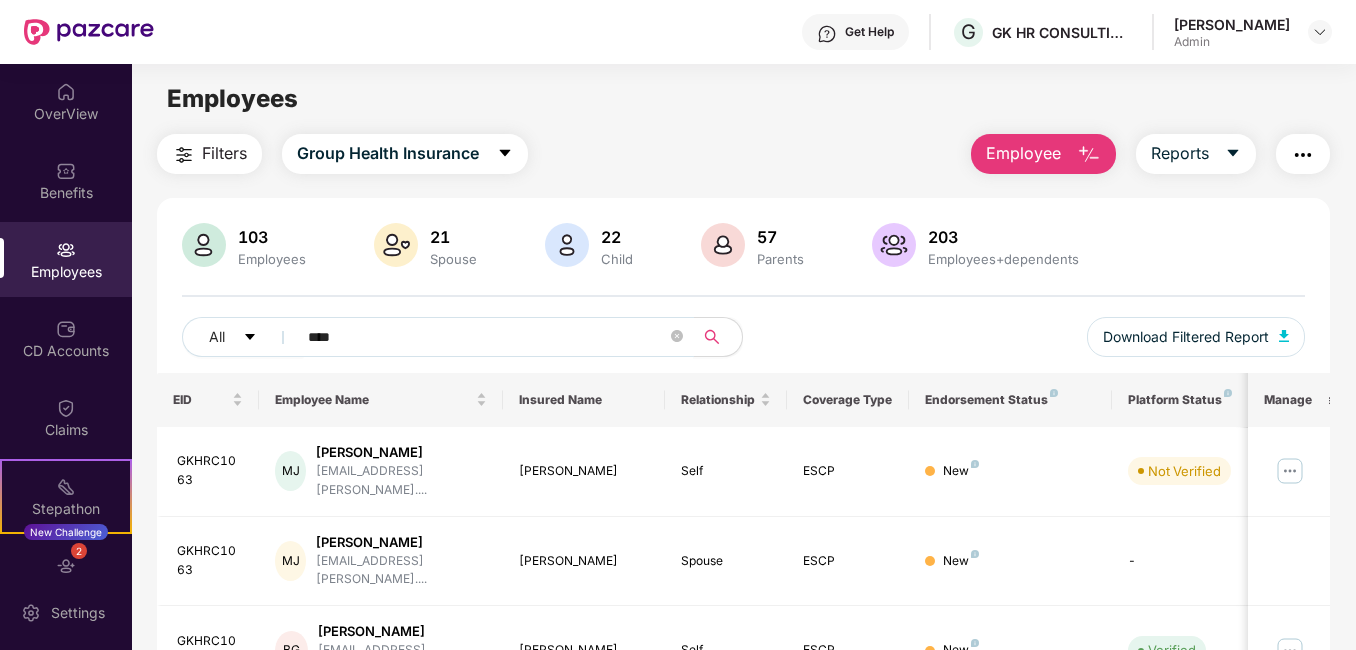 type on "****" 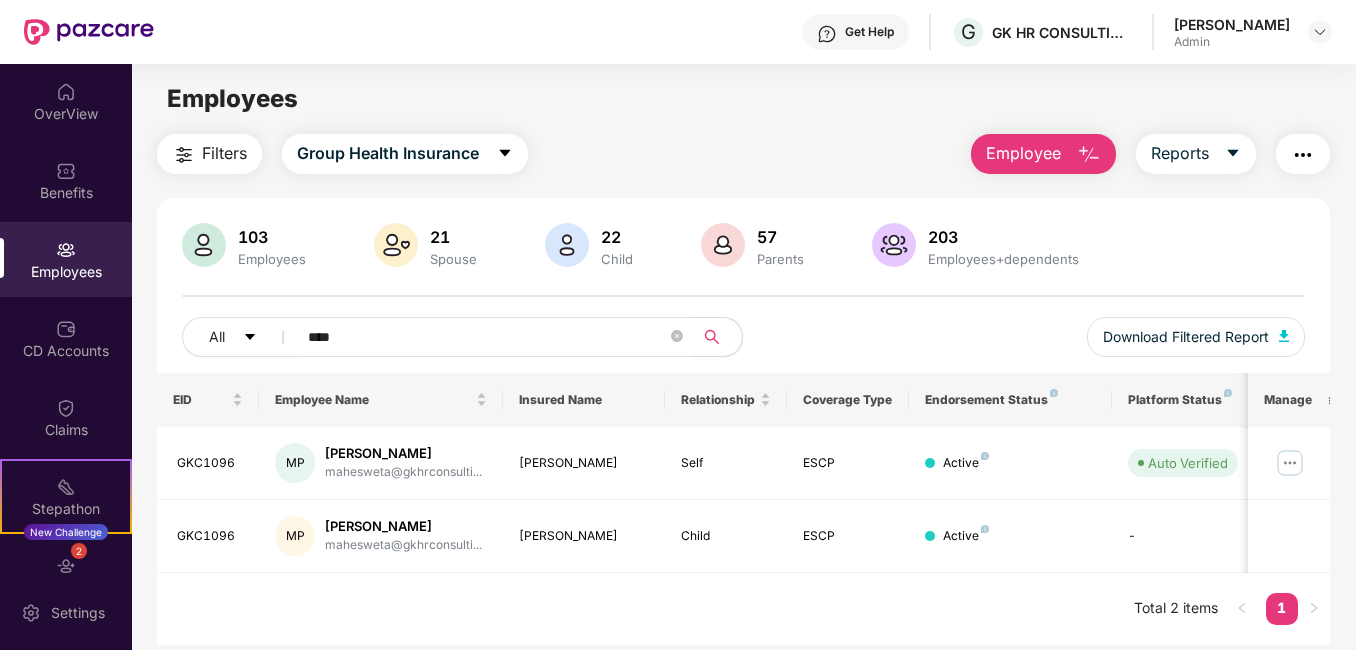 click on "EID Employee Name Insured Name Relationship Coverage Type Endorsement Status Platform Status Joining Date Manage                   GKC1096 MP Mahesweta Pattanaik   mahesweta@gkhrconsulti... Mahesweta Pattanaik Self ESCP Active Auto Verified 27 May 2024 GKC1096 MP Mahesweta Pattanaik   mahesweta@gkhrconsulti... Aditya Patnaik Child ESCP Active - 27 May 2024 Total 2 items 1" at bounding box center (743, 509) 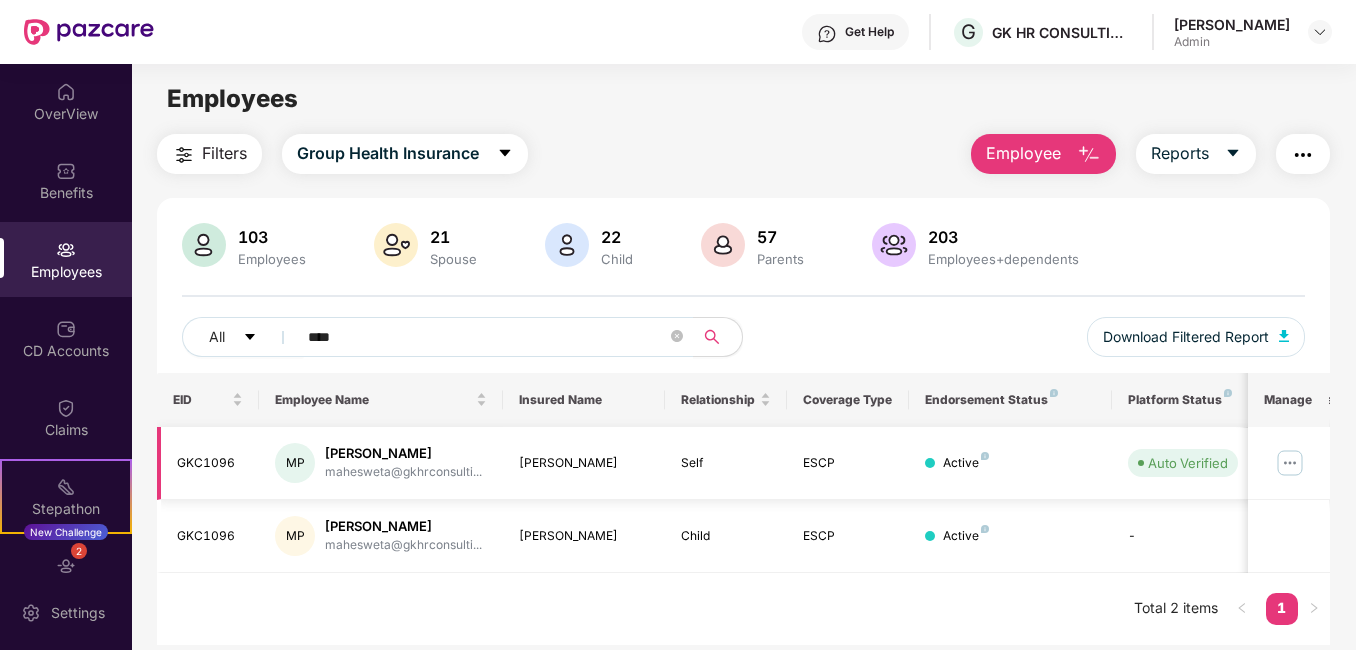 click at bounding box center [1290, 463] 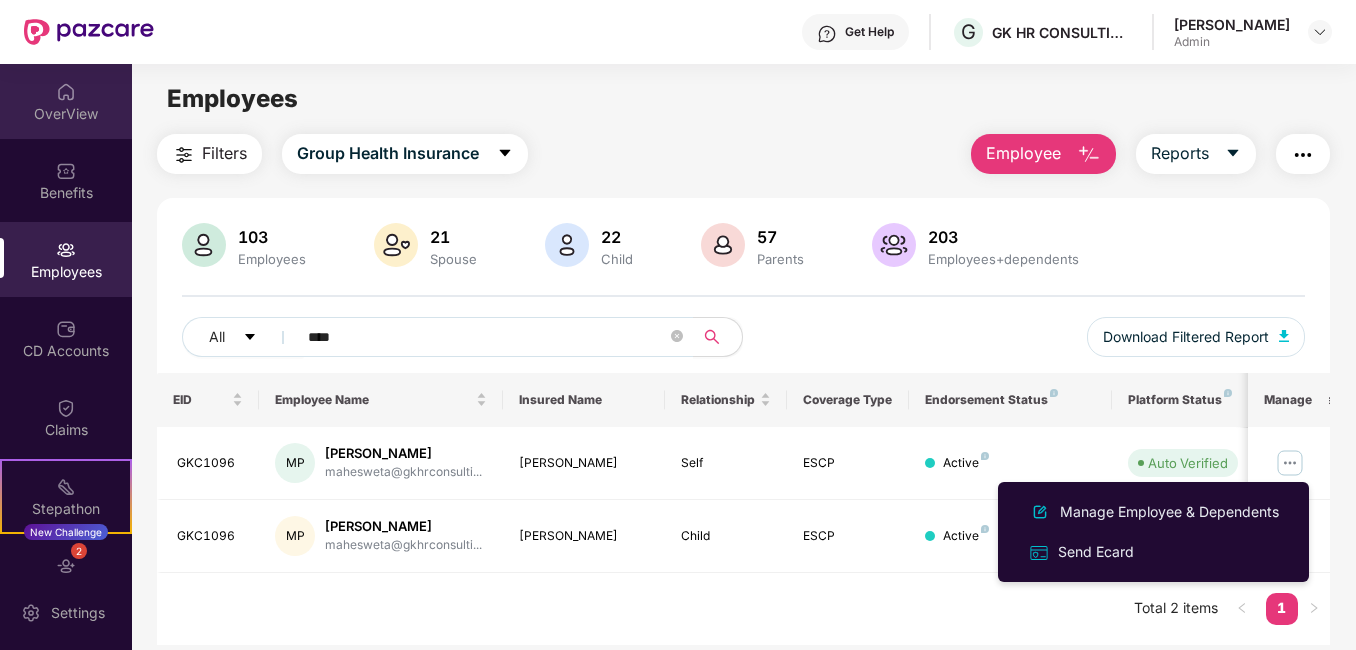 click at bounding box center (66, 92) 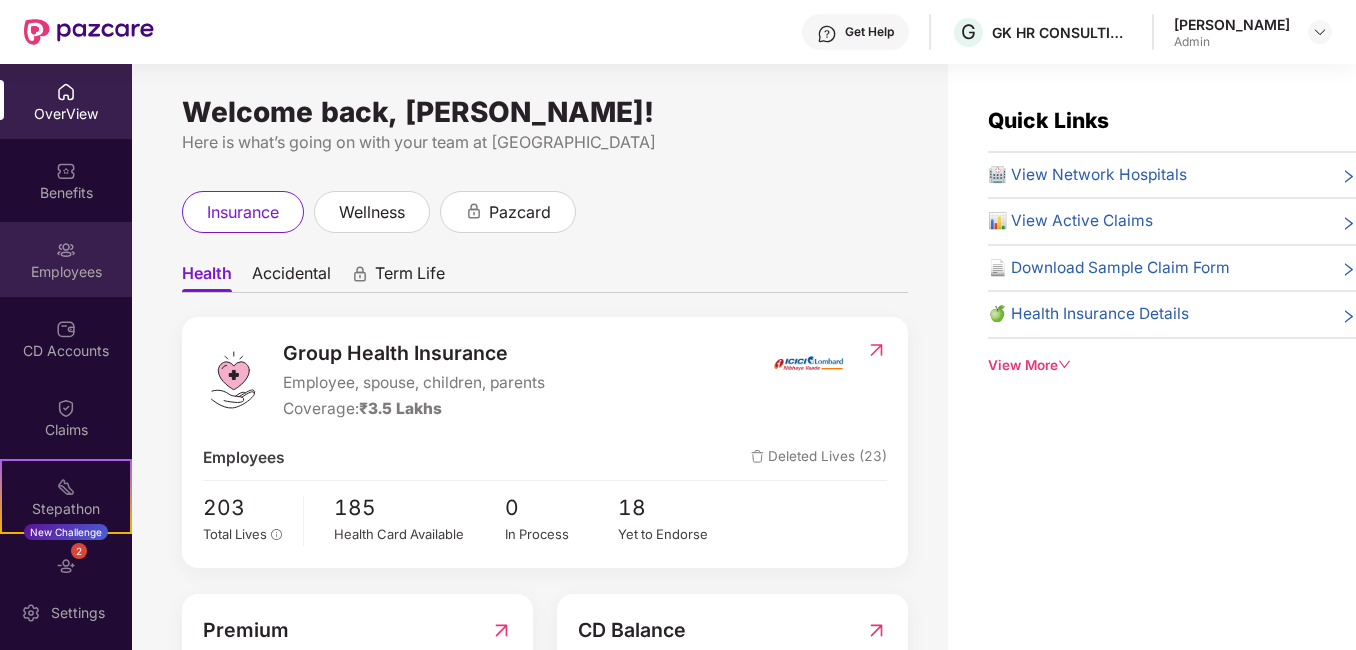 click on "Employees" at bounding box center (66, 272) 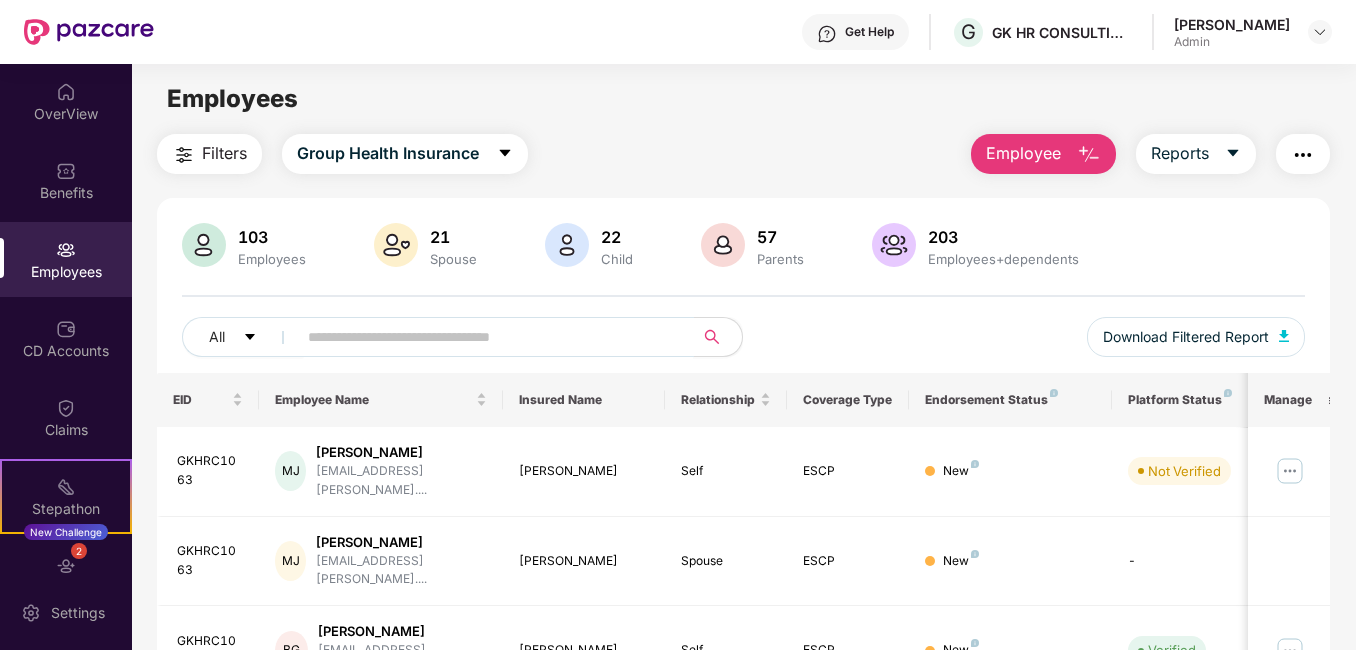 click at bounding box center [487, 337] 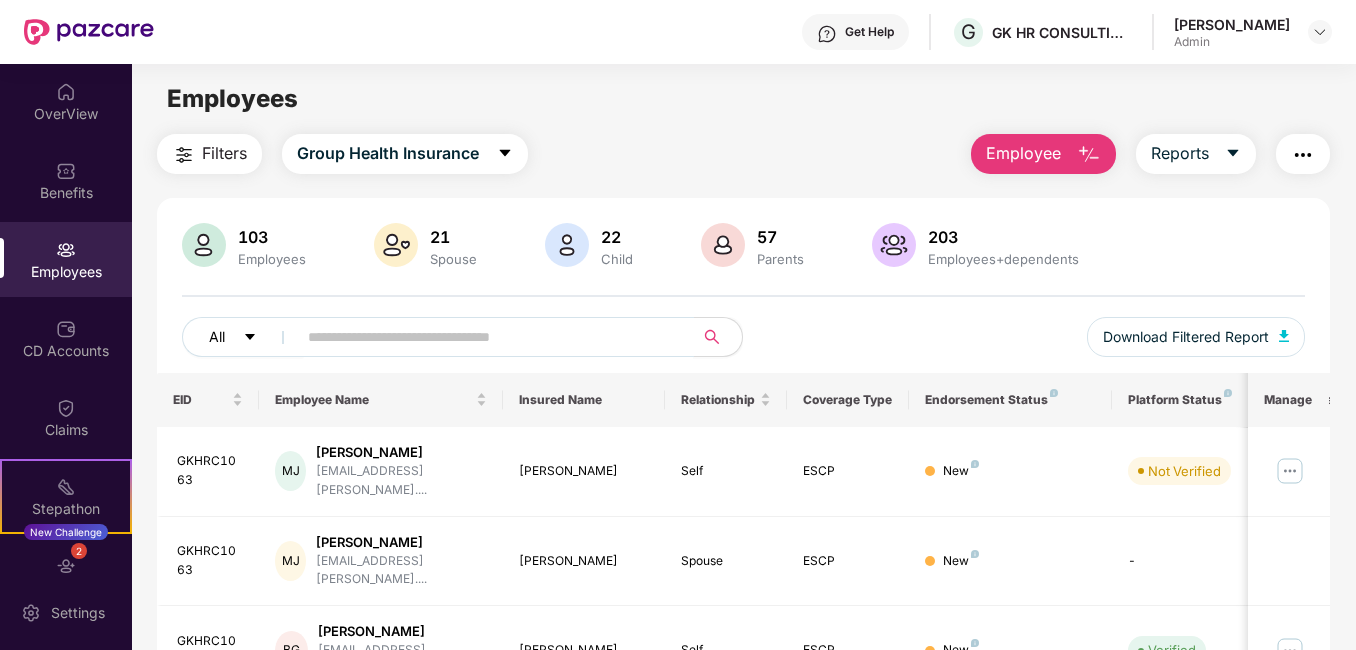 click on "All" at bounding box center [243, 337] 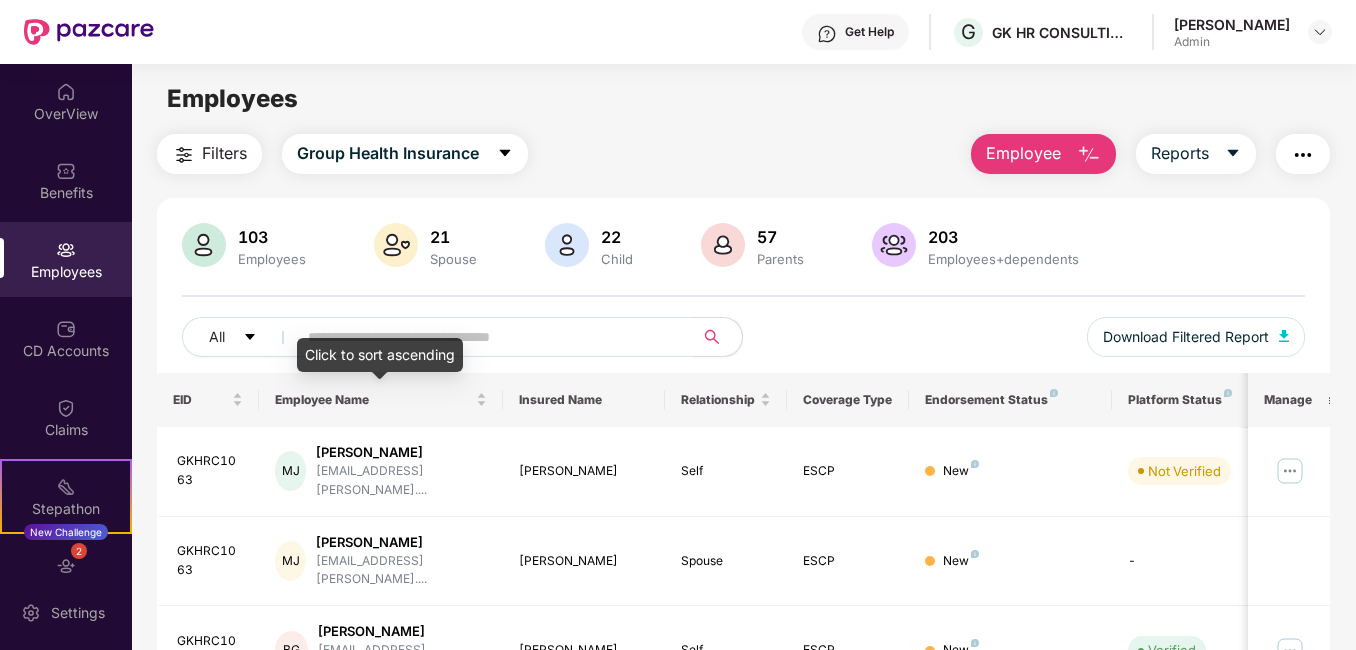 click on "Click to sort ascending" at bounding box center (380, 362) 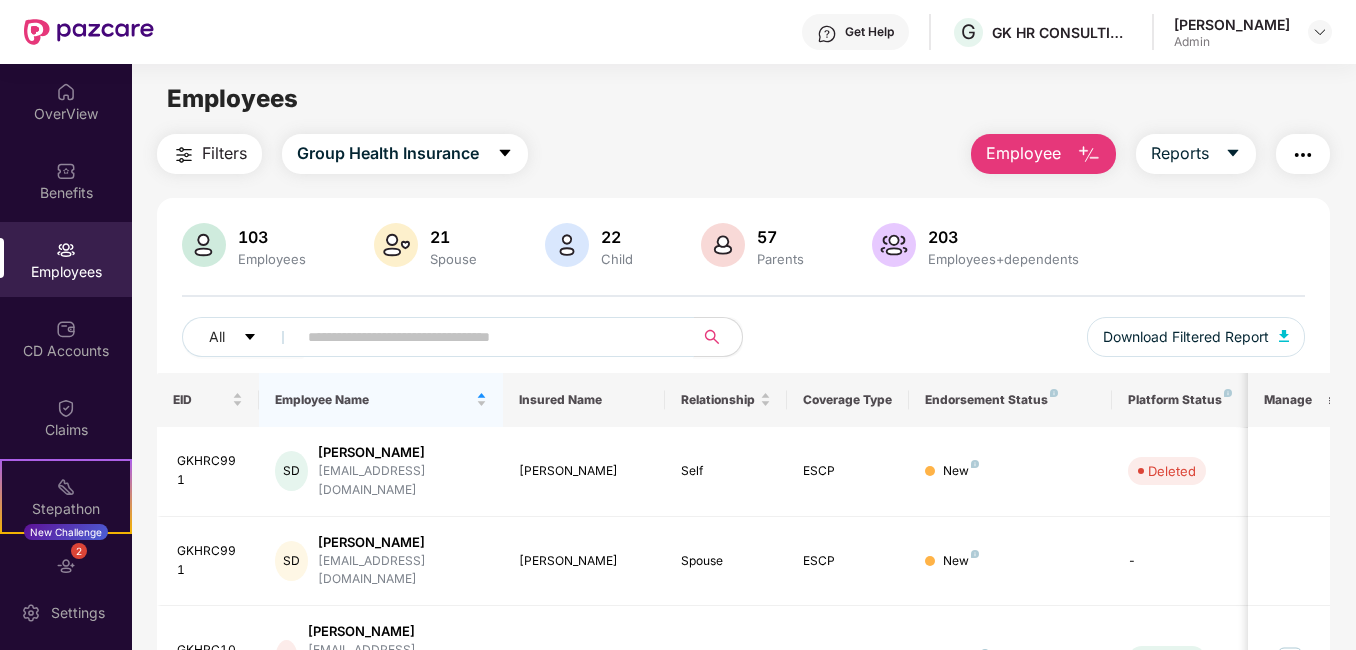 click at bounding box center [487, 337] 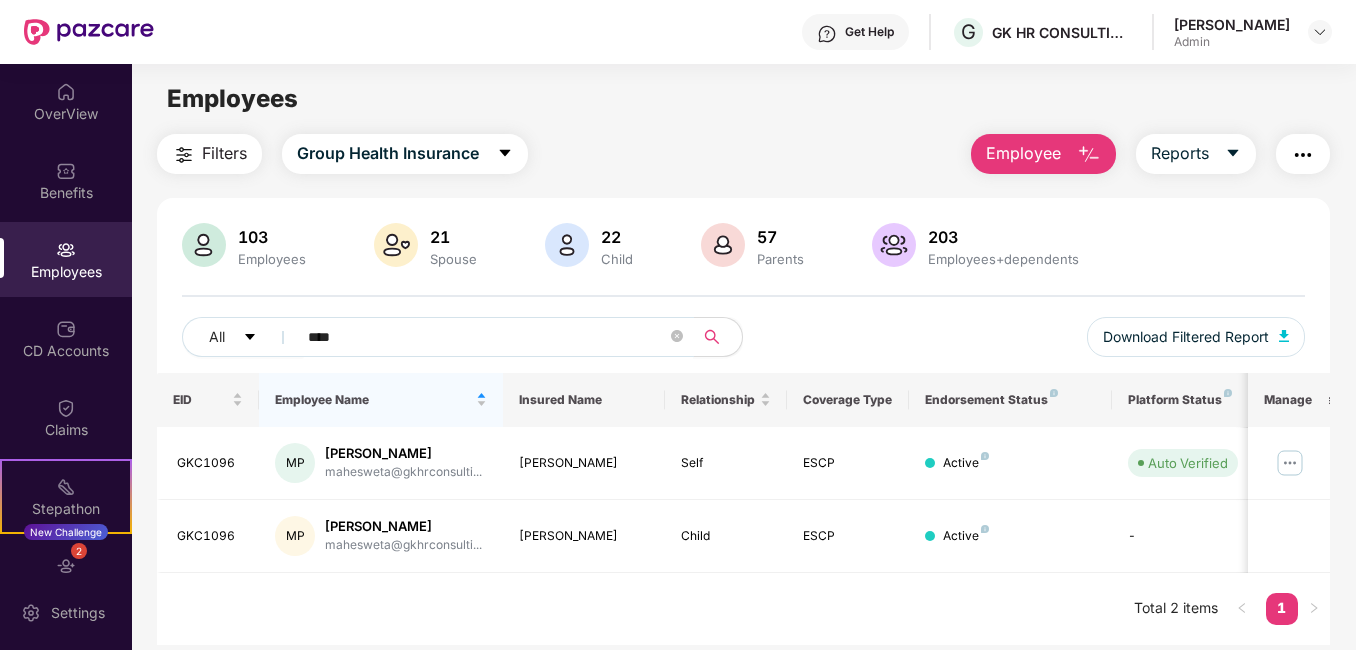 type on "****" 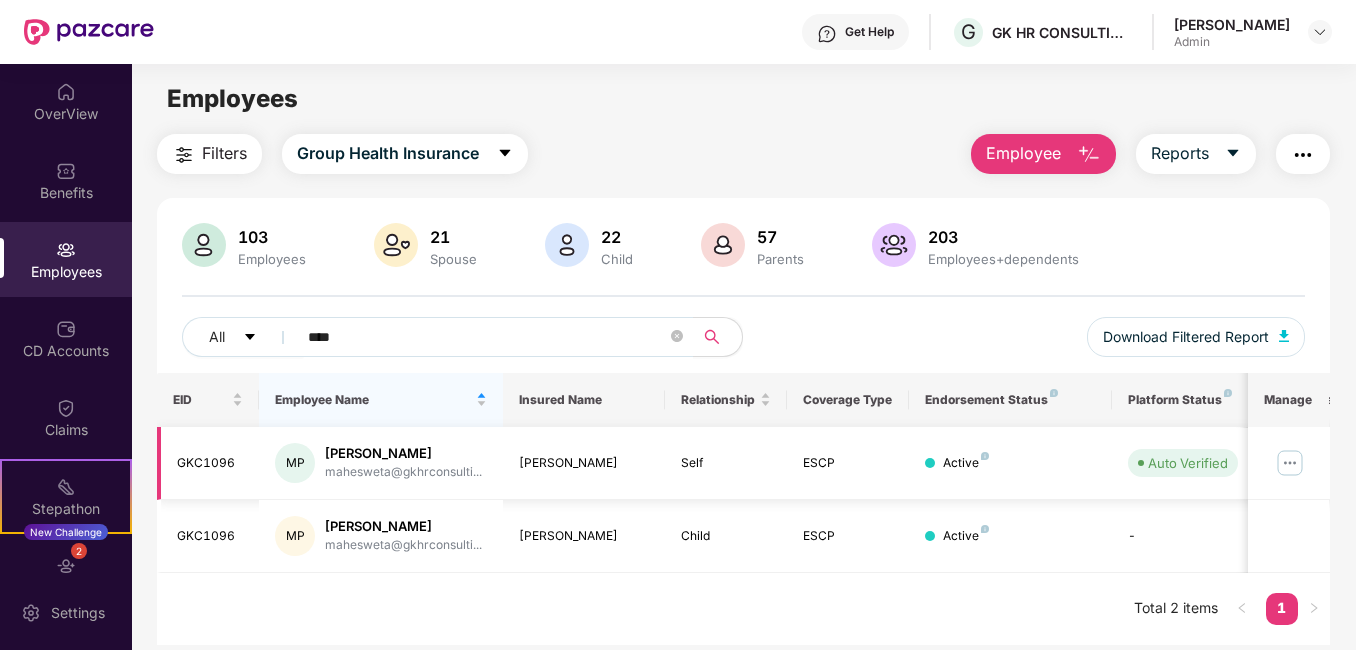 click at bounding box center [1290, 463] 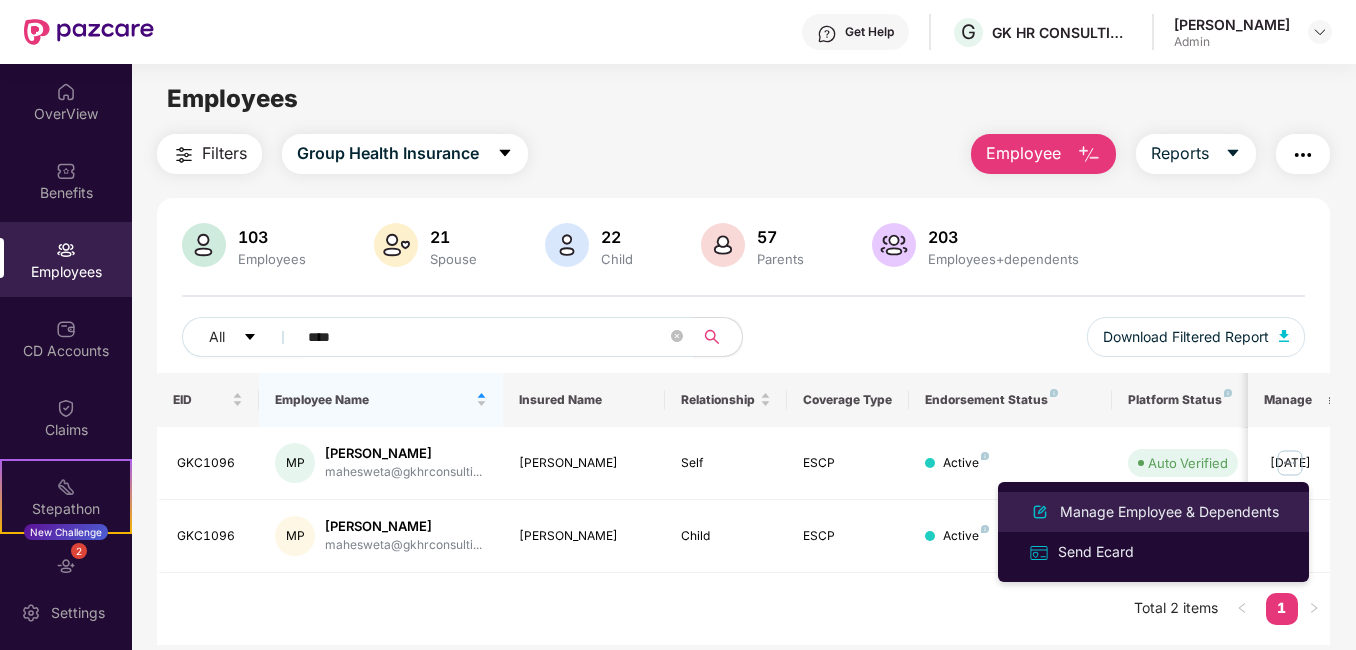 click on "Manage Employee & Dependents" at bounding box center [1169, 512] 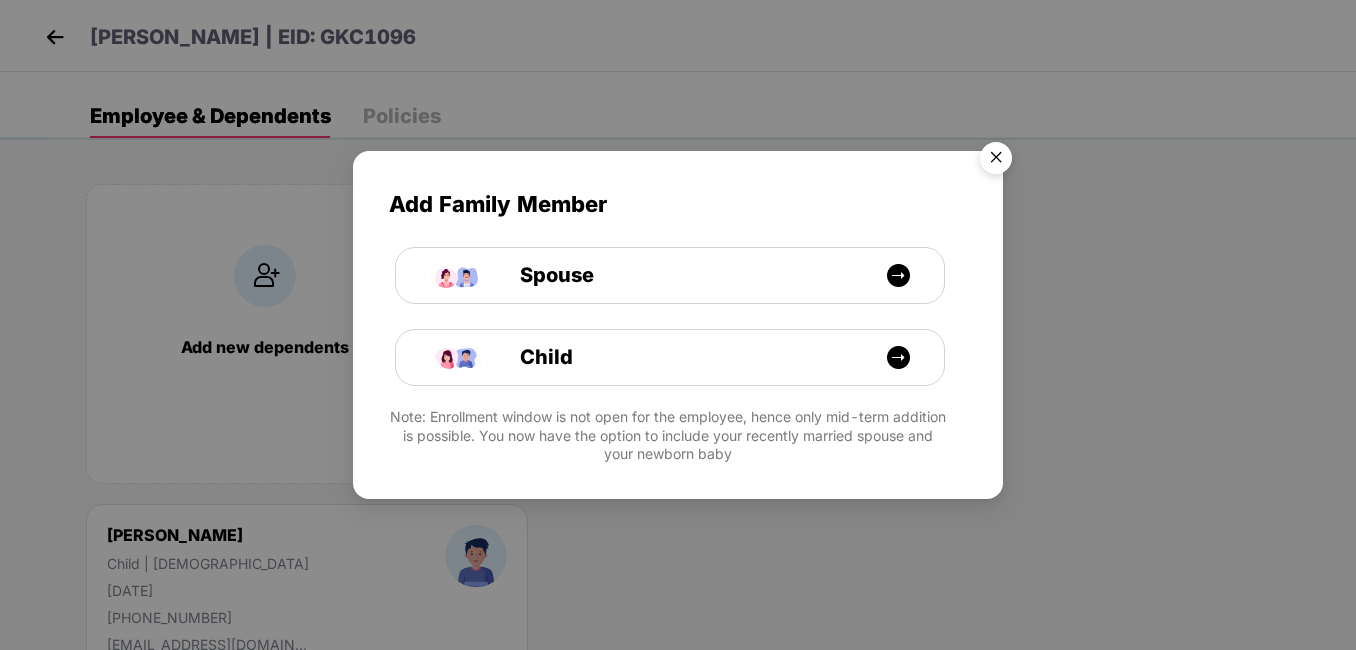 click at bounding box center (996, 161) 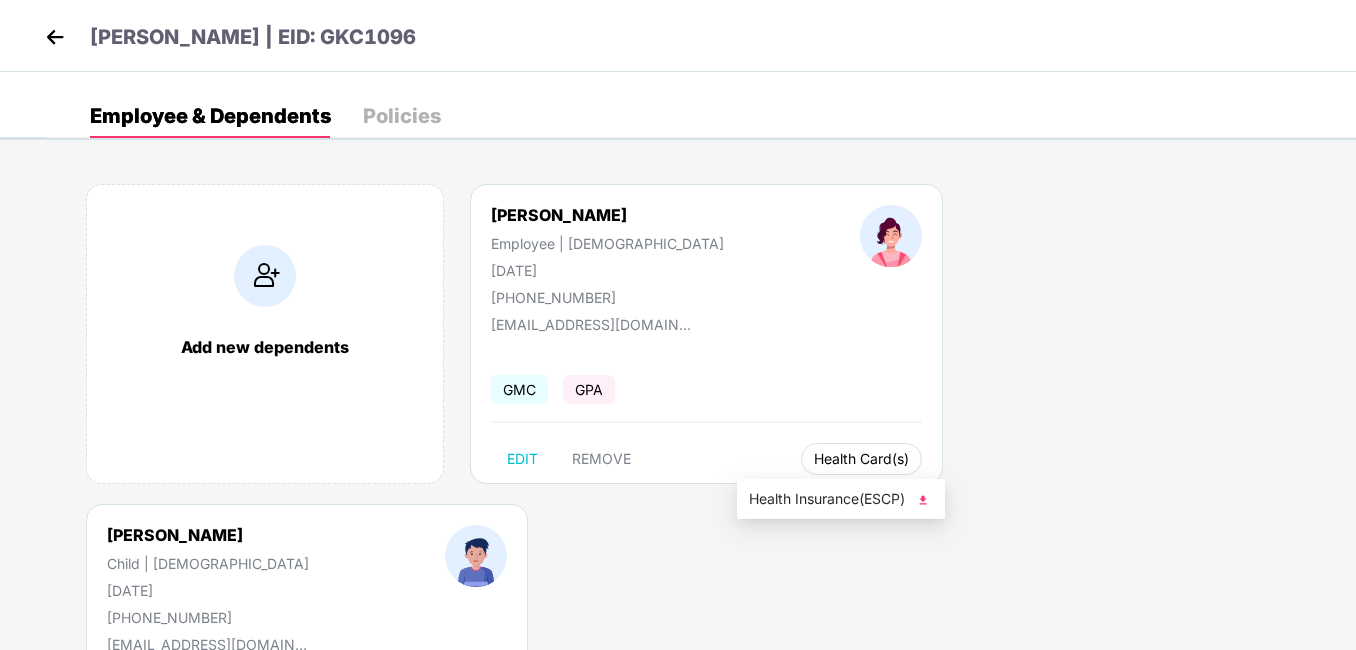 click on "Health Card(s)" at bounding box center (861, 459) 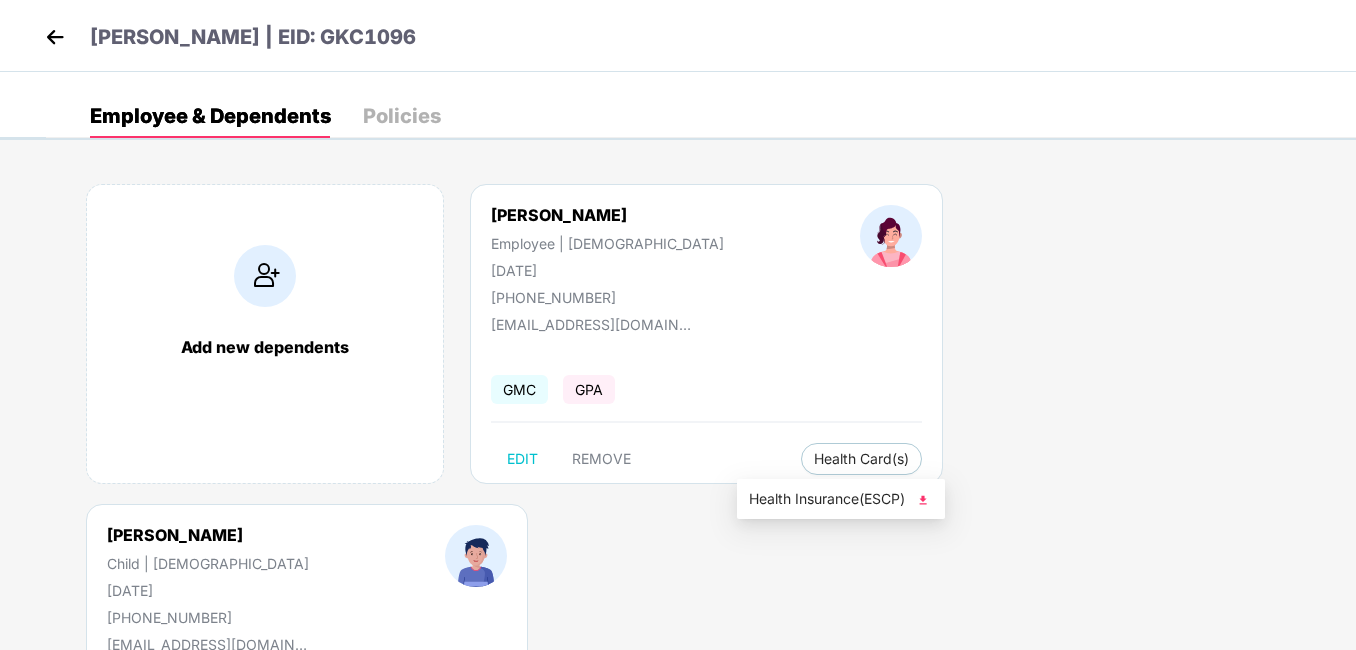 click on "Health Insurance(ESCP)" at bounding box center [841, 499] 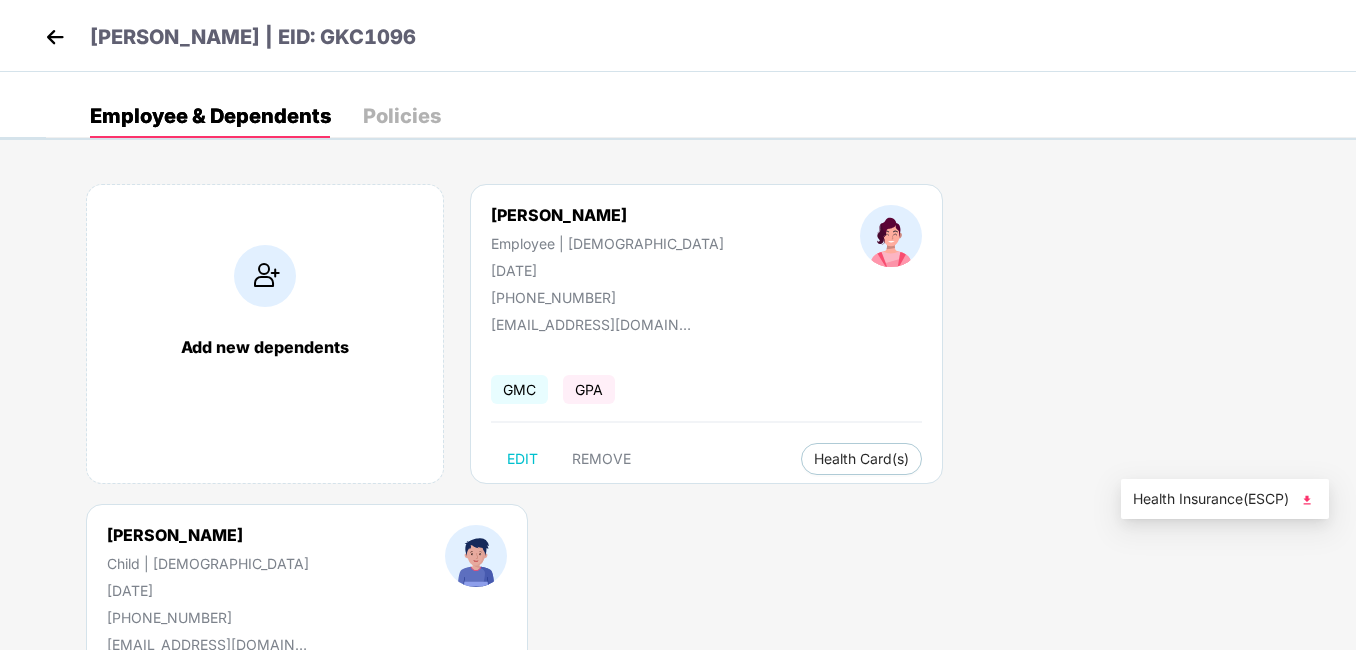 click on "Health Card(s)" at bounding box center (446, 779) 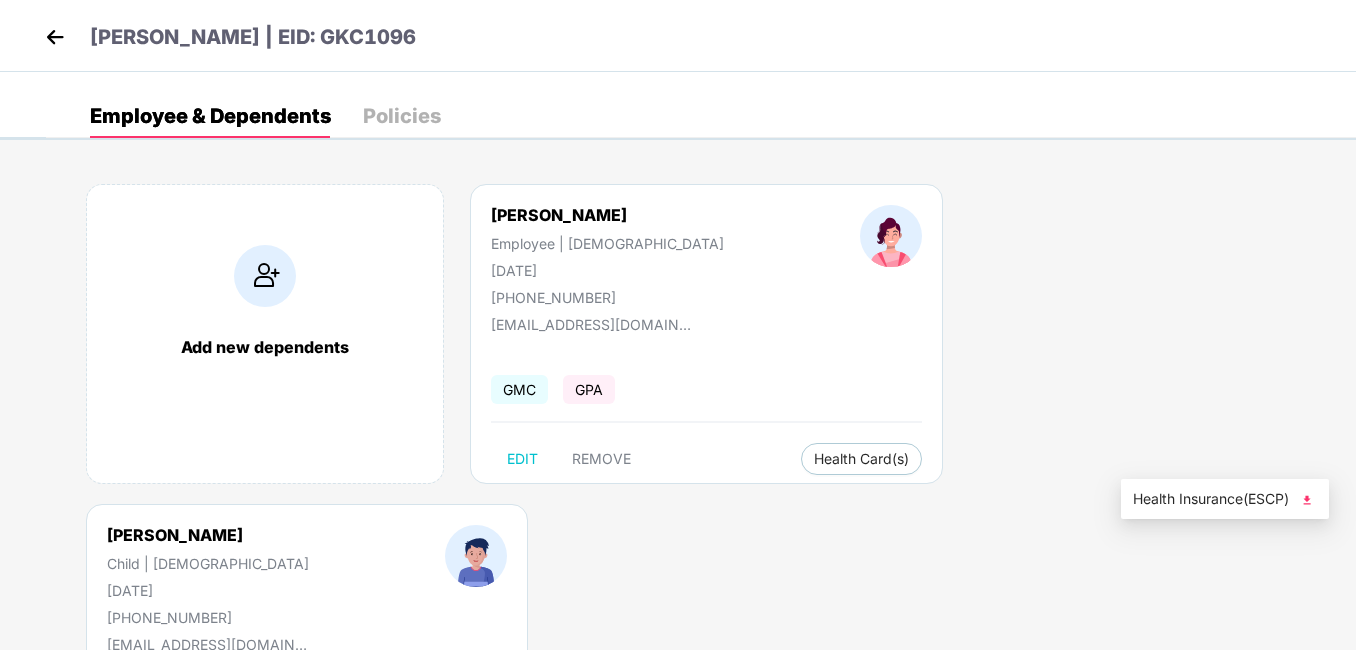click on "Health Insurance(ESCP)" at bounding box center [1225, 499] 